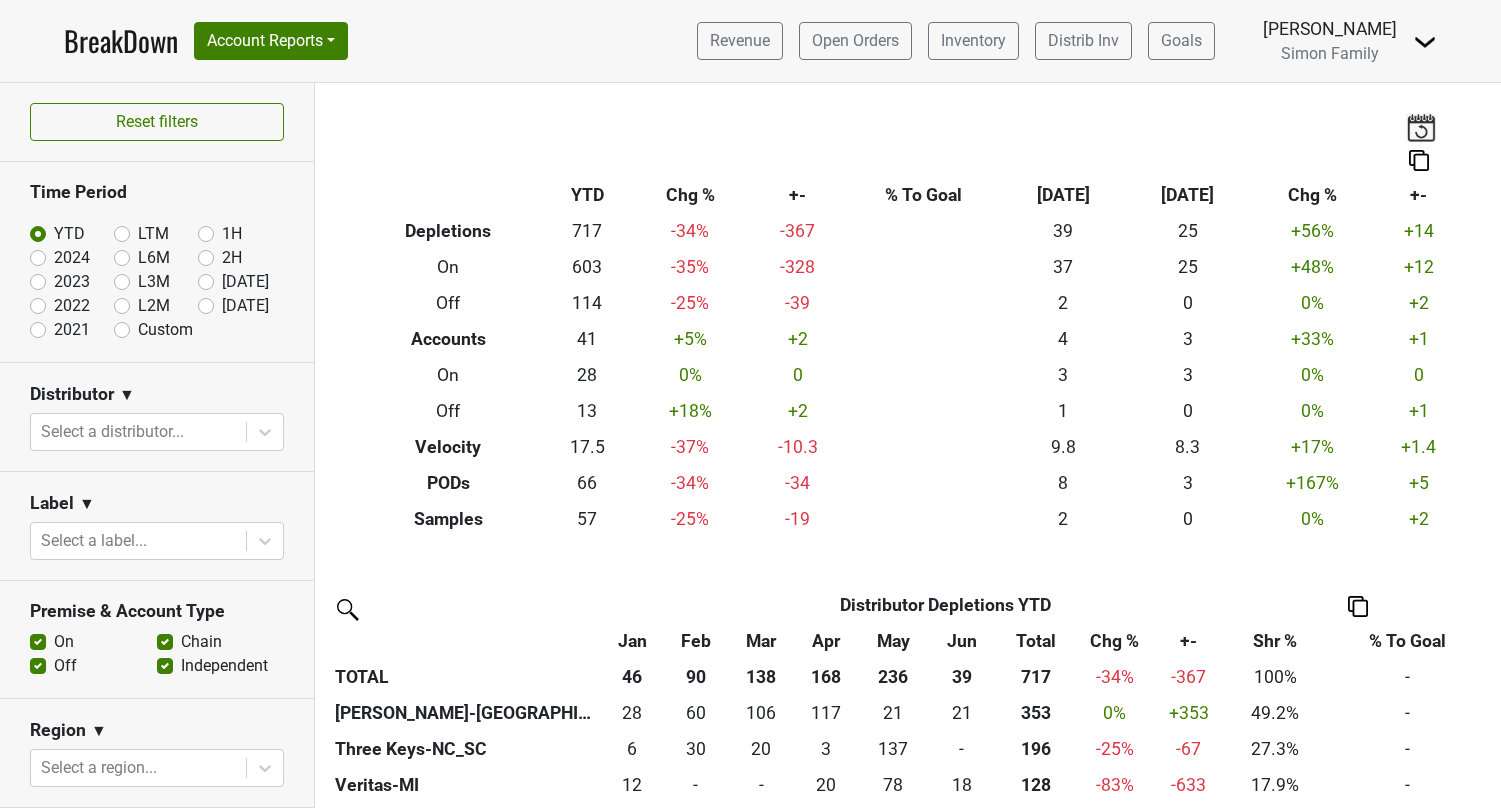 scroll, scrollTop: 0, scrollLeft: 0, axis: both 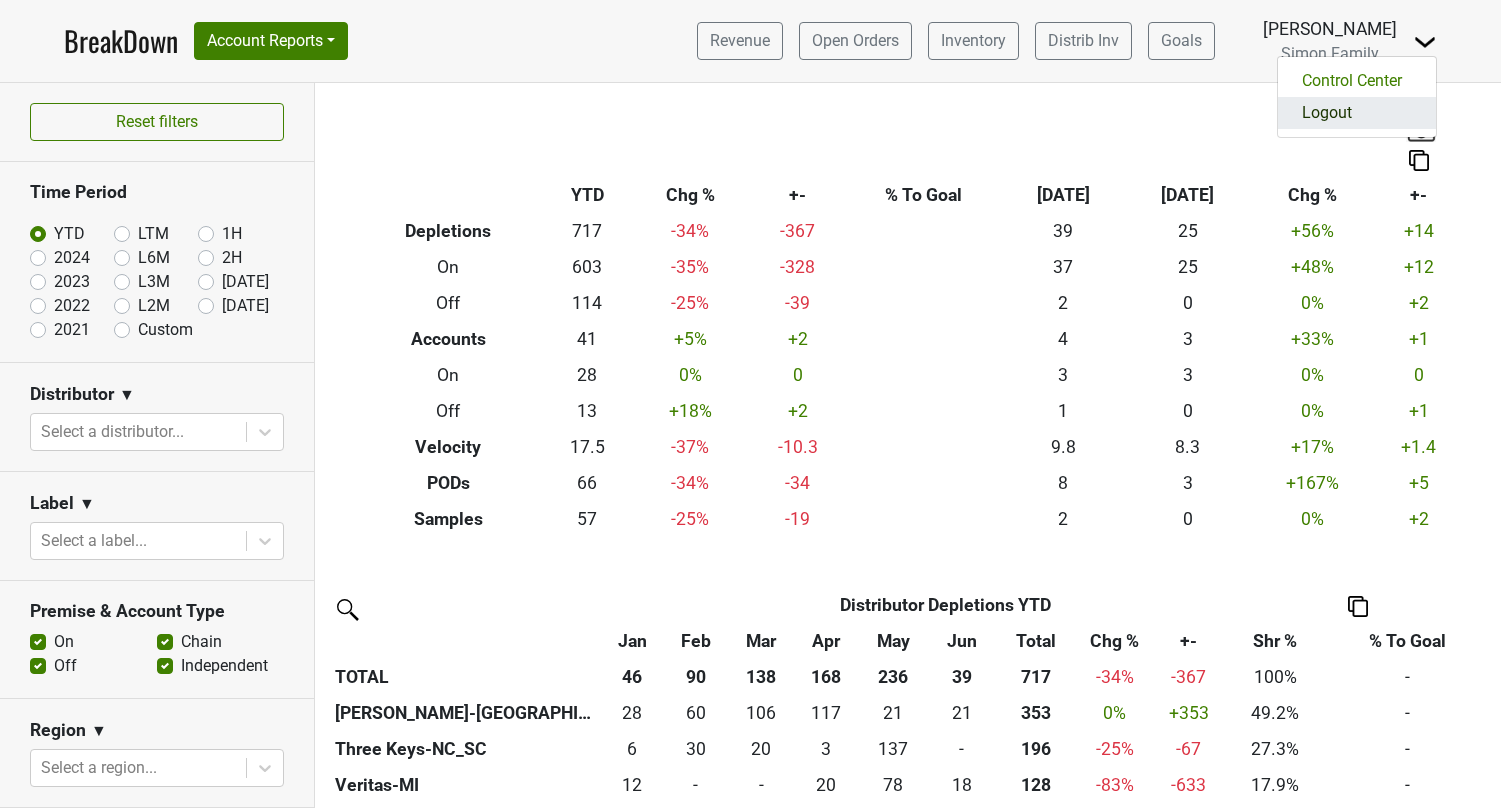 click on "Logout" at bounding box center [1357, 113] 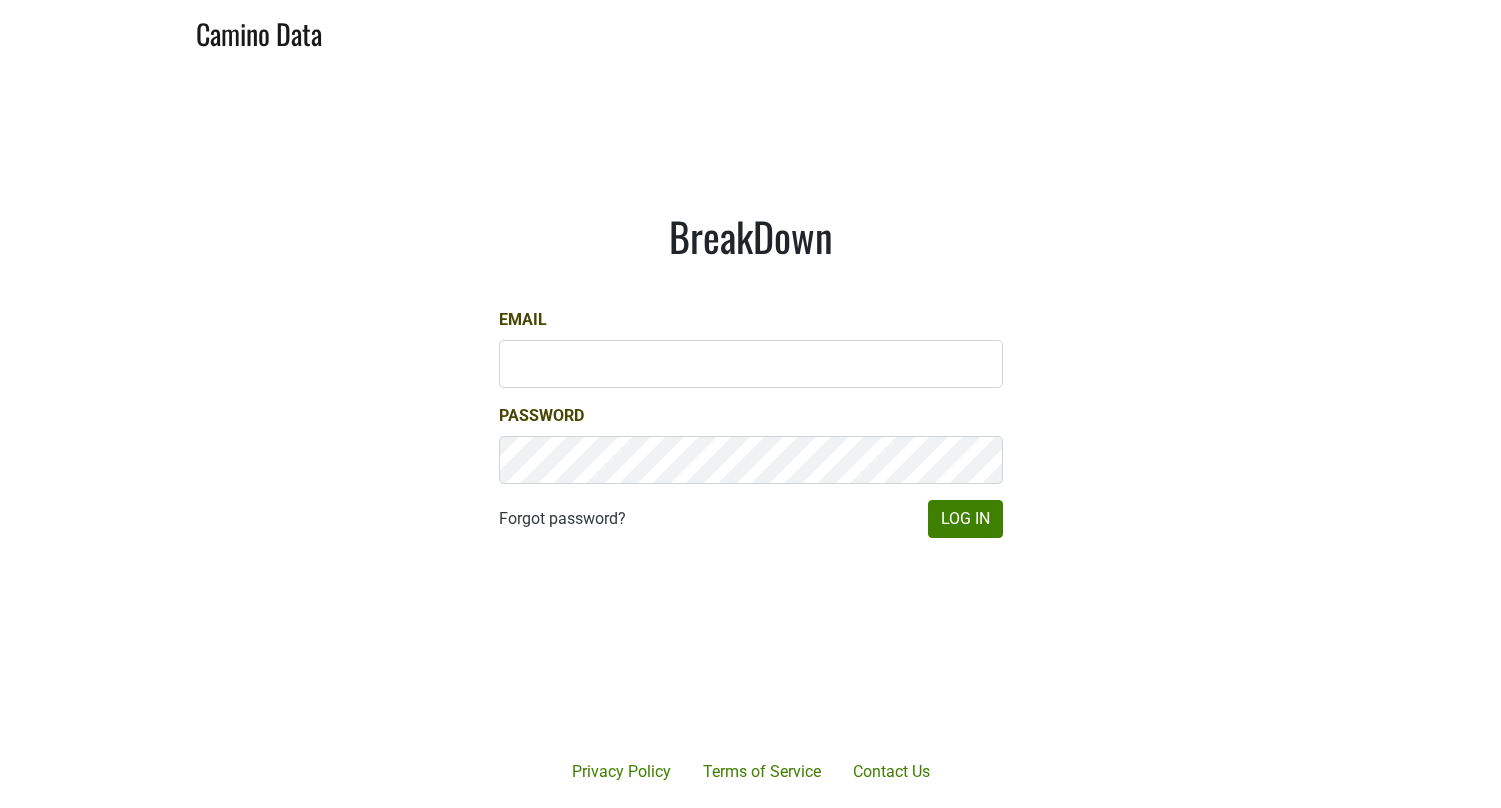 scroll, scrollTop: 0, scrollLeft: 0, axis: both 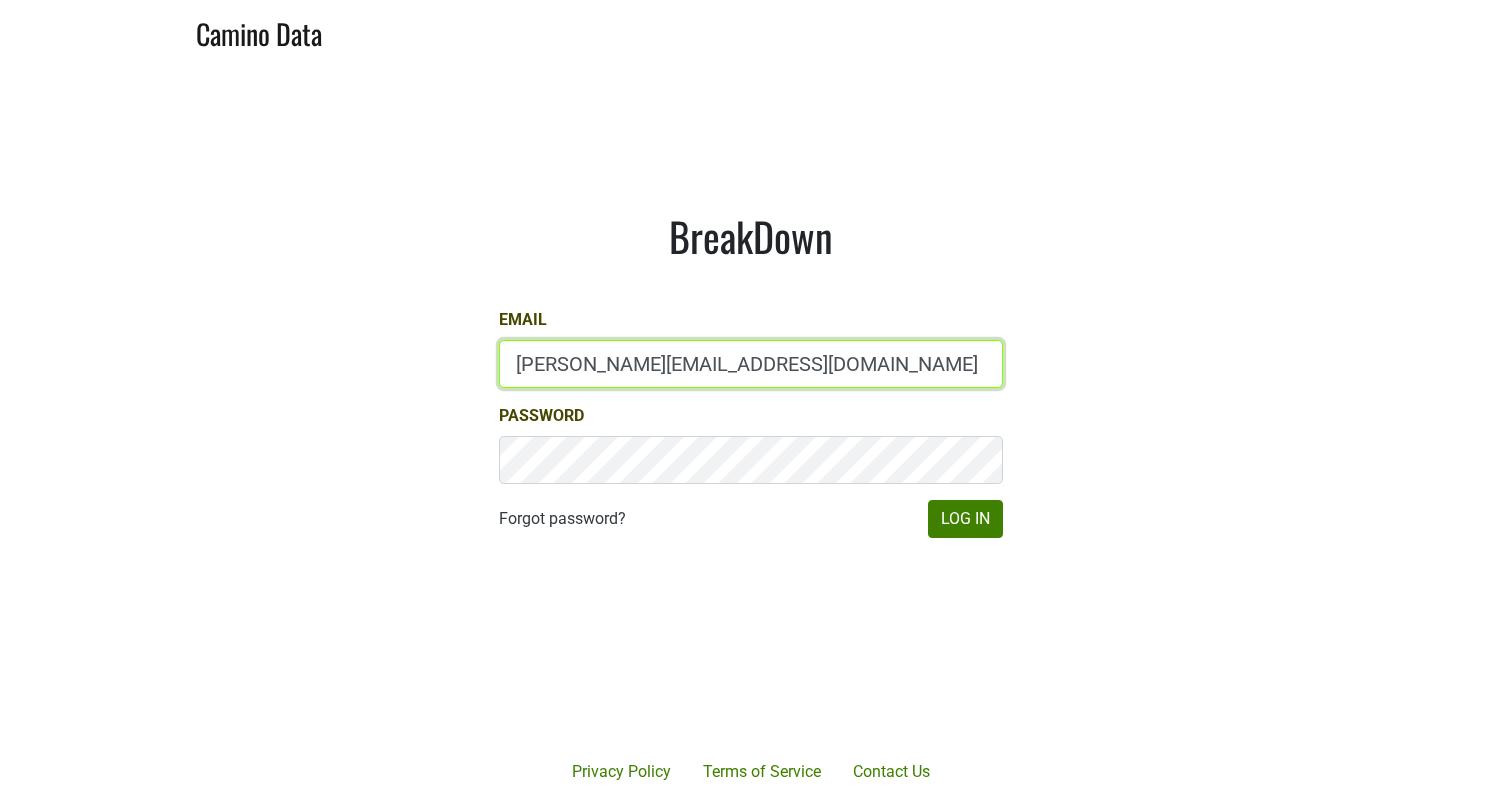 click on "Josh@simonfamilyestate.com" at bounding box center (751, 364) 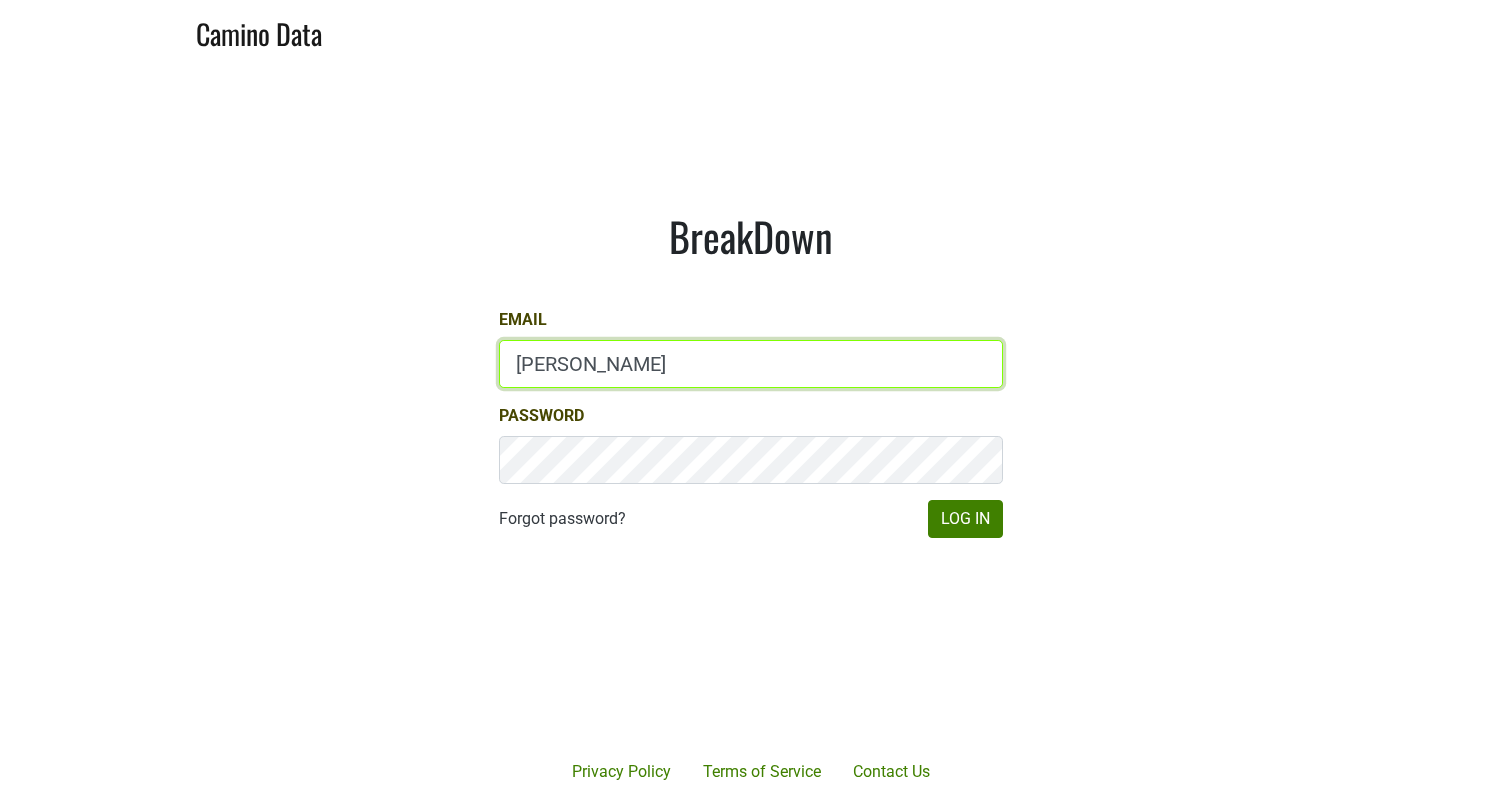 type on "kristi.sanders@brownefamilywines.com" 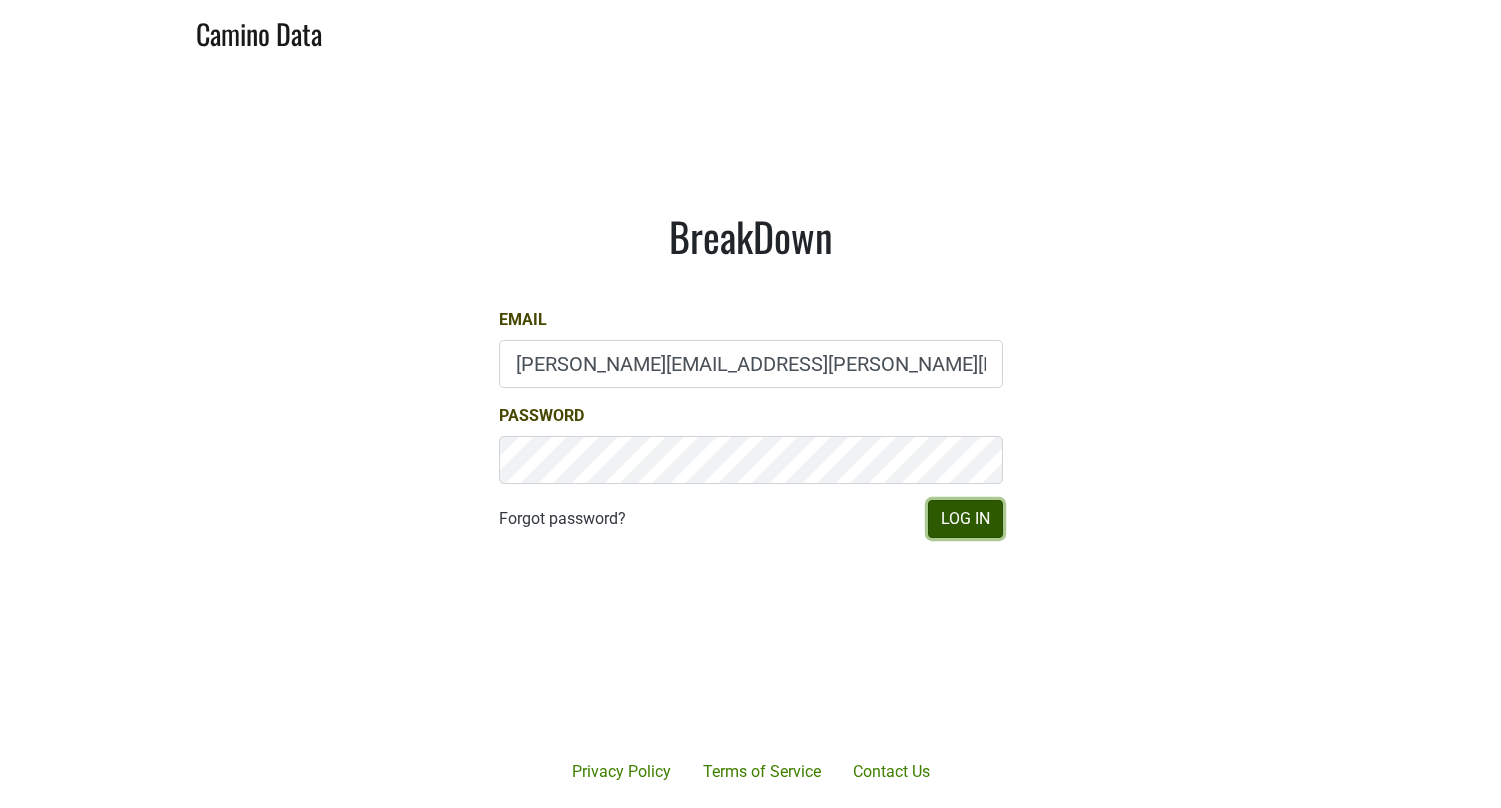 click on "Log In" at bounding box center [965, 519] 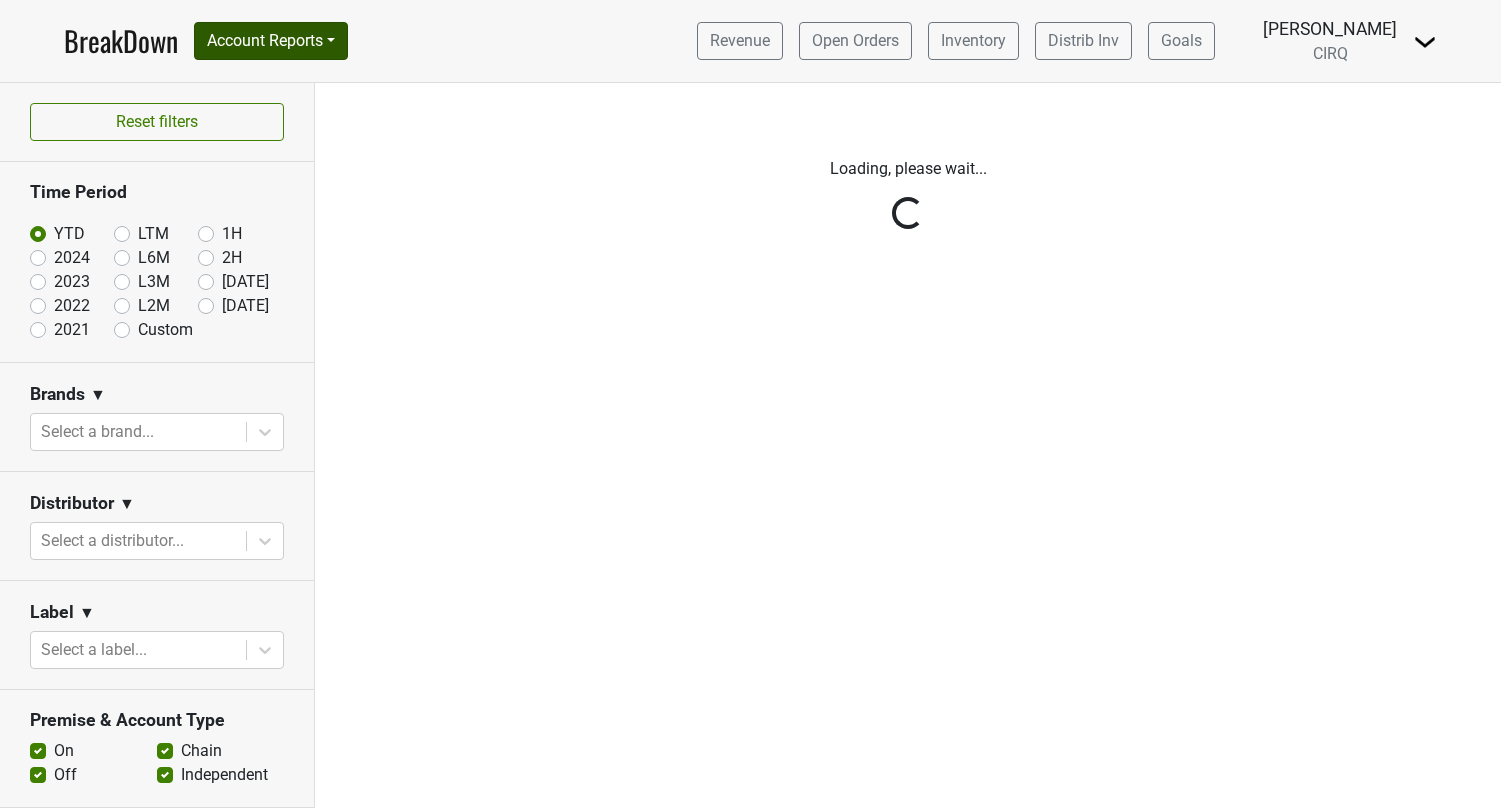 scroll, scrollTop: 0, scrollLeft: 0, axis: both 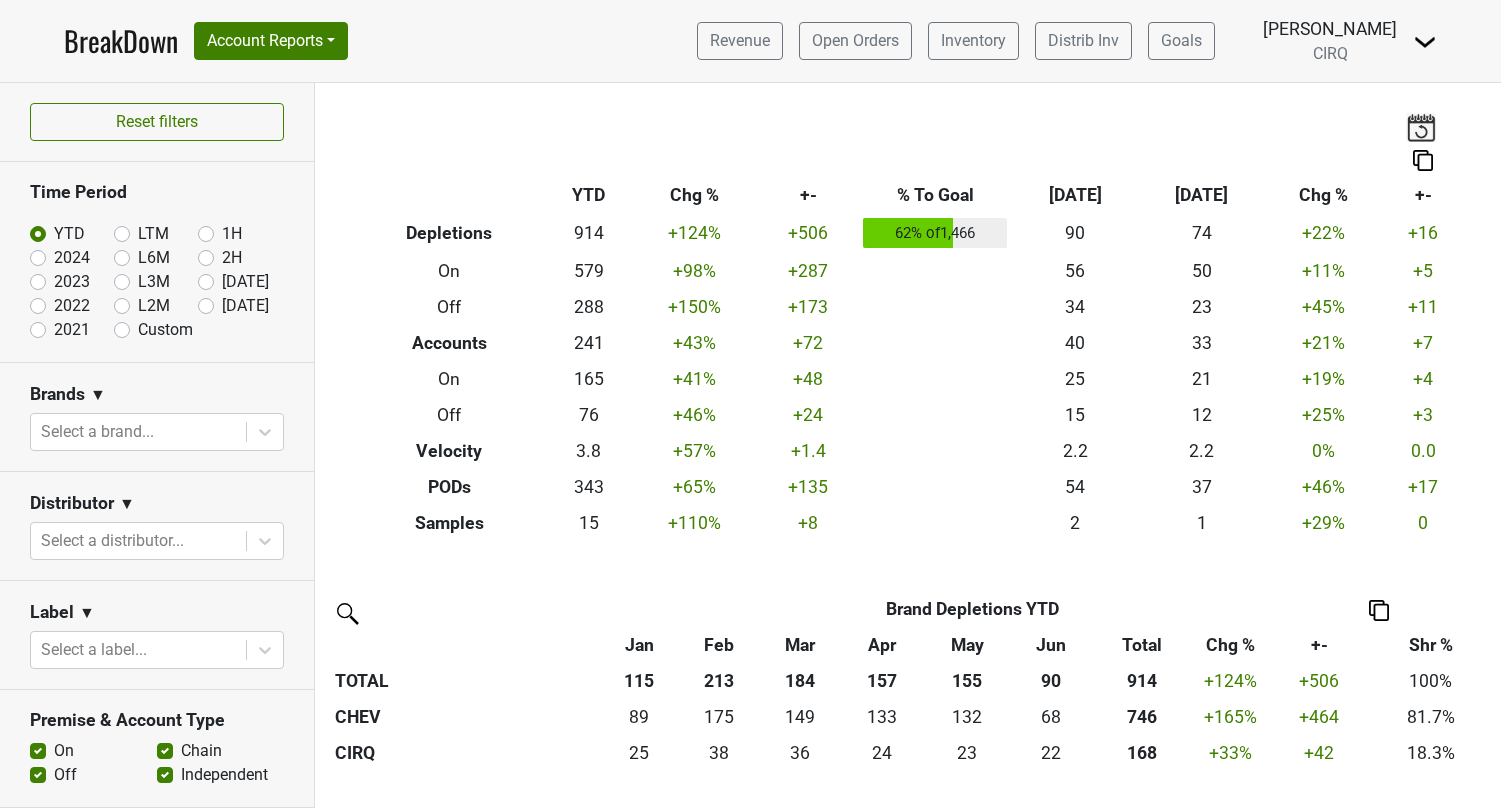 click at bounding box center (1425, 42) 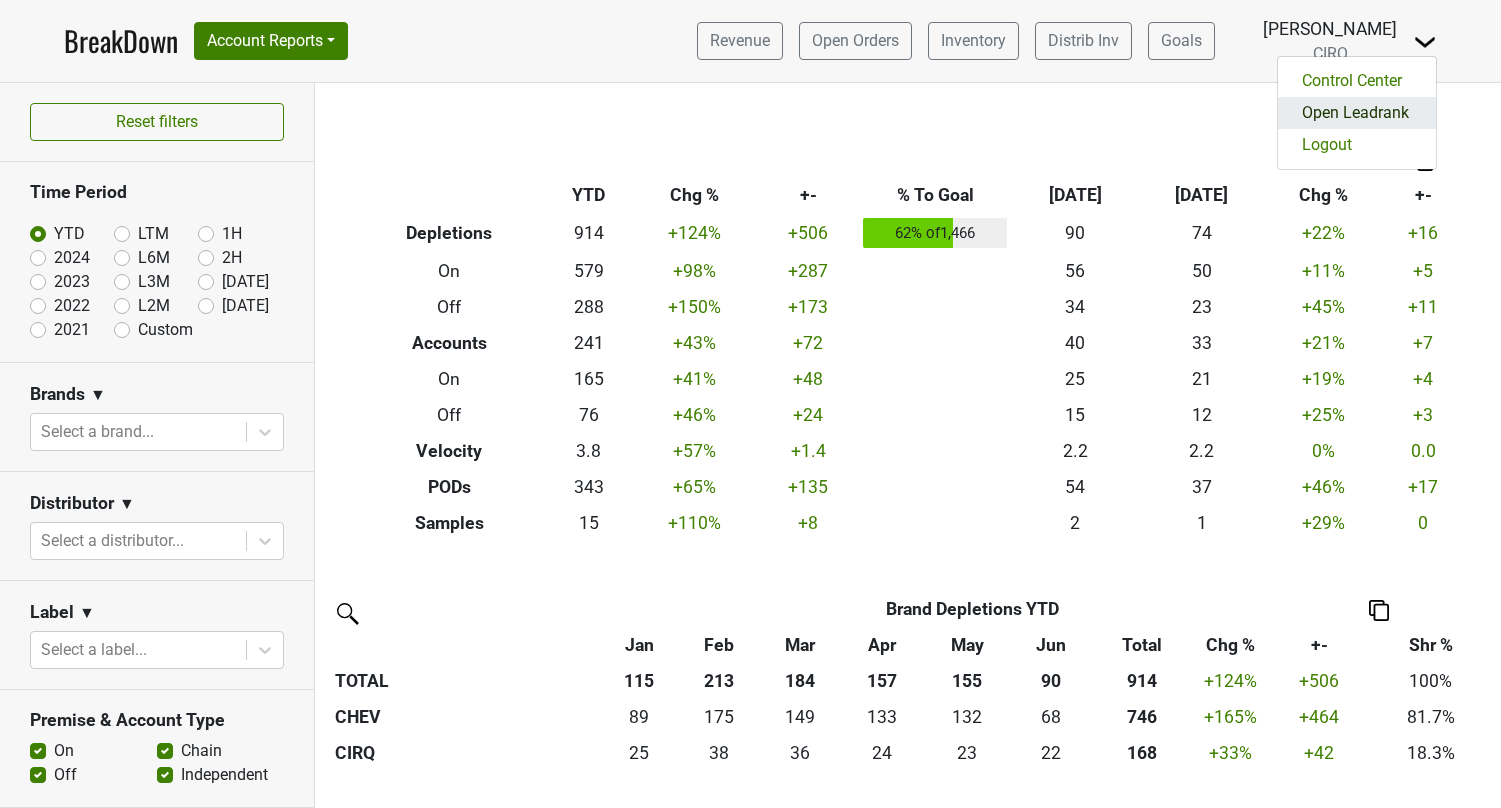 click on "Open Leadrank" at bounding box center (1357, 113) 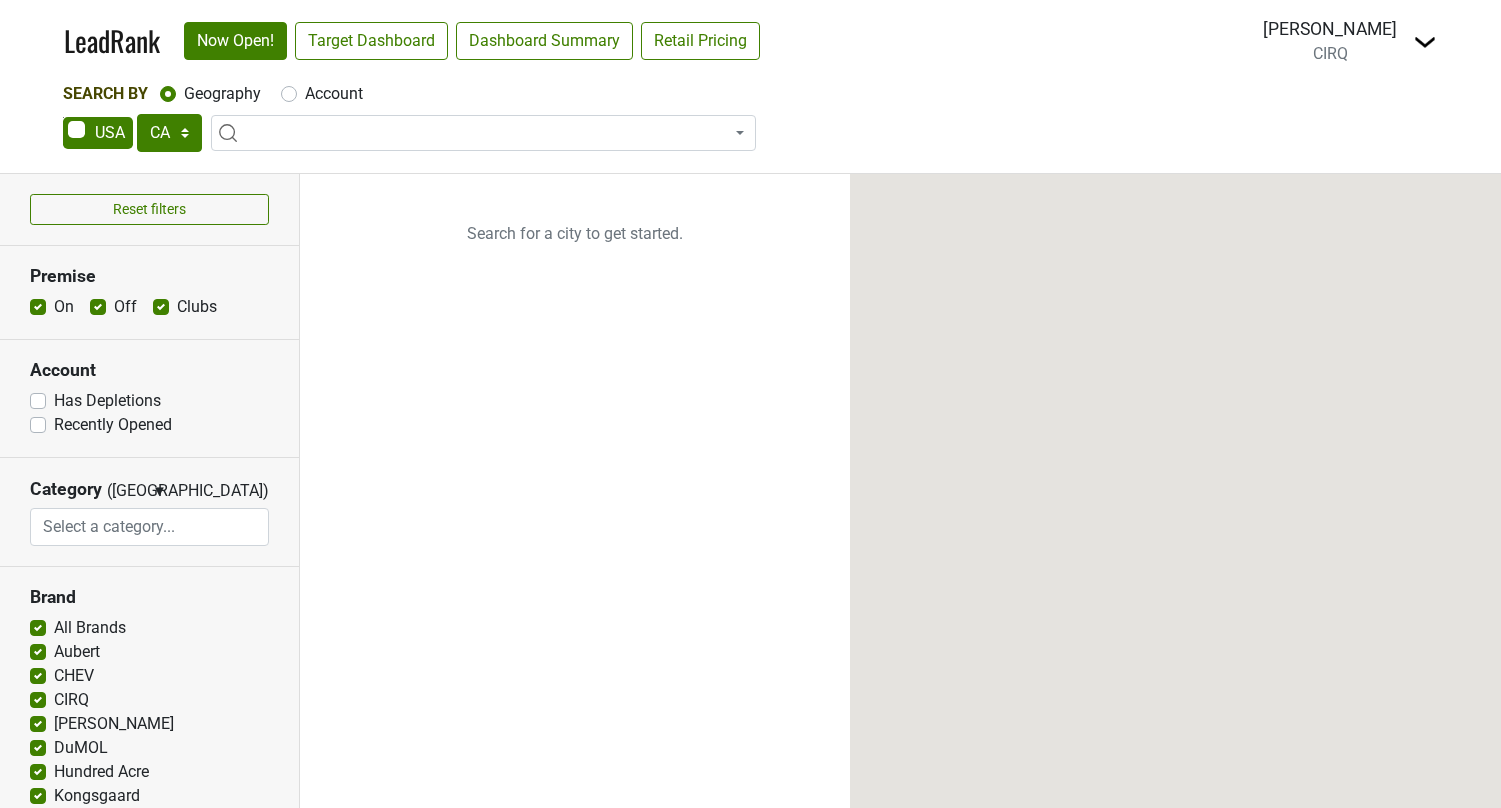 select on "CA" 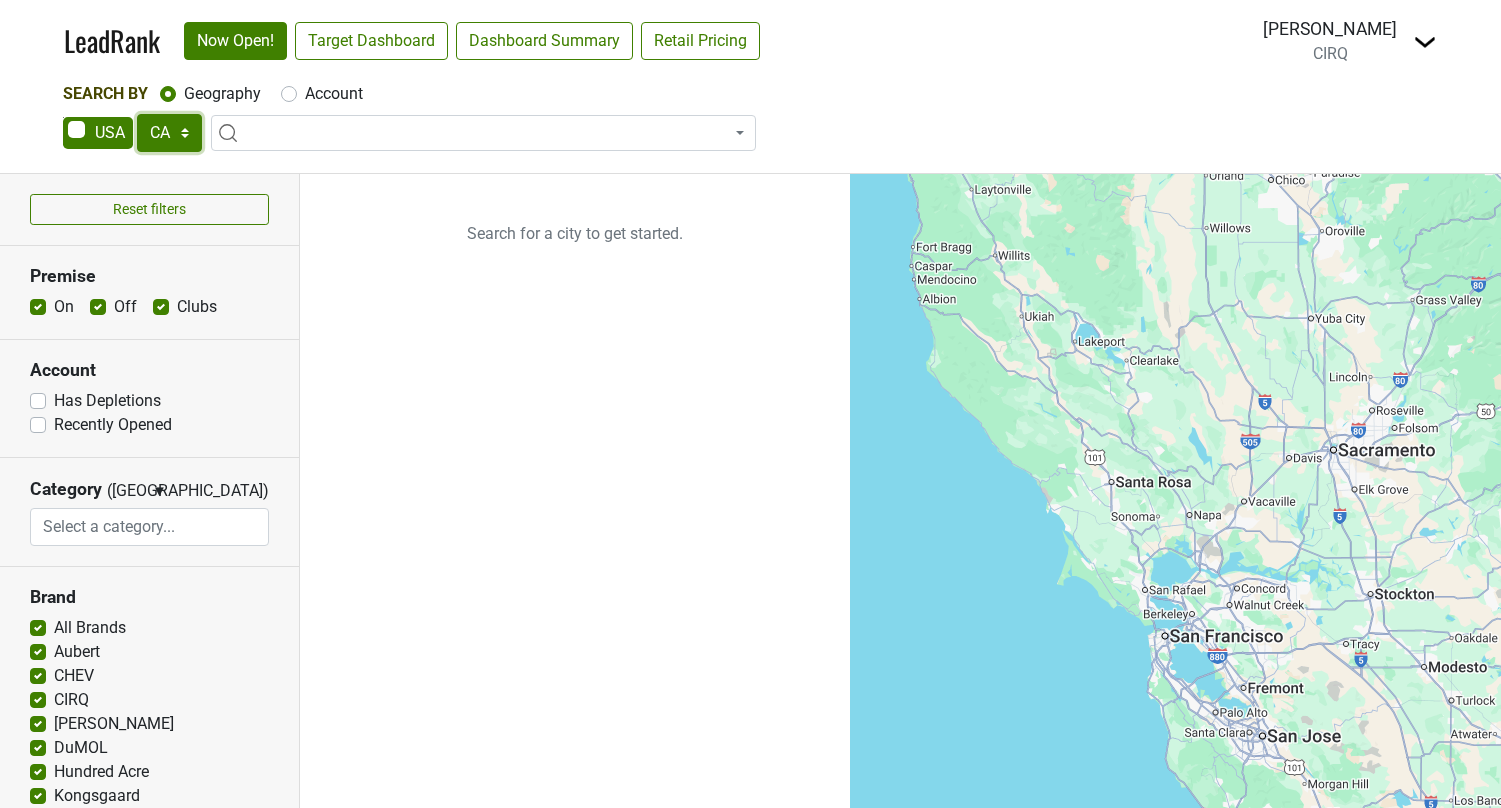 click on "AK AL AR AZ CA CO CT DC DE FL GA HI IA ID IL IN KS KY LA MA MD ME MI MN MO MS MT NC ND NE NH NJ NM NV NY OH OK OR PA RI SC SD TN TX UT VA VT WA WI WV WY" at bounding box center [169, 133] 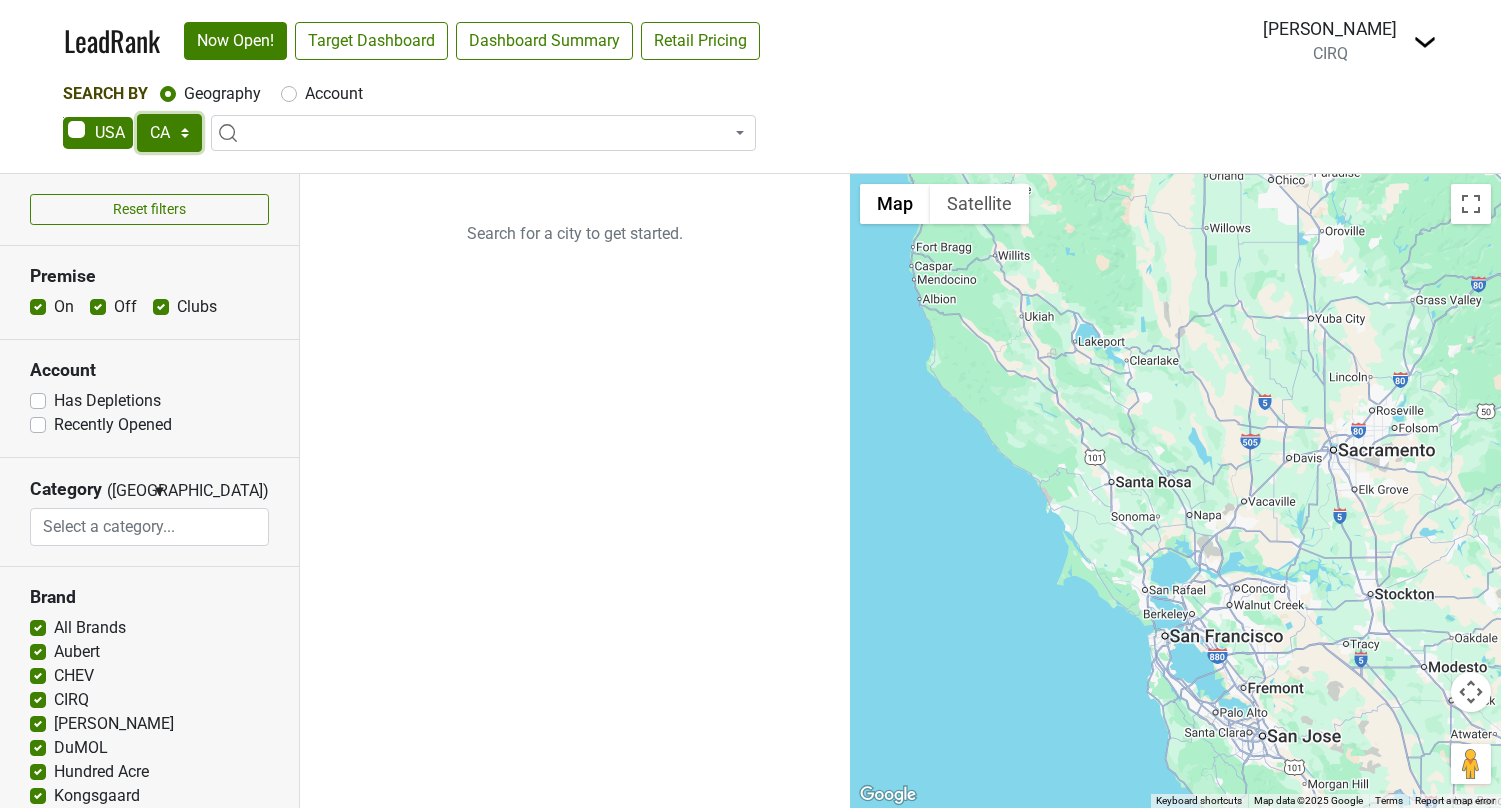 select on "NV" 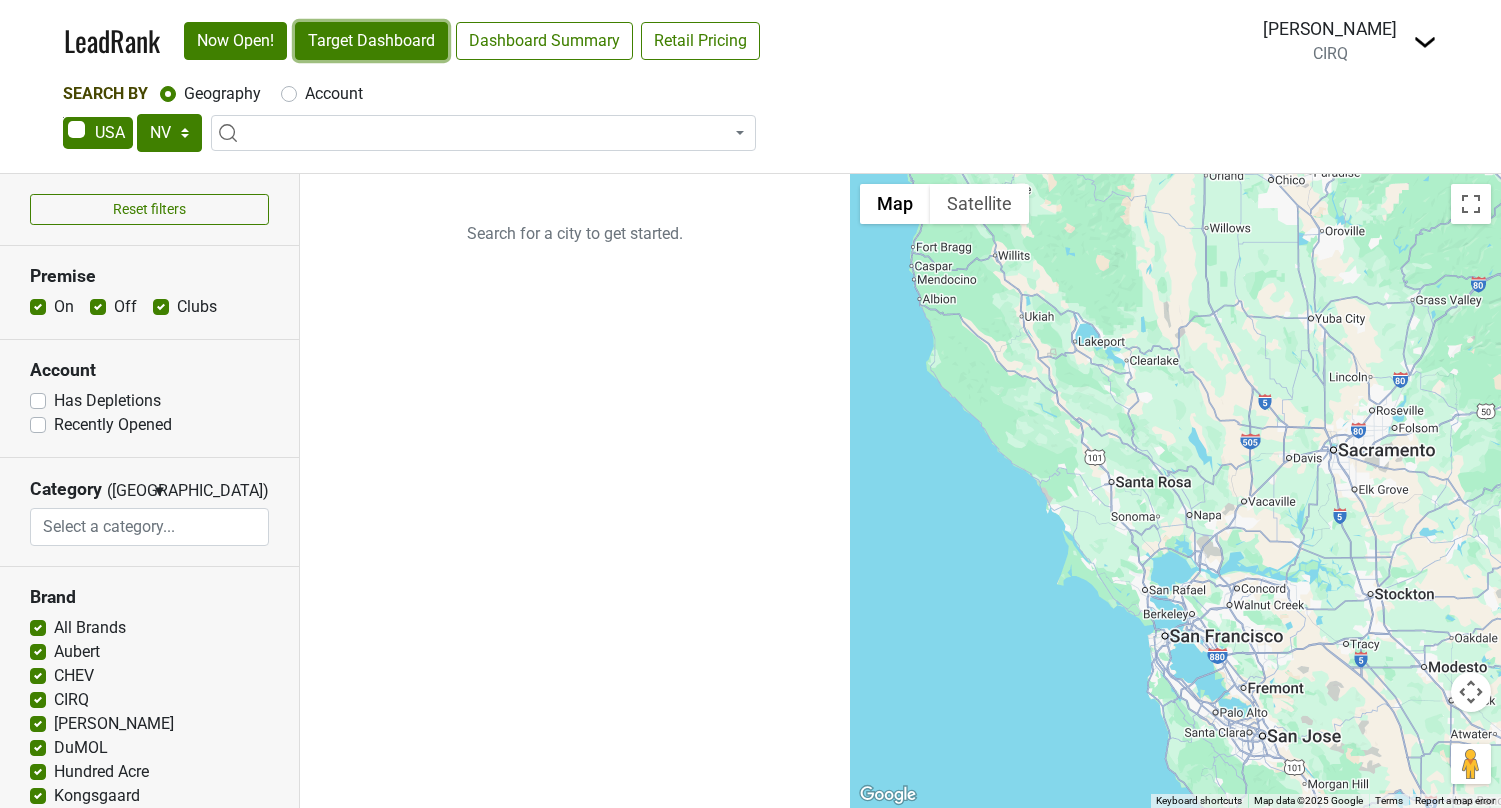 click on "Target Dashboard" at bounding box center [371, 41] 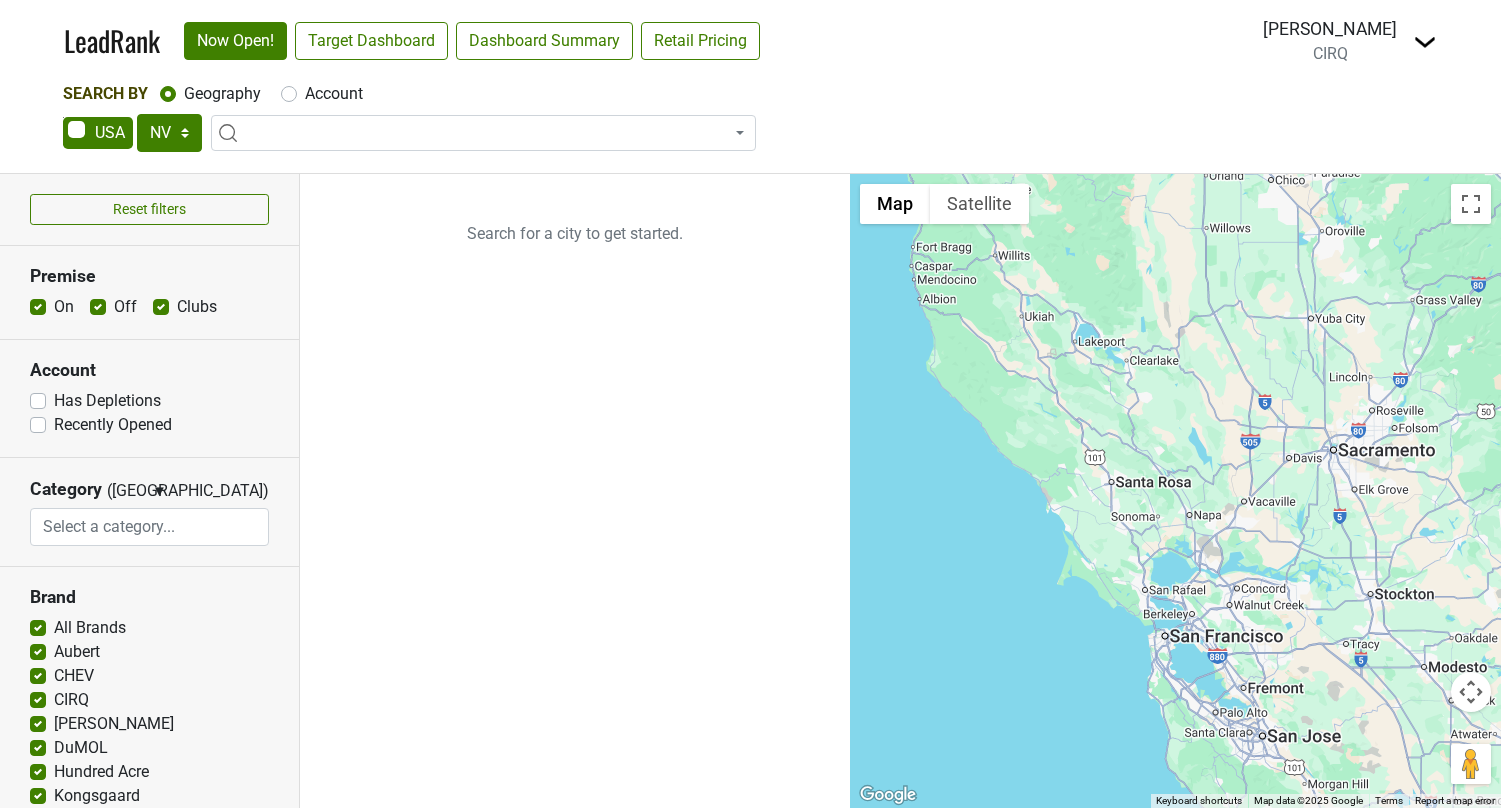 click at bounding box center [1425, 42] 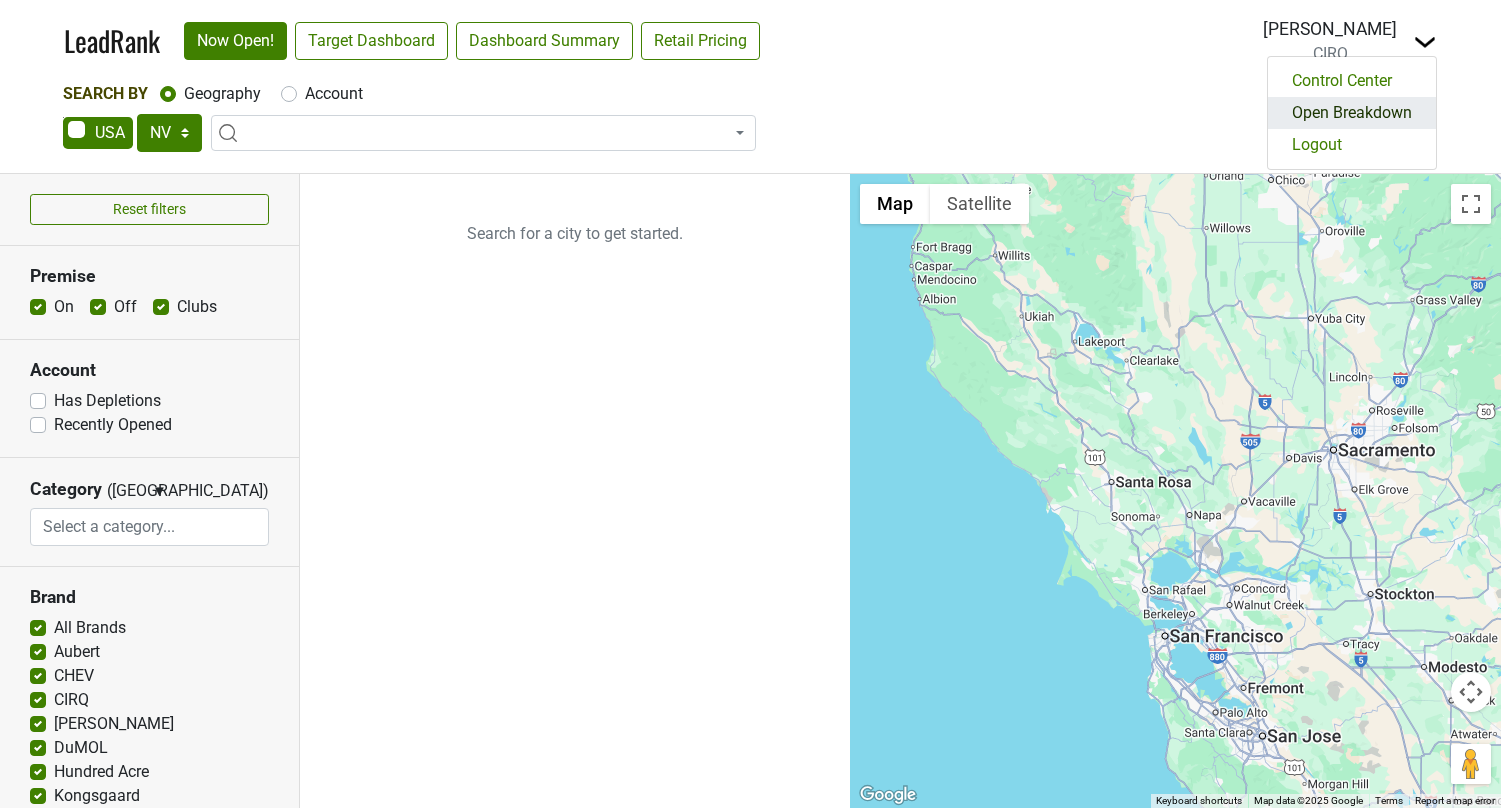 click on "Open Breakdown" at bounding box center [1352, 113] 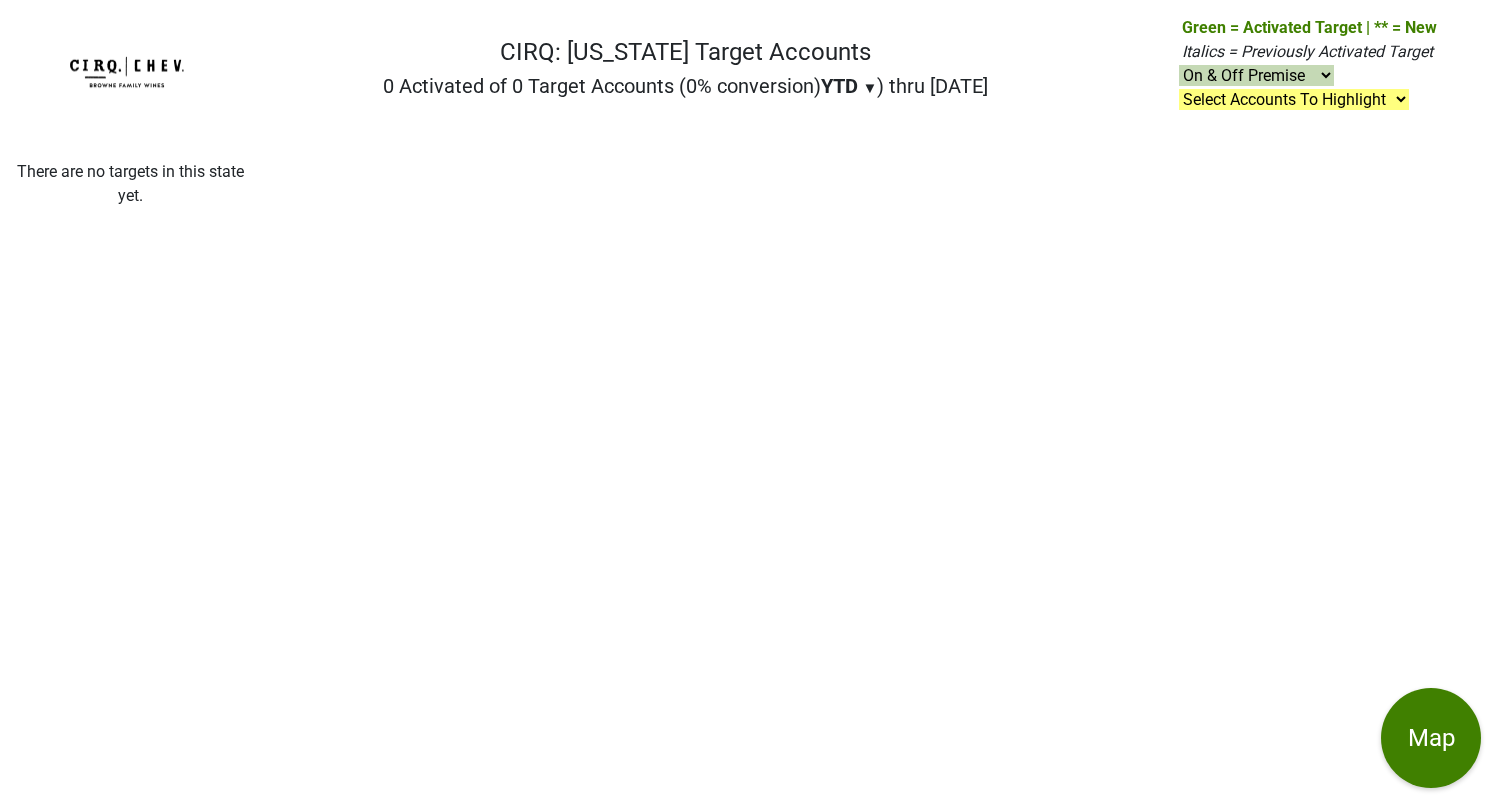 scroll, scrollTop: 0, scrollLeft: 0, axis: both 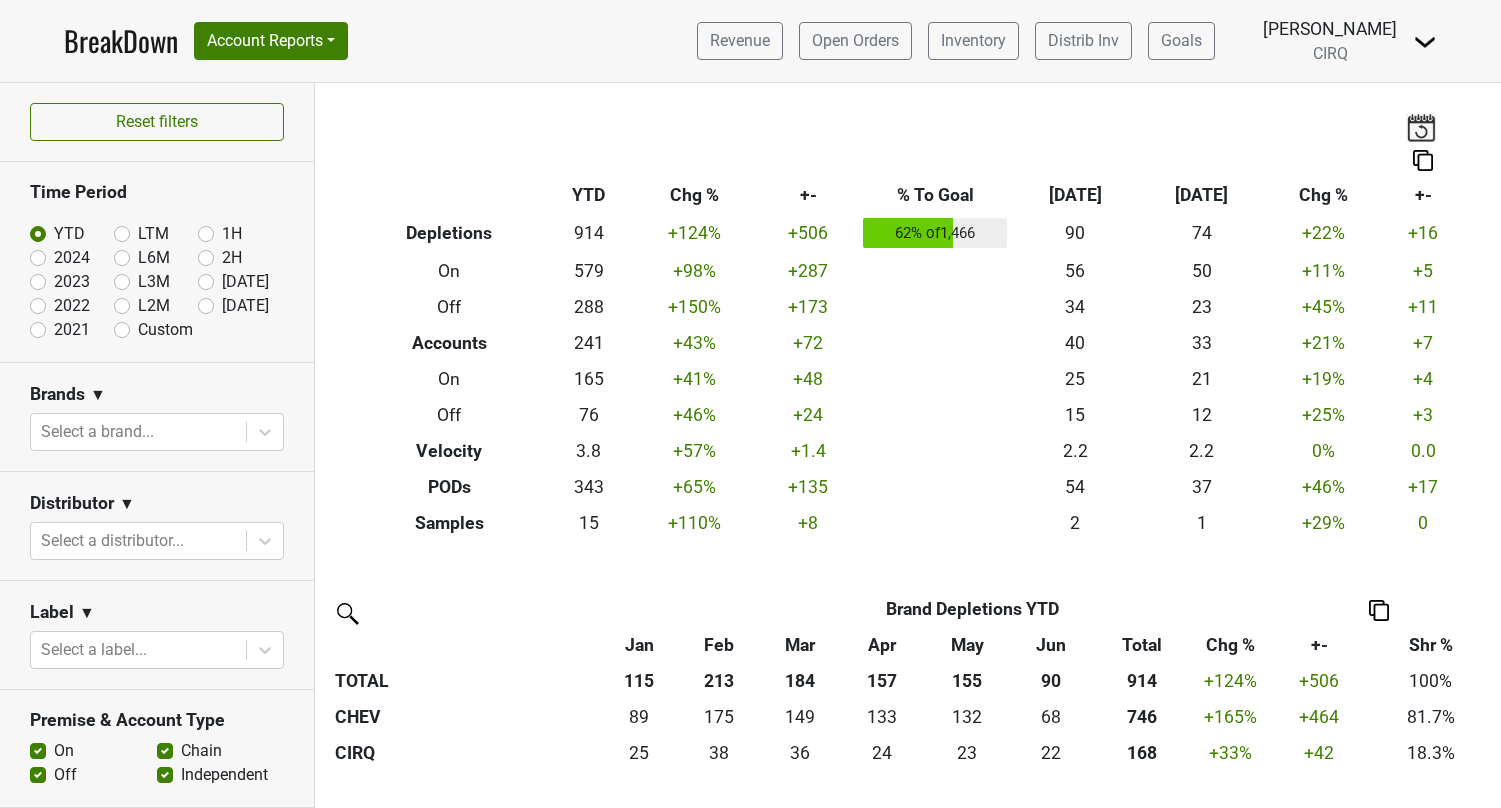 click at bounding box center (1421, 127) 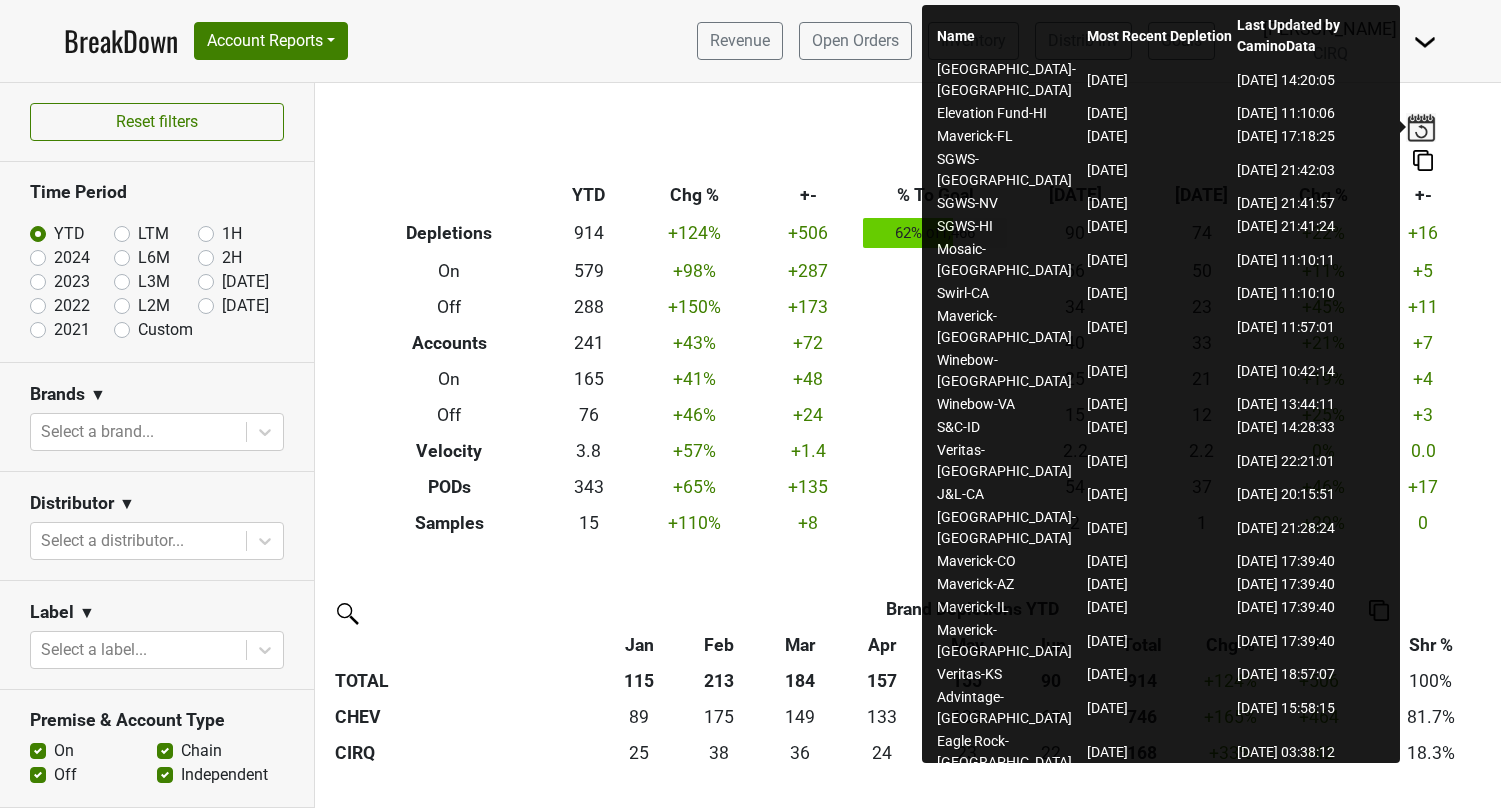 click on "Breakdown Type YTD Chg % +- % To Goal Jun ‘25 Jun ‘24 Chg % +- Depletions 914 +124 % +506 62 % of  1,466 90 74 +22 % +16 On 579 +98 % +287   56 50 +11 % +5 Off 288 +150 % +173   34 23 +45 % +11 Accounts 241 +43 % +72   40 33 +21 % +7 On 165 +41 % +48   25 21 +19 % +4 Off 76 +46 % +24   15 12 +25 % +3 Velocity 3.8 +57 % +1.4   2.2 2.2 0 % 0.0 PODs 343 +65 % +135   54 37 +46 % +17 Samples 15 +110 % +8   2 1 +29 % 0" at bounding box center (908, 312) 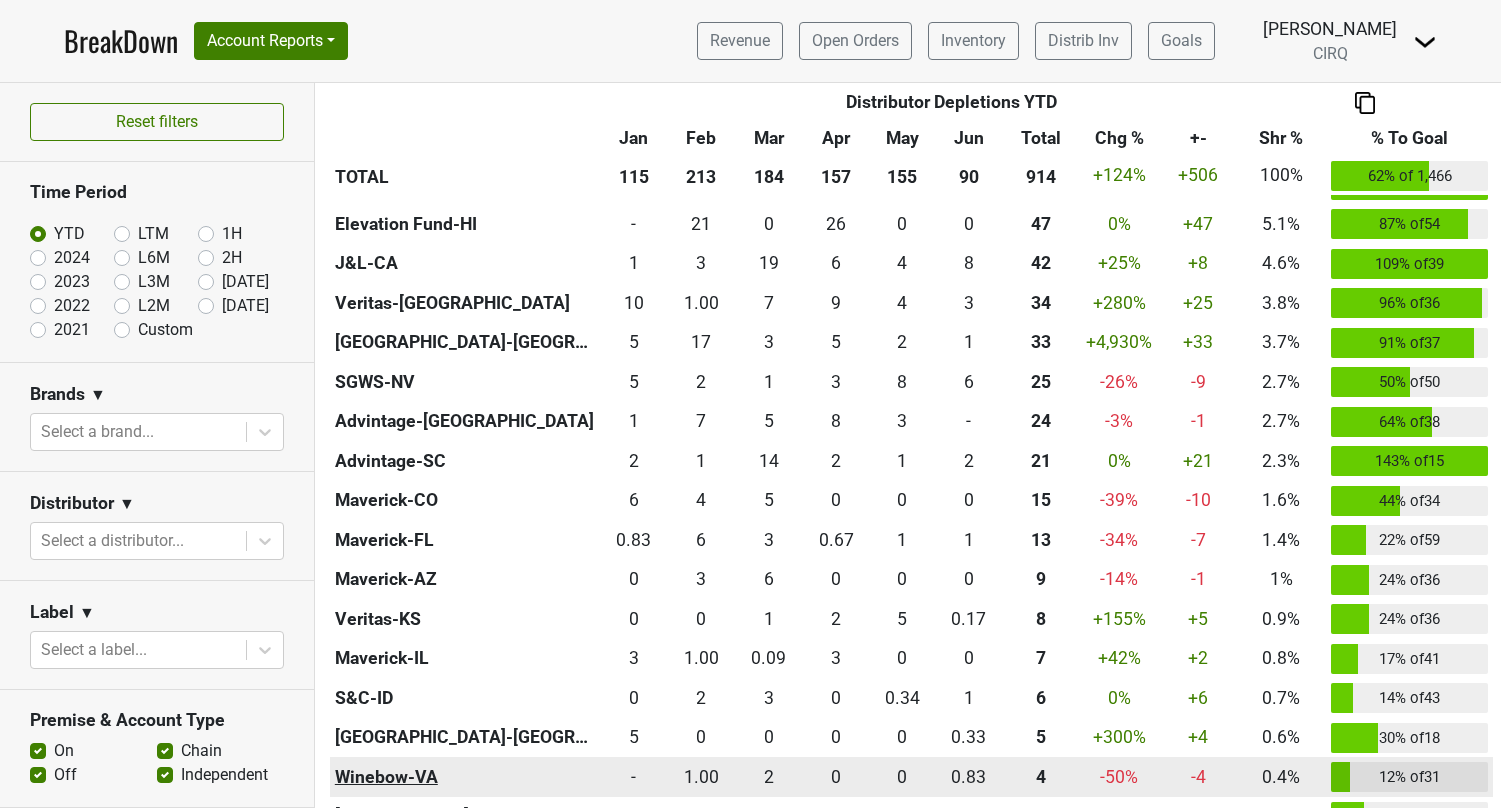 scroll, scrollTop: 827, scrollLeft: 0, axis: vertical 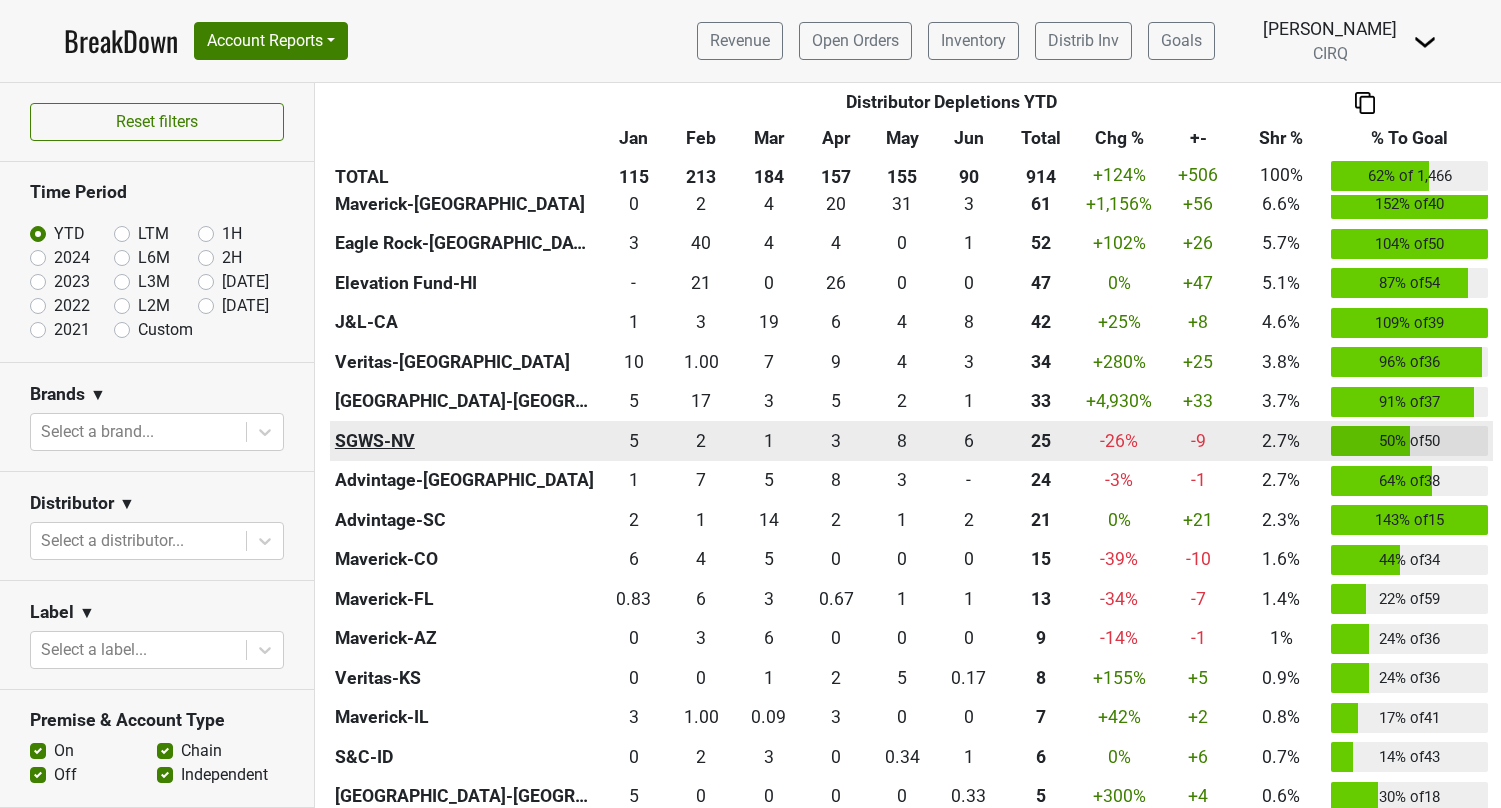 click on "SGWS-NV" at bounding box center (465, 441) 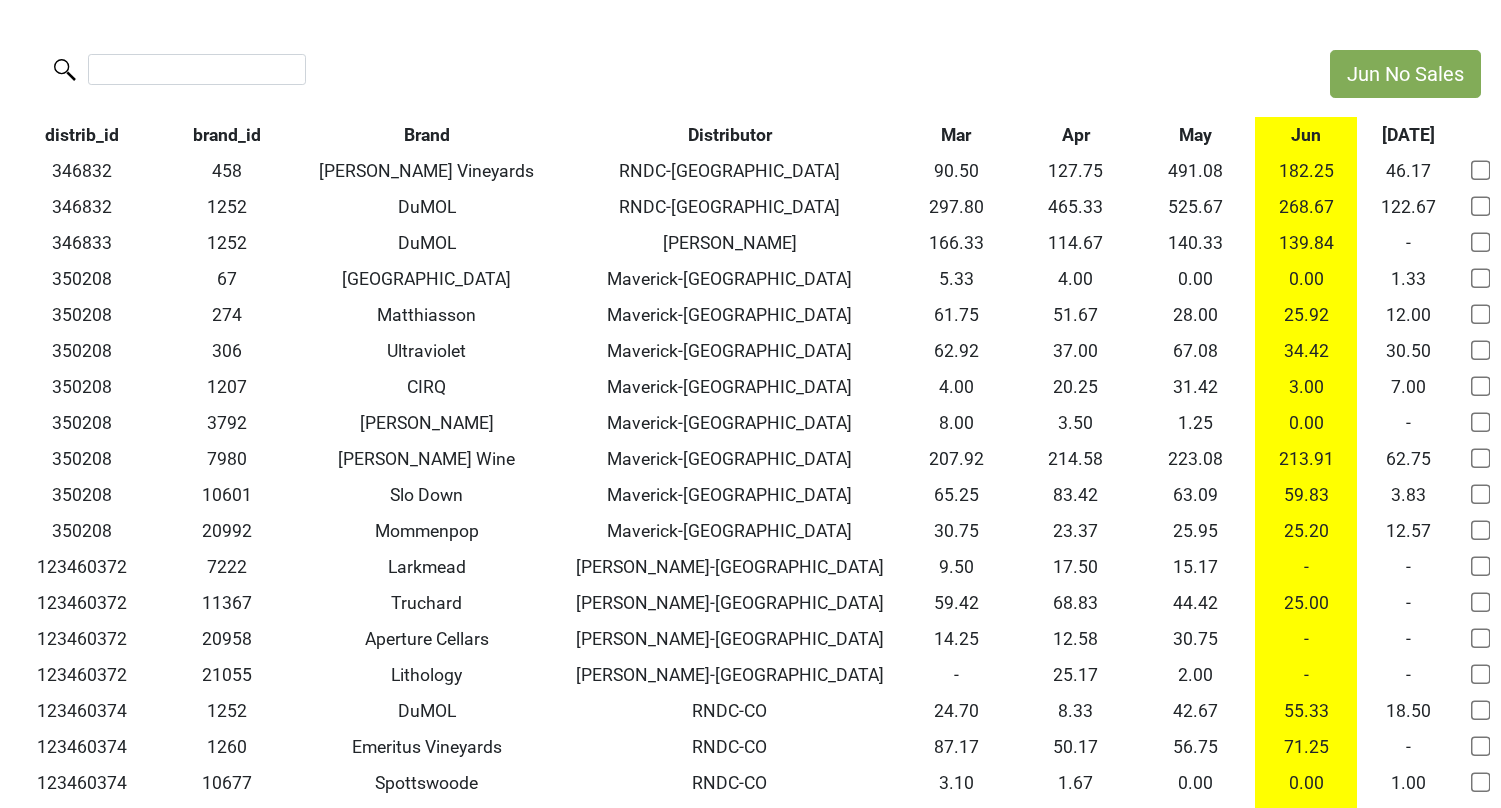 type on "123799182" 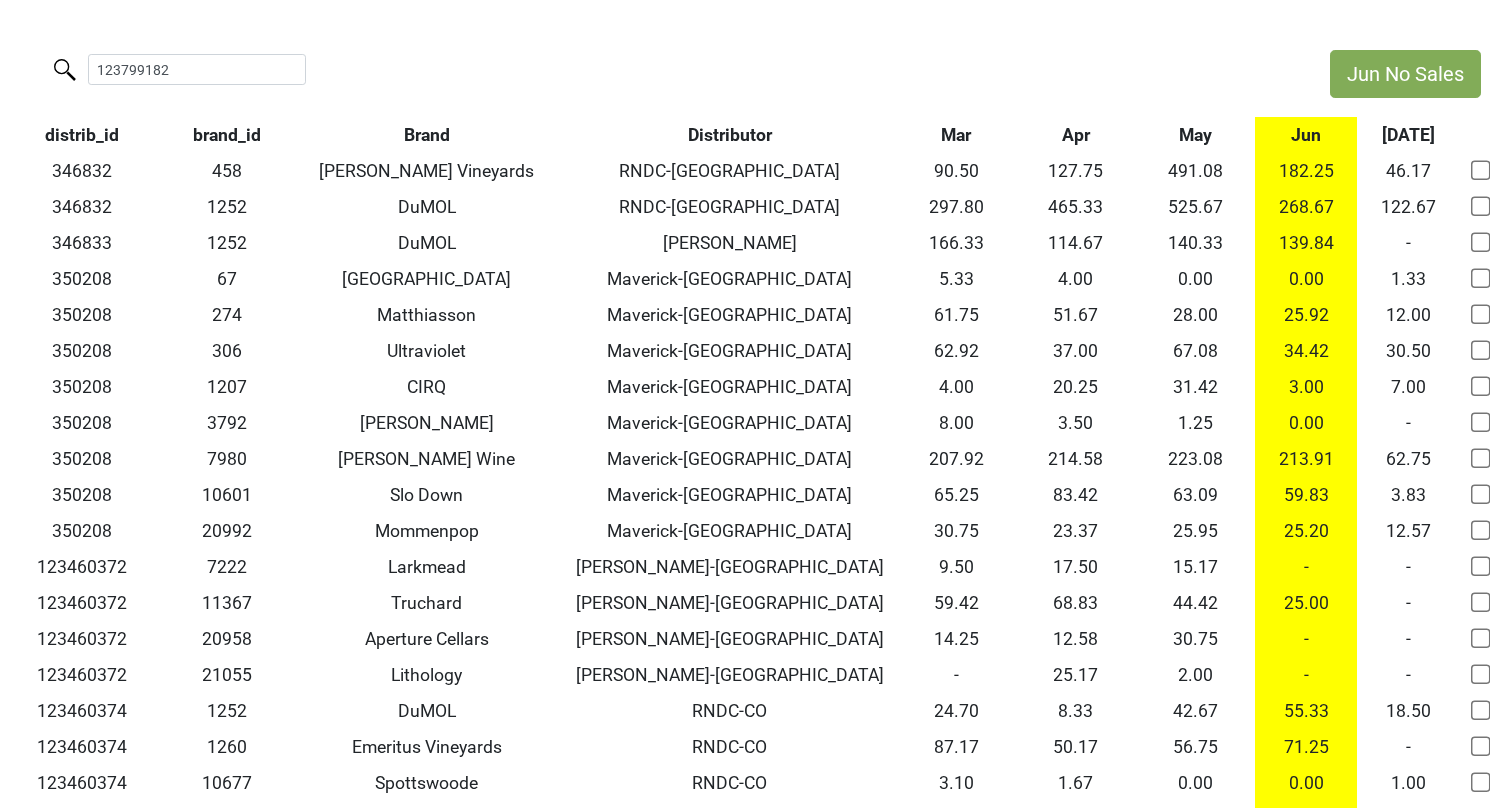 scroll, scrollTop: 0, scrollLeft: 0, axis: both 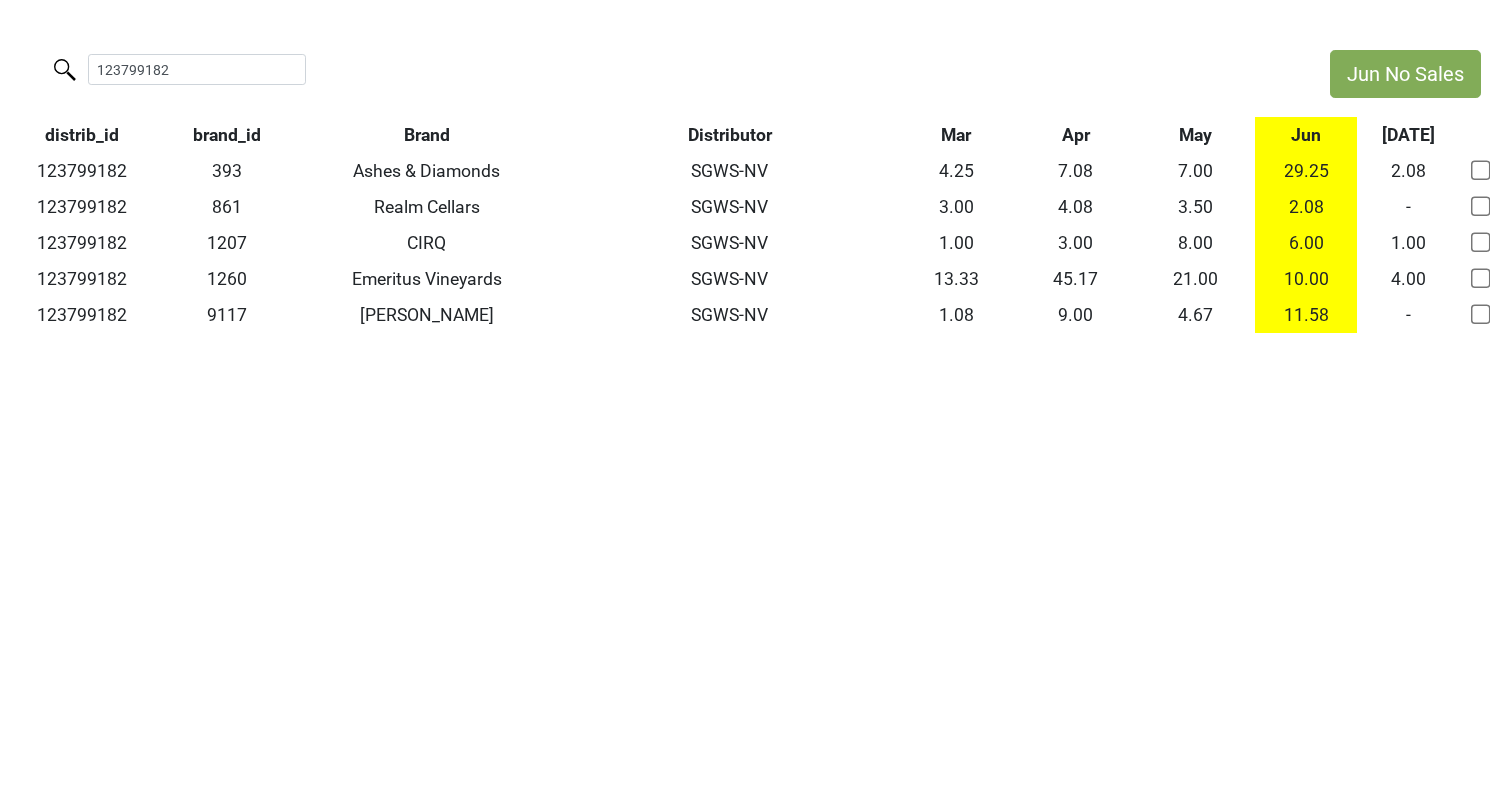 type 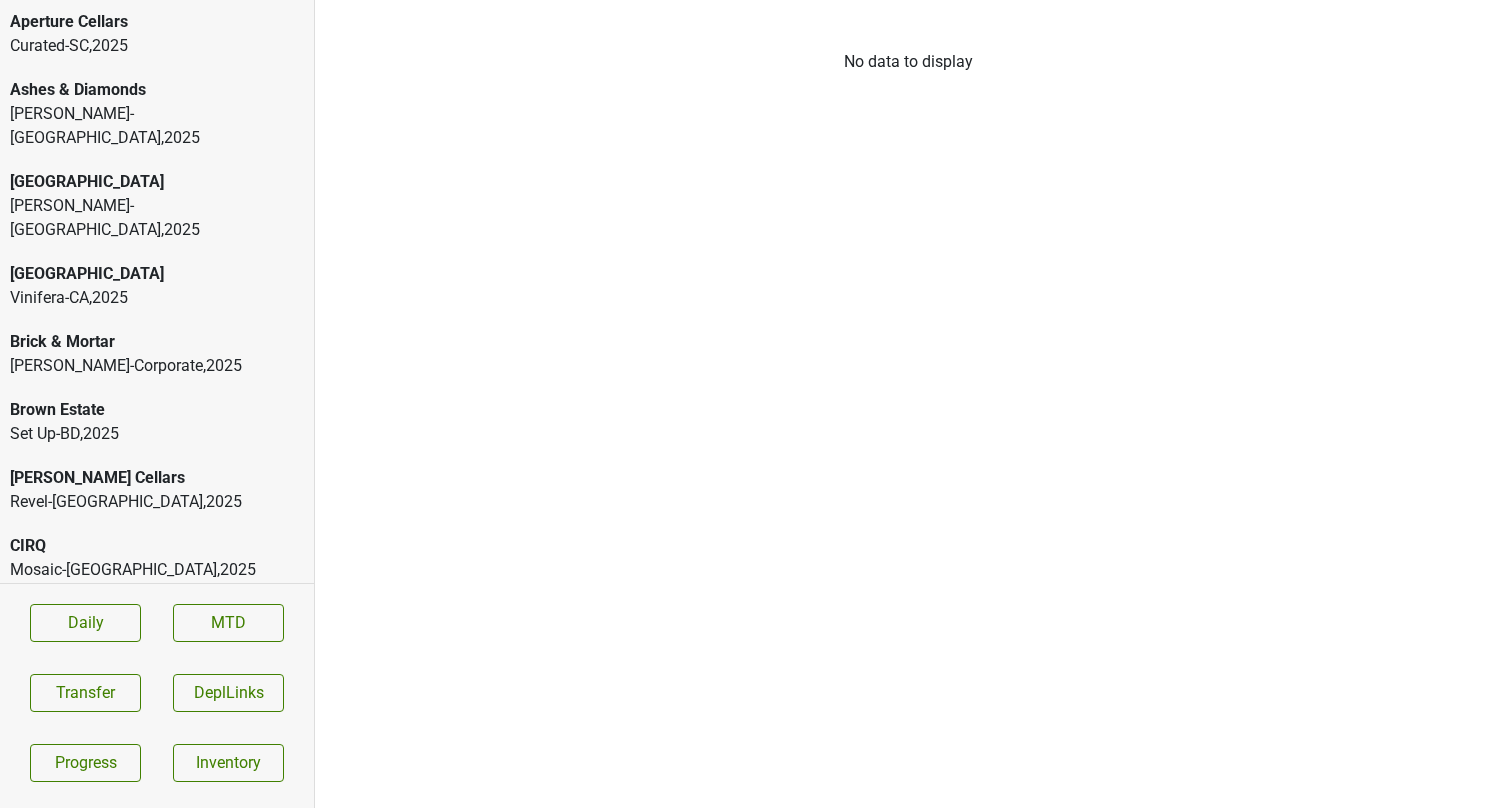 scroll, scrollTop: 0, scrollLeft: 0, axis: both 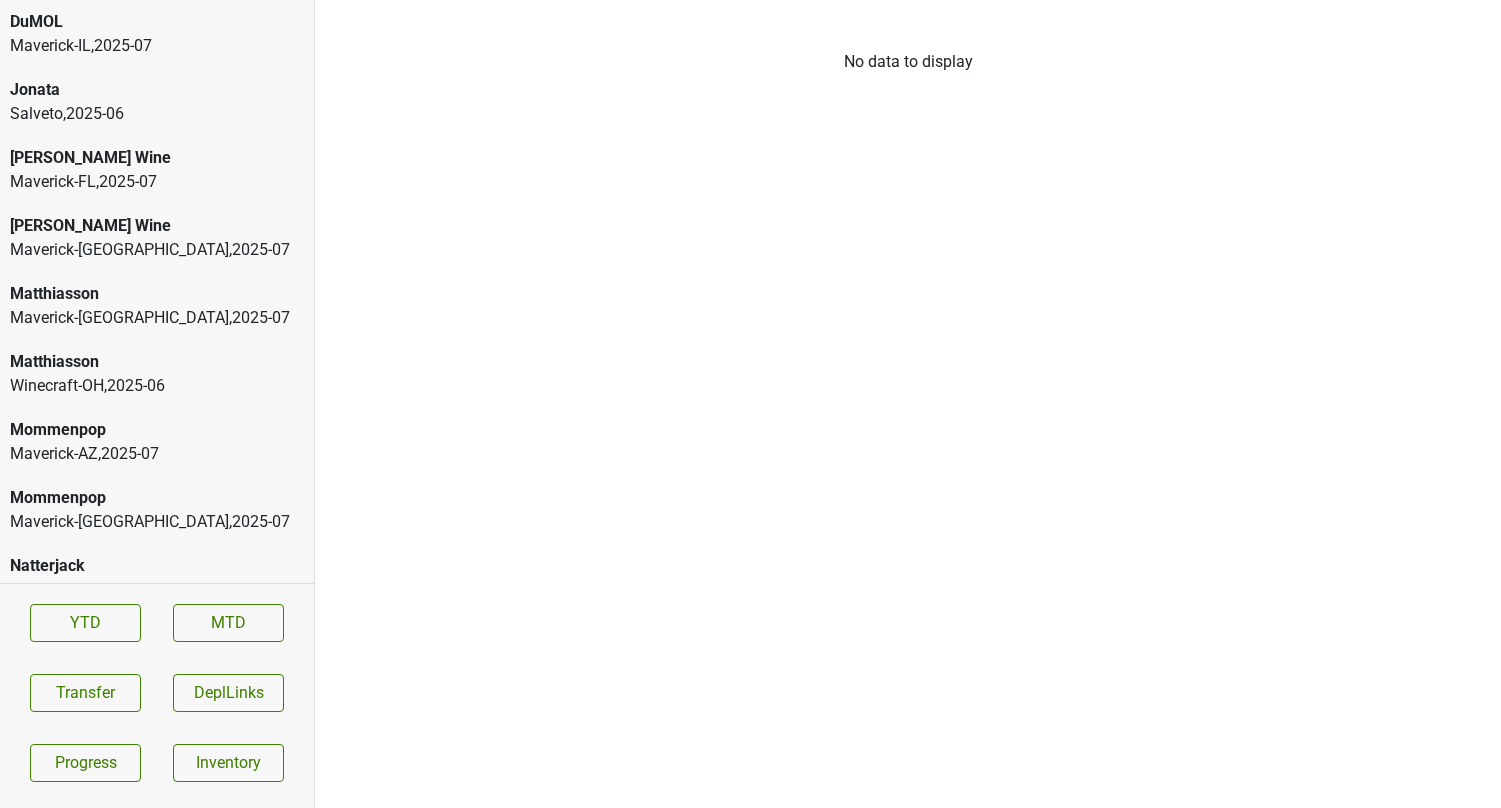 click on "Maverick-IL ,  2025 - 07" at bounding box center [157, 46] 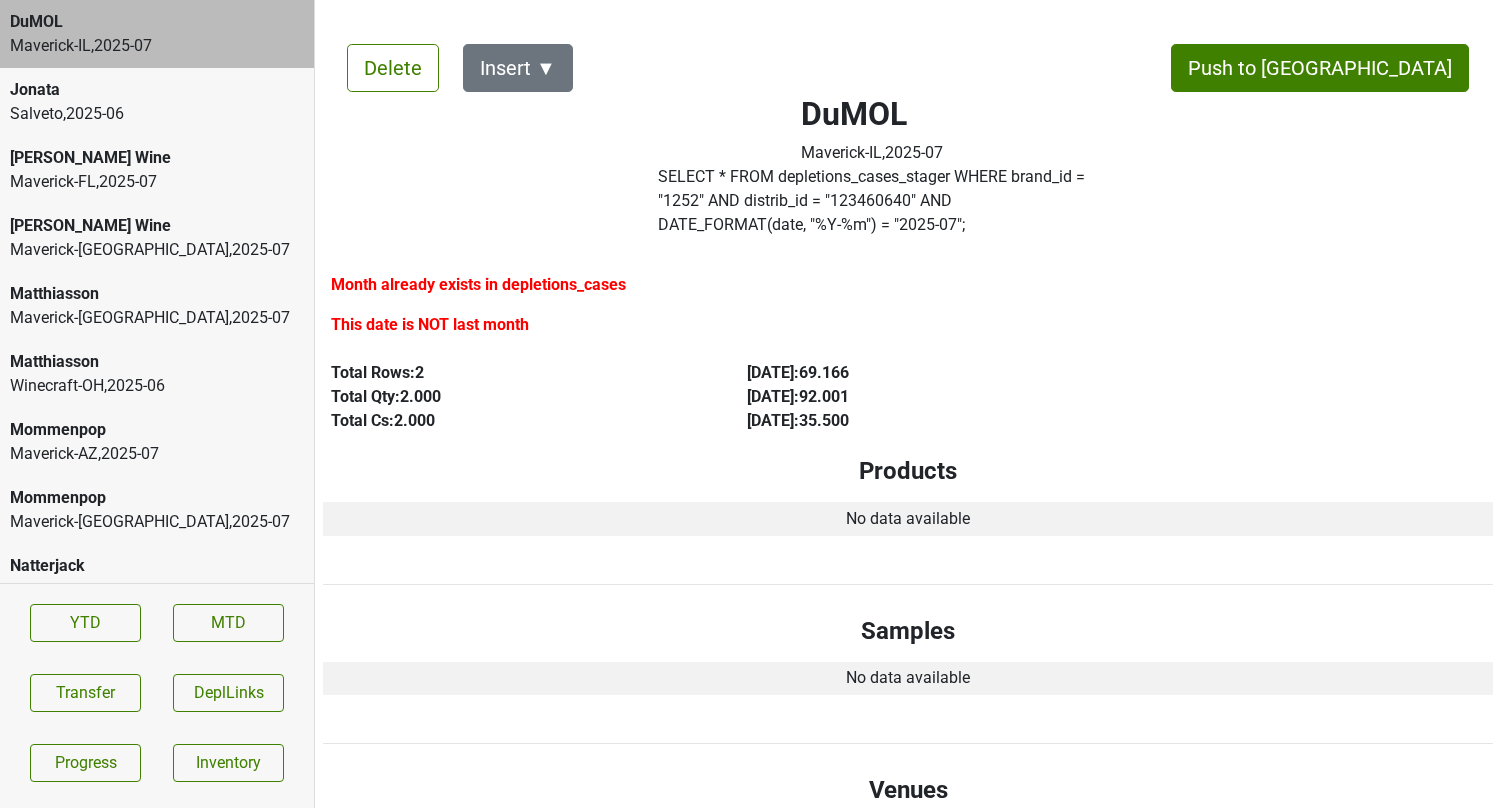 click on "SELECT * FROM depletions_cases_stager WHERE brand_id = " 1252 " AND distrib_id = " 123460640 " AND DATE_FORMAT(date, "%Y-%m") = " 2025 - 07 ";" at bounding box center (872, 201) 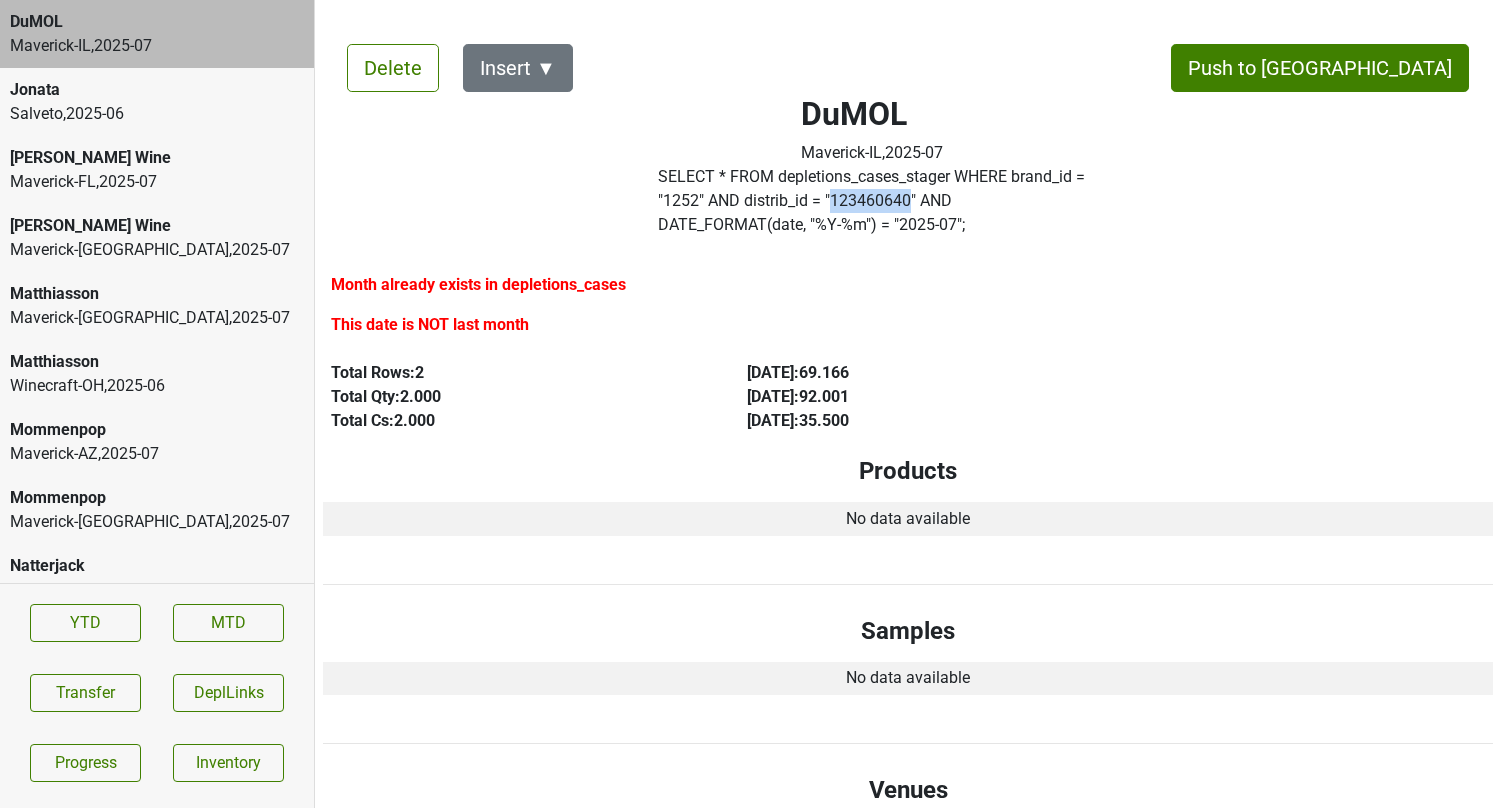 copy on "123460640" 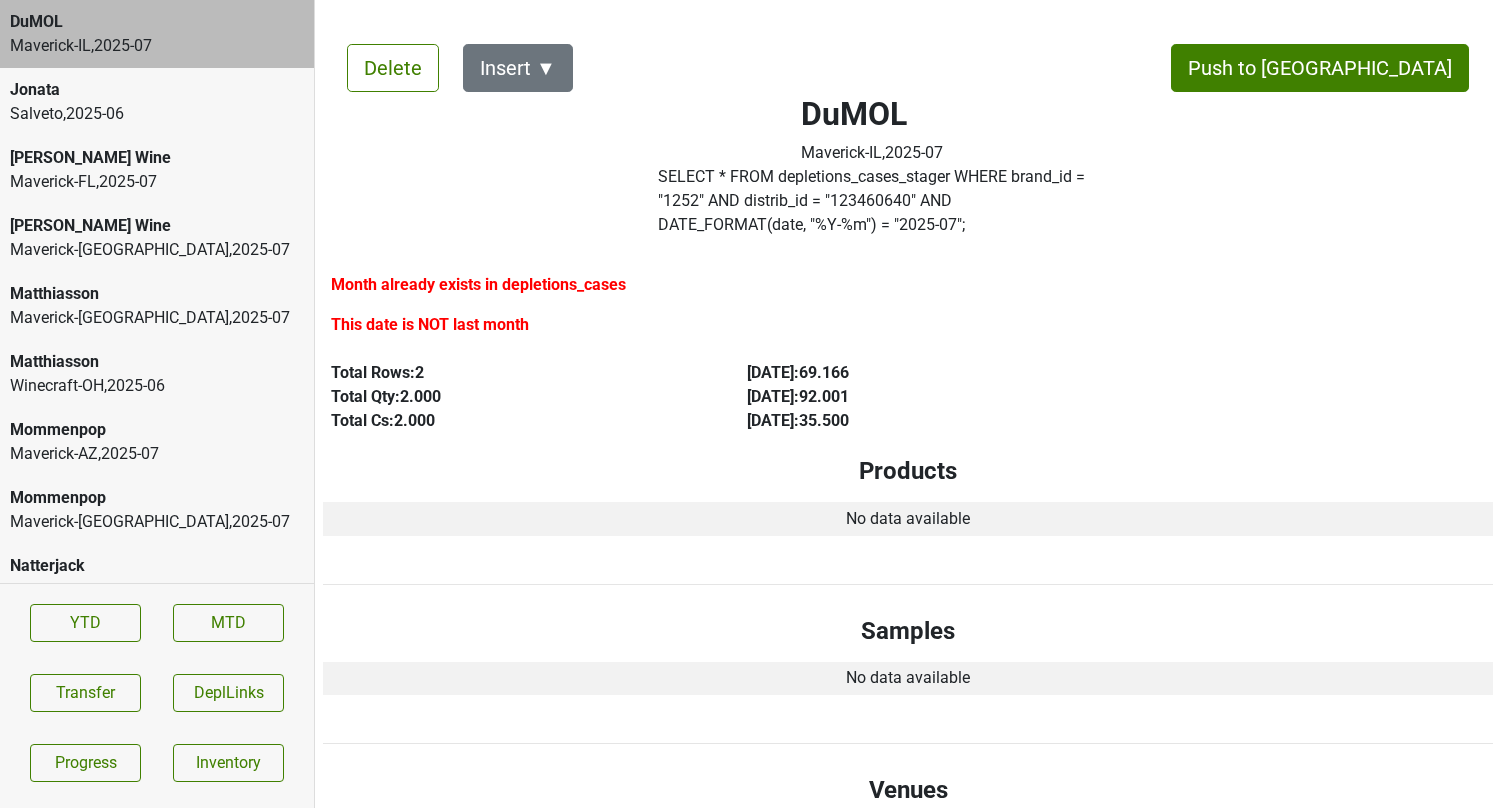 click on "Salveto ,  2025 - 06" at bounding box center [157, 114] 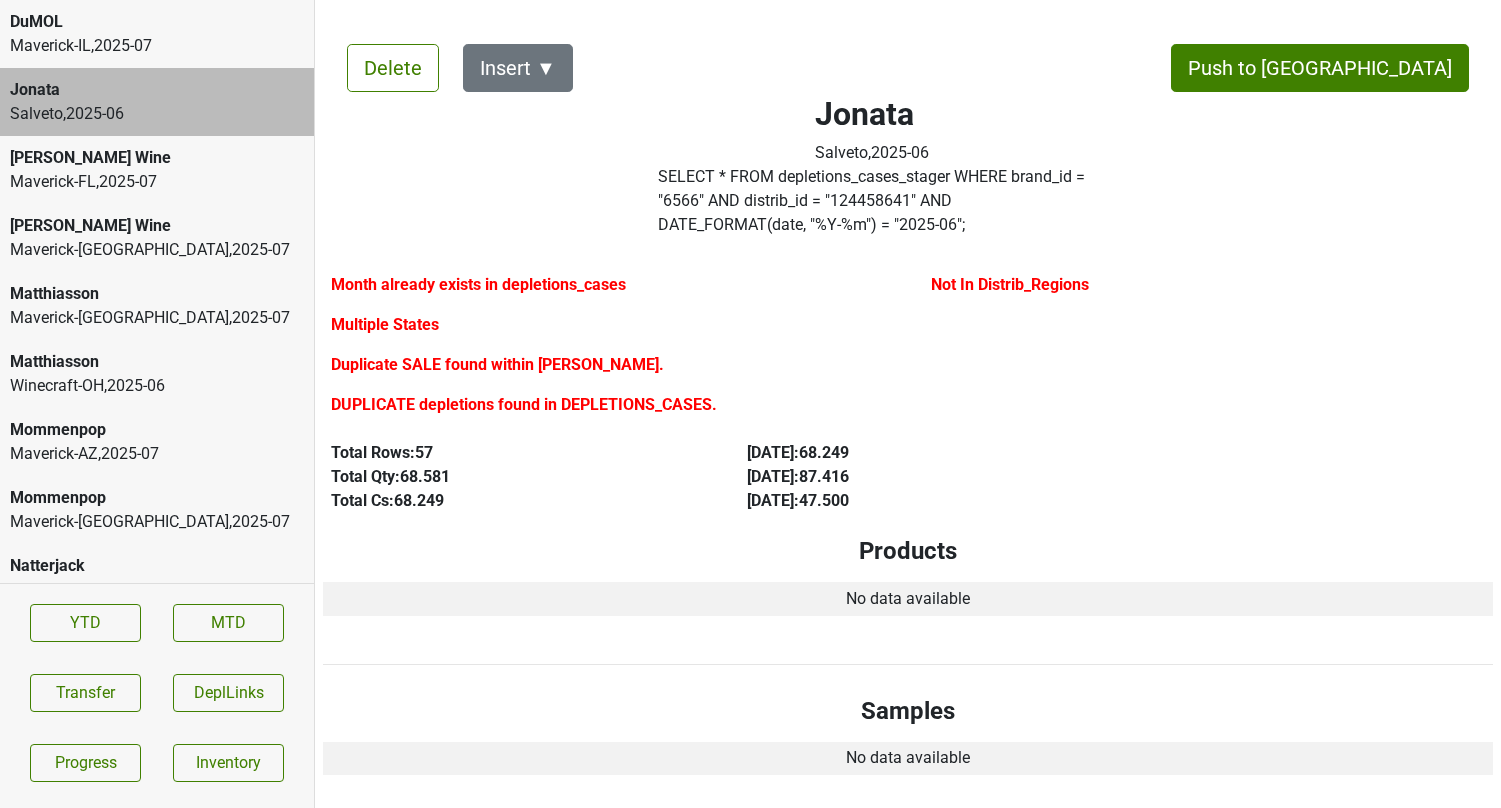 click on "Maverick-IL ,  2025 - 07" at bounding box center (157, 46) 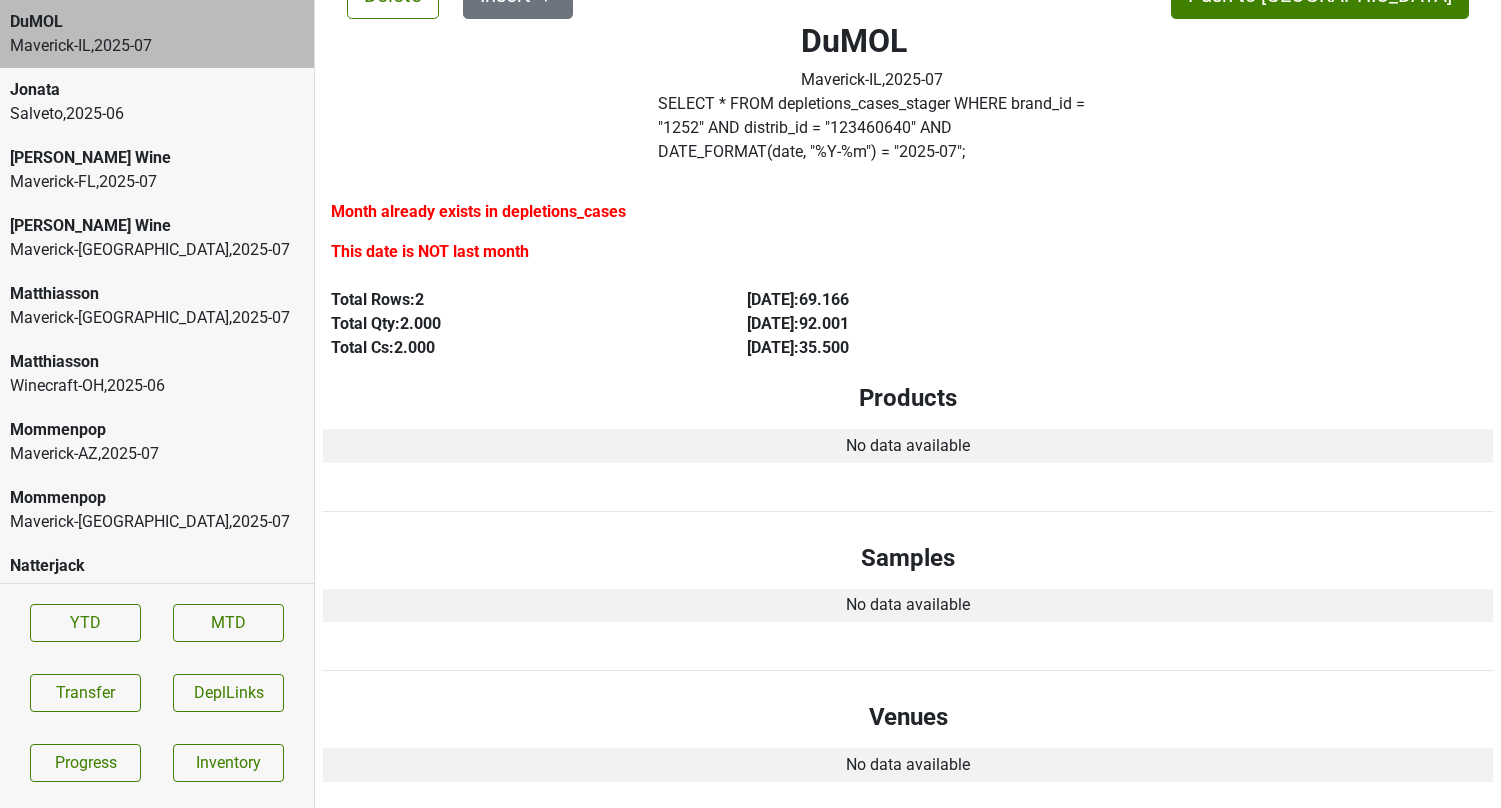 scroll, scrollTop: 0, scrollLeft: 0, axis: both 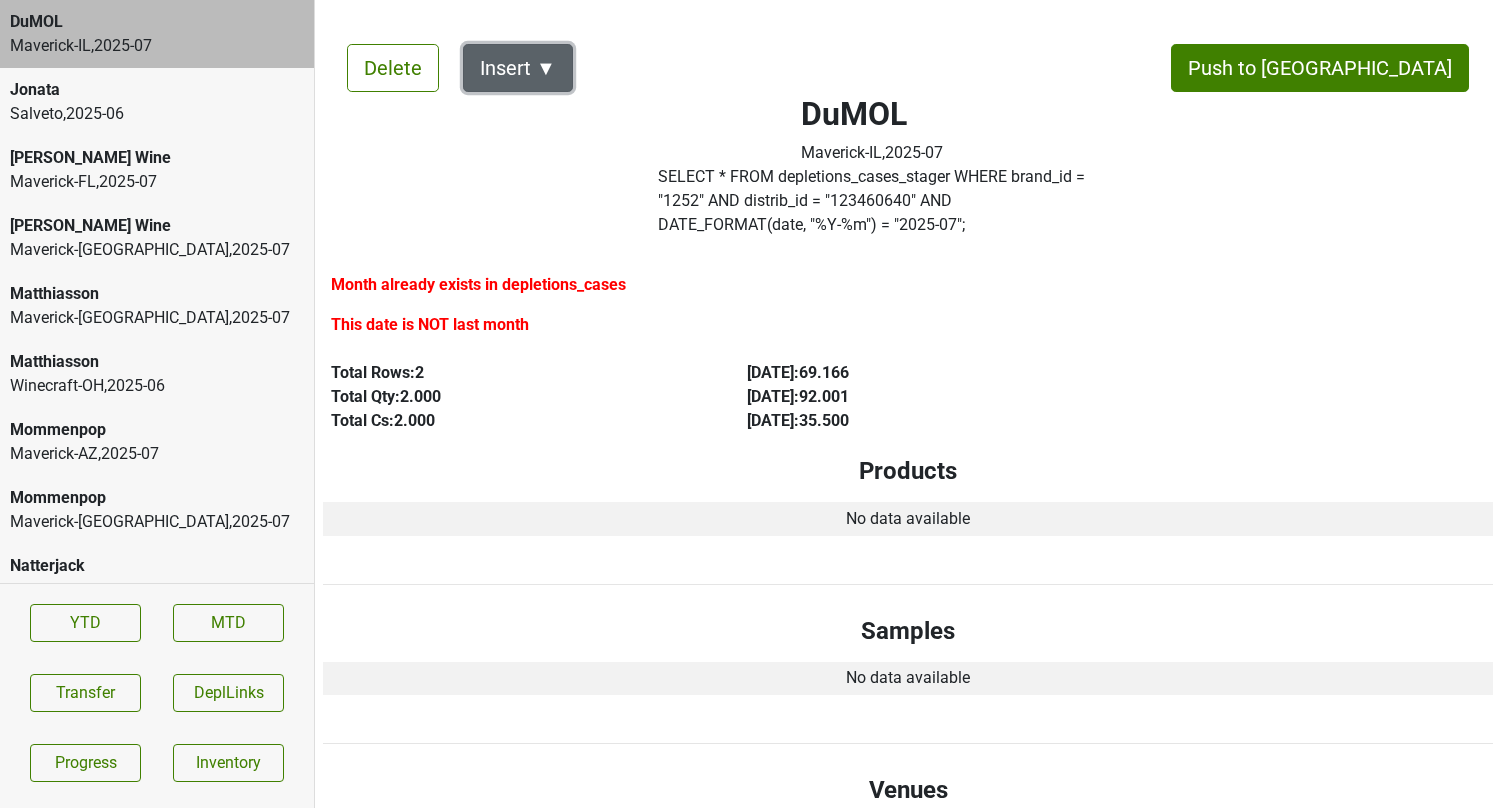 click on "Insert ▼" at bounding box center (518, 68) 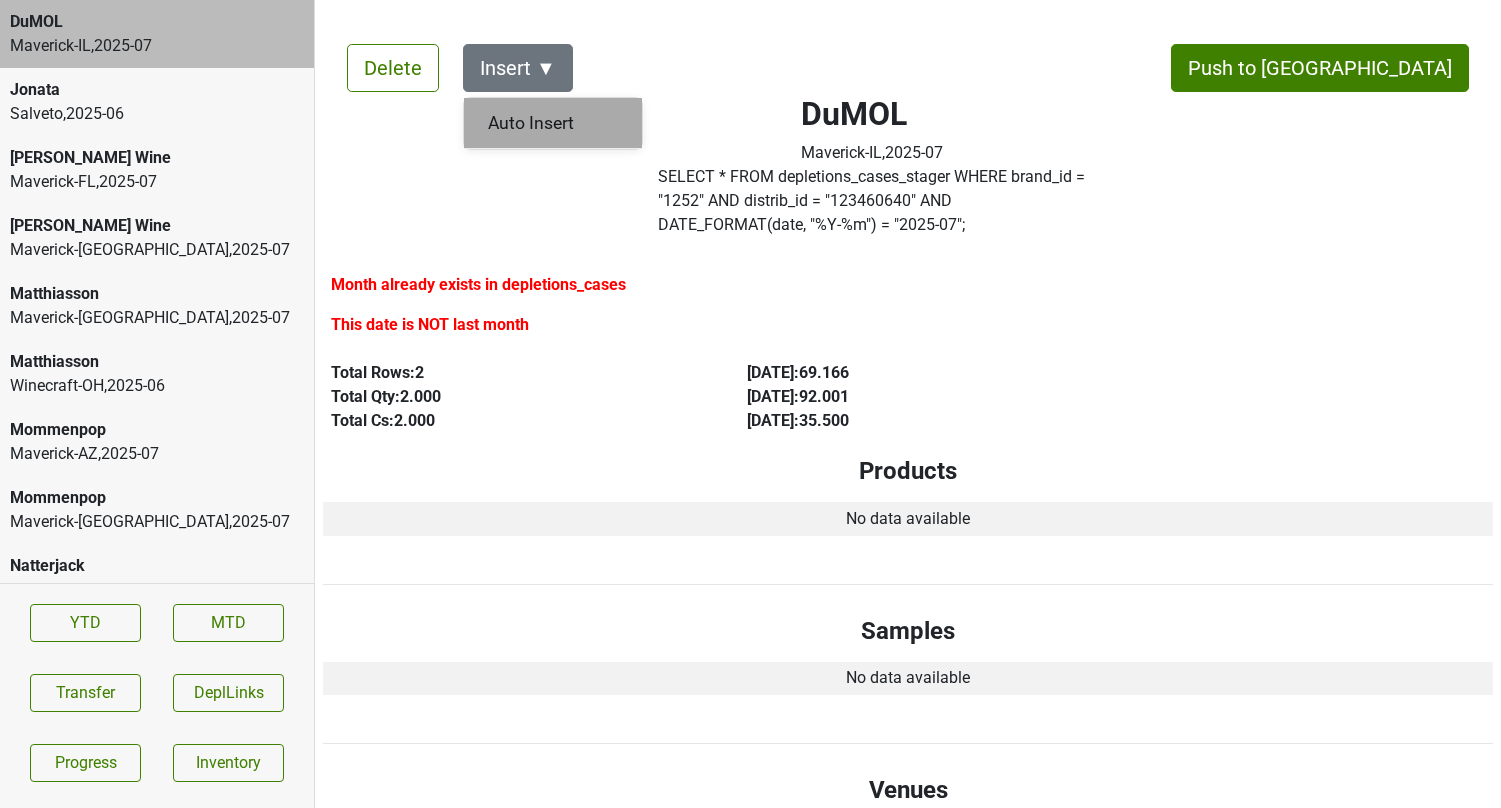 click on "Auto Insert" at bounding box center [553, 123] 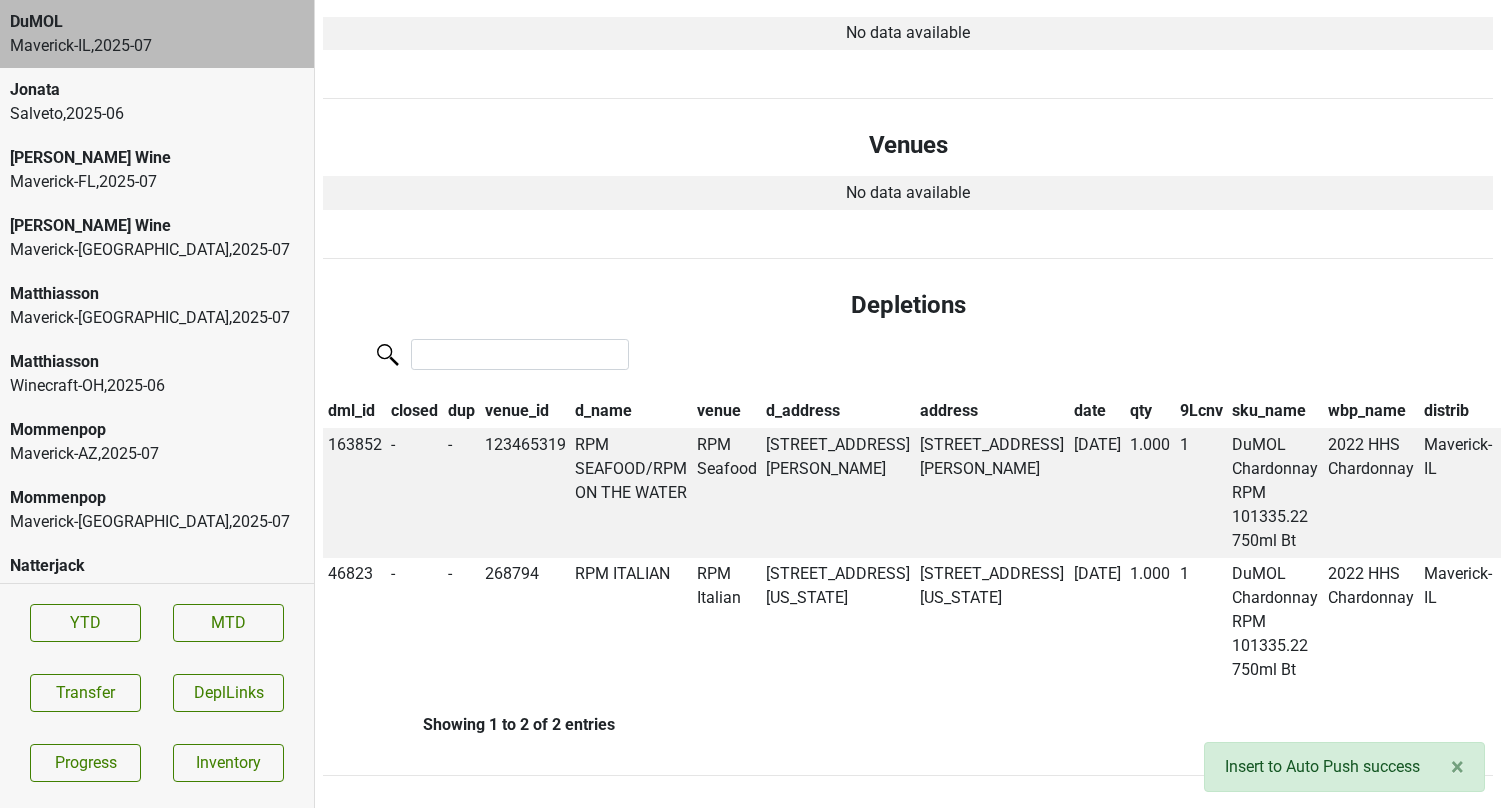 scroll, scrollTop: 0, scrollLeft: 0, axis: both 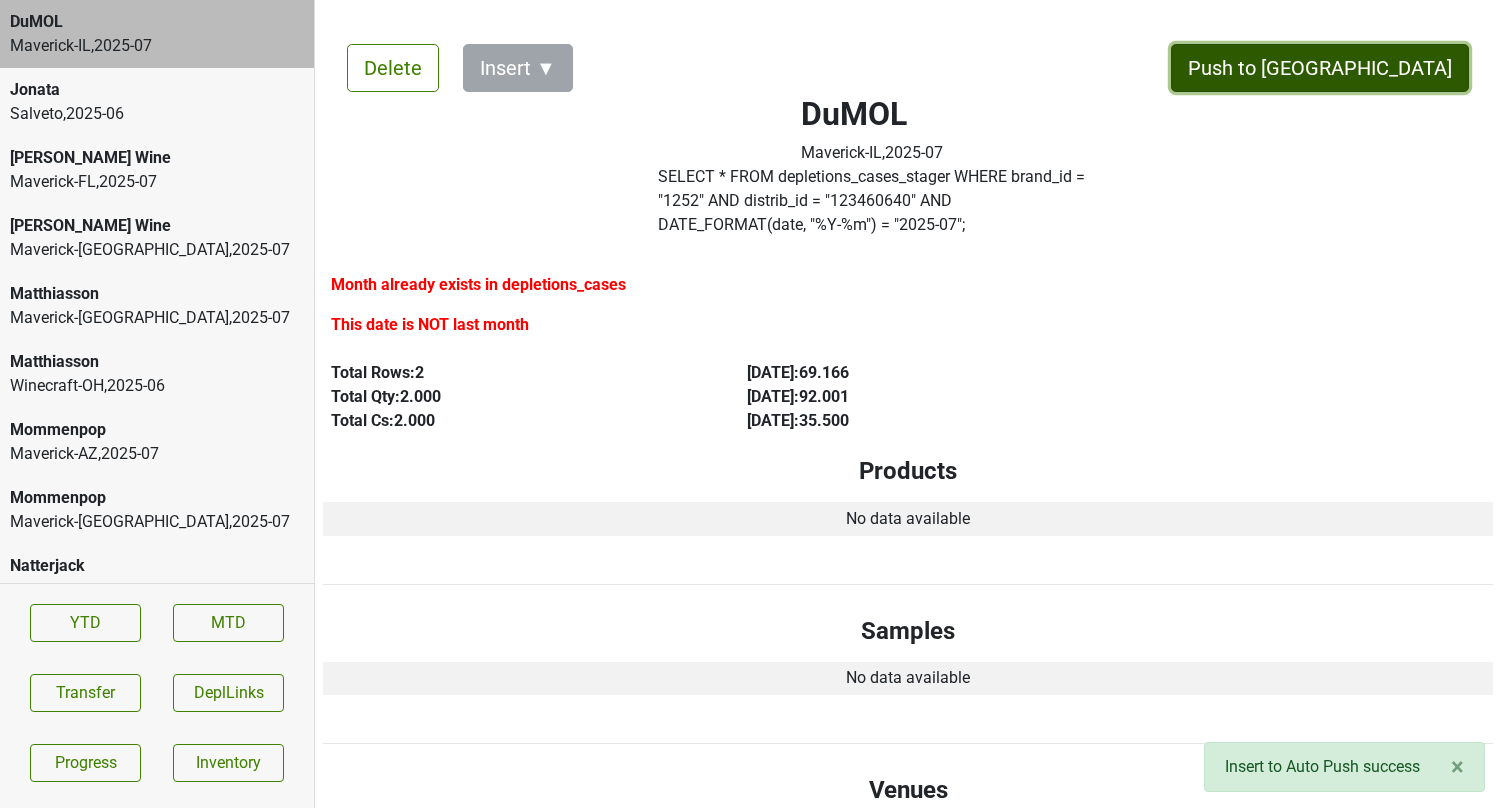 click on "Push to DC" at bounding box center (1320, 68) 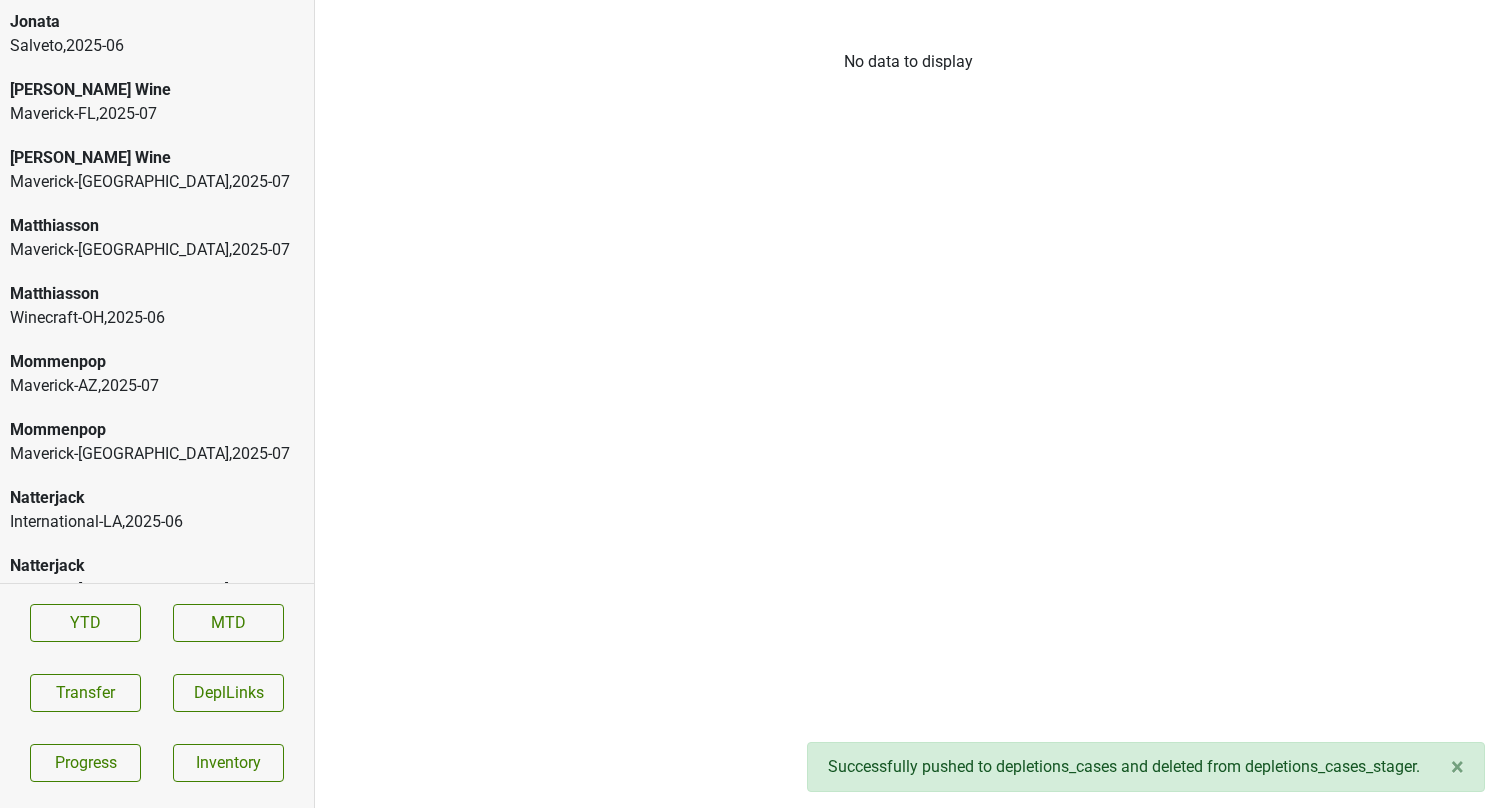 click on "Maverick-FL ,  2025 - 07" at bounding box center [157, 114] 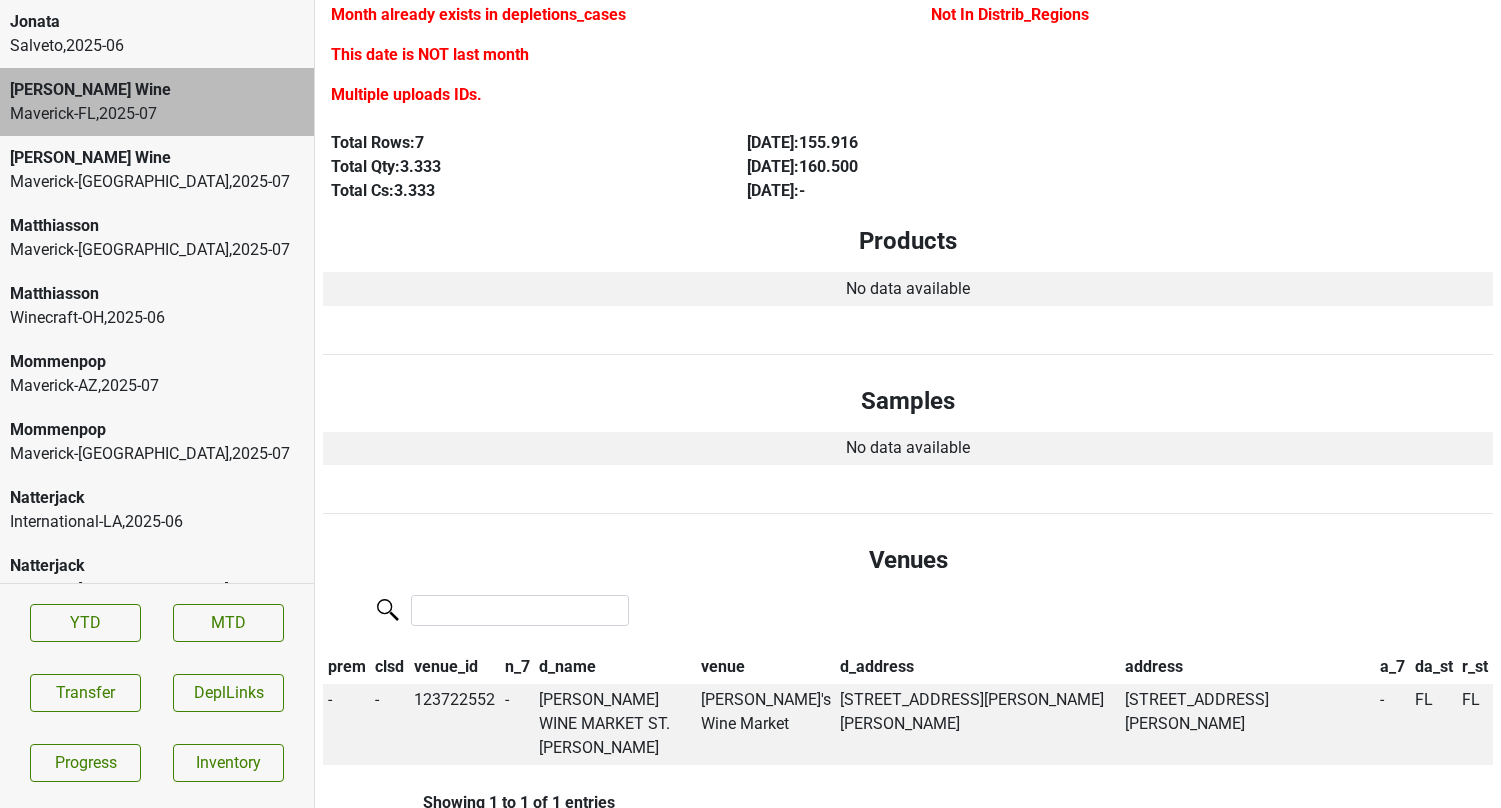 scroll, scrollTop: 0, scrollLeft: 0, axis: both 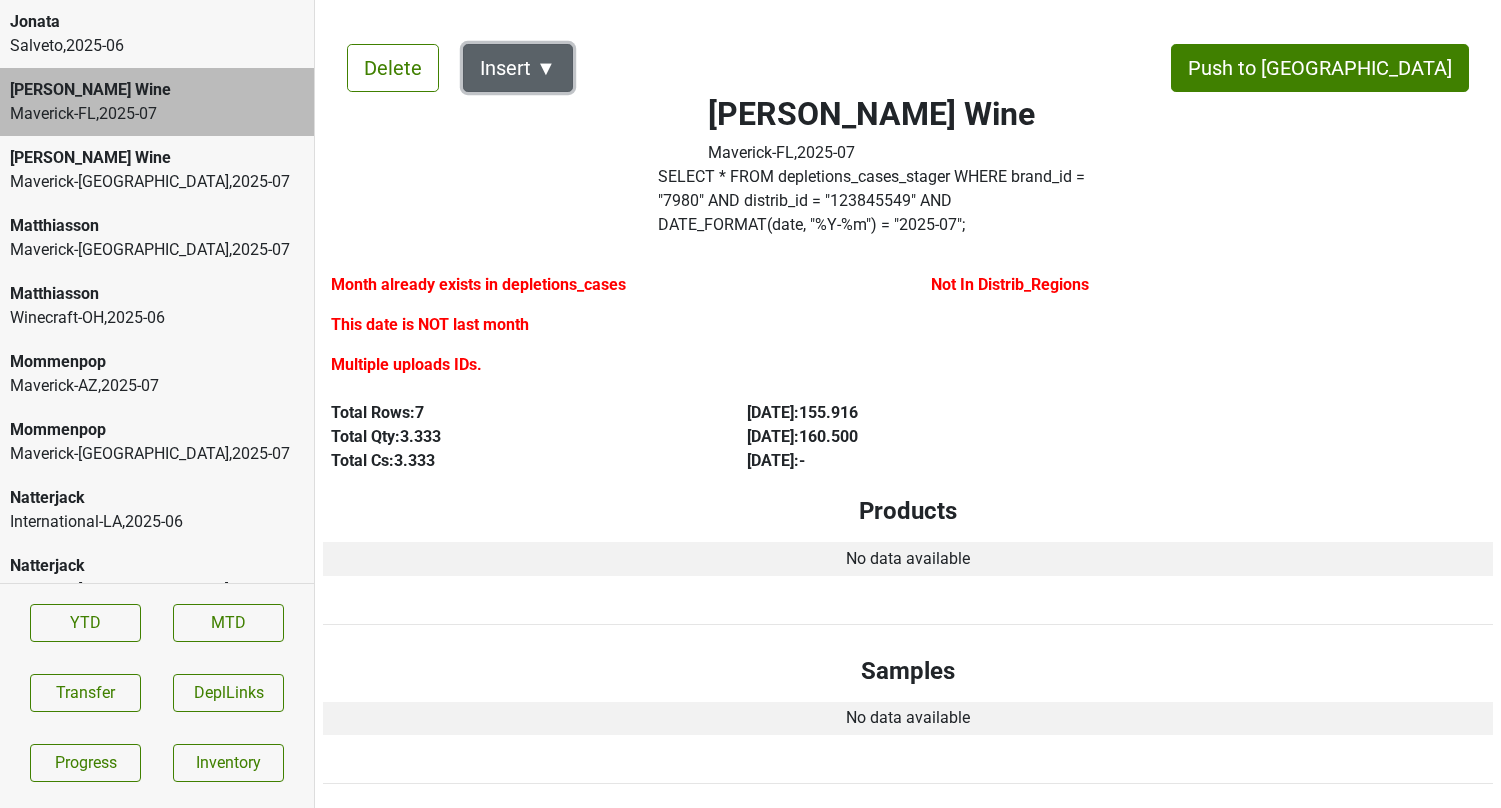 click on "Insert ▼" at bounding box center (518, 68) 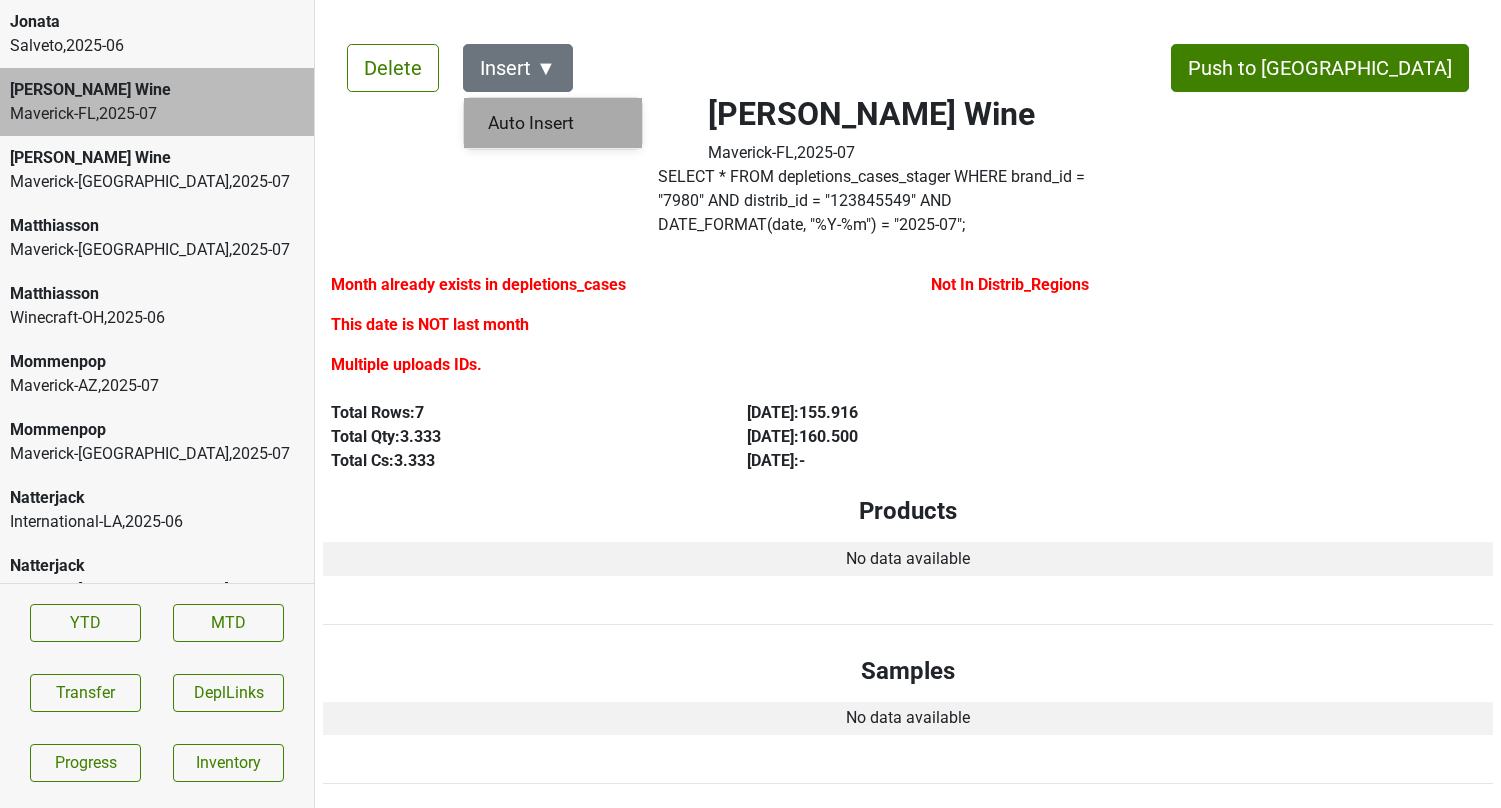 click on "Auto Insert" at bounding box center (553, 123) 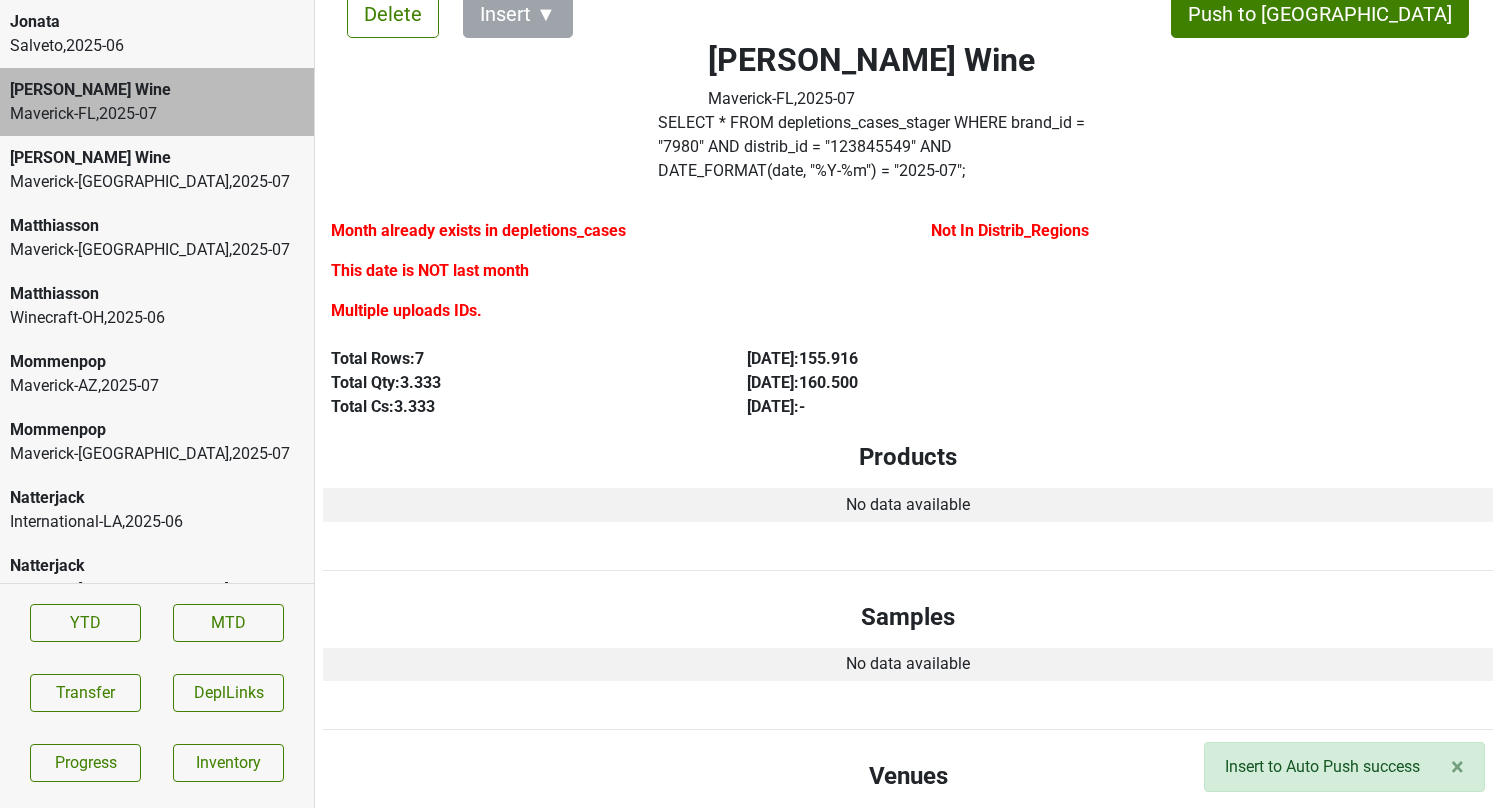 scroll, scrollTop: 0, scrollLeft: 0, axis: both 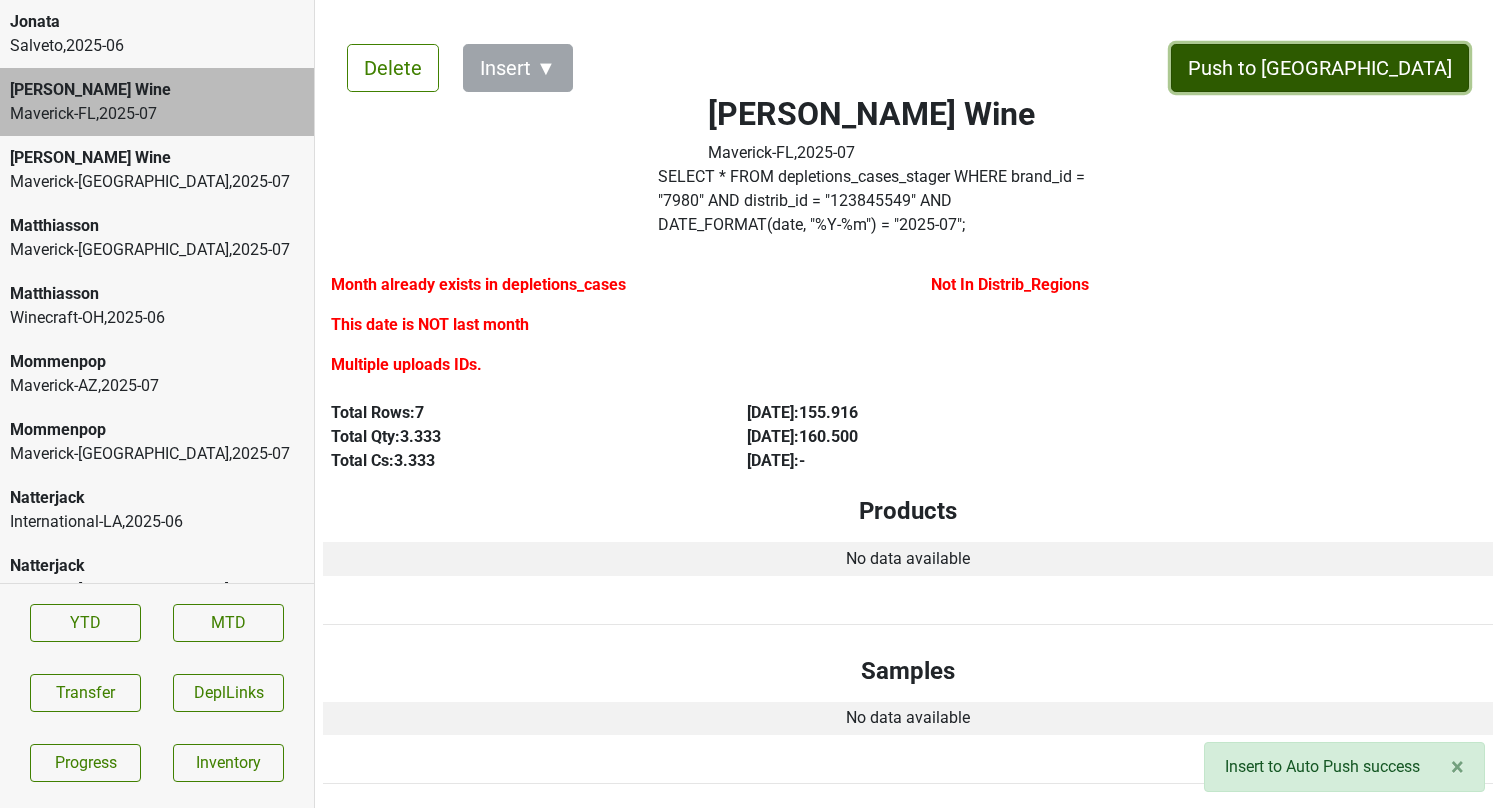 click on "Push to DC" at bounding box center (1320, 68) 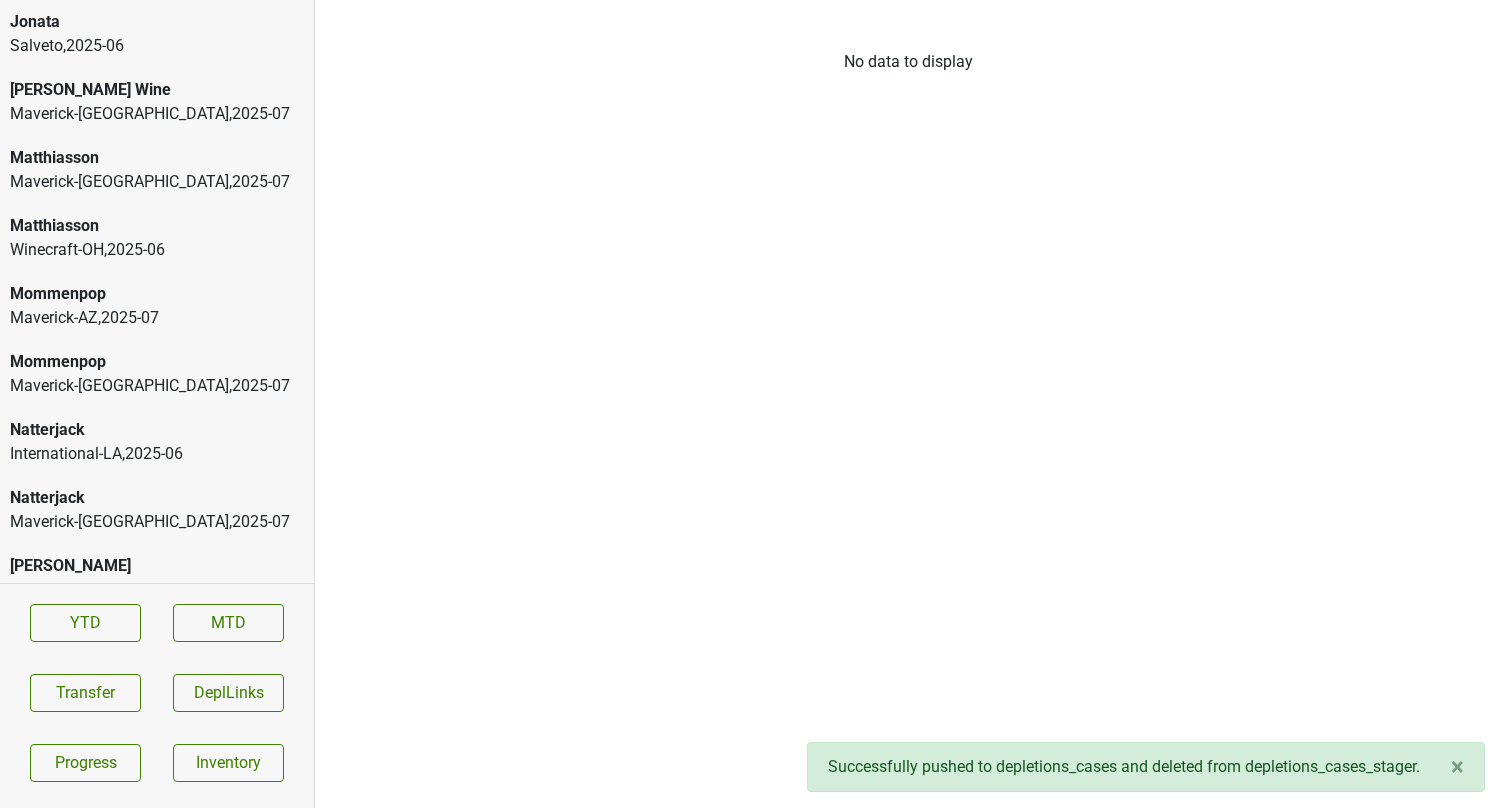 click on "Maverick-TX ,  2025 - 07" at bounding box center (157, 114) 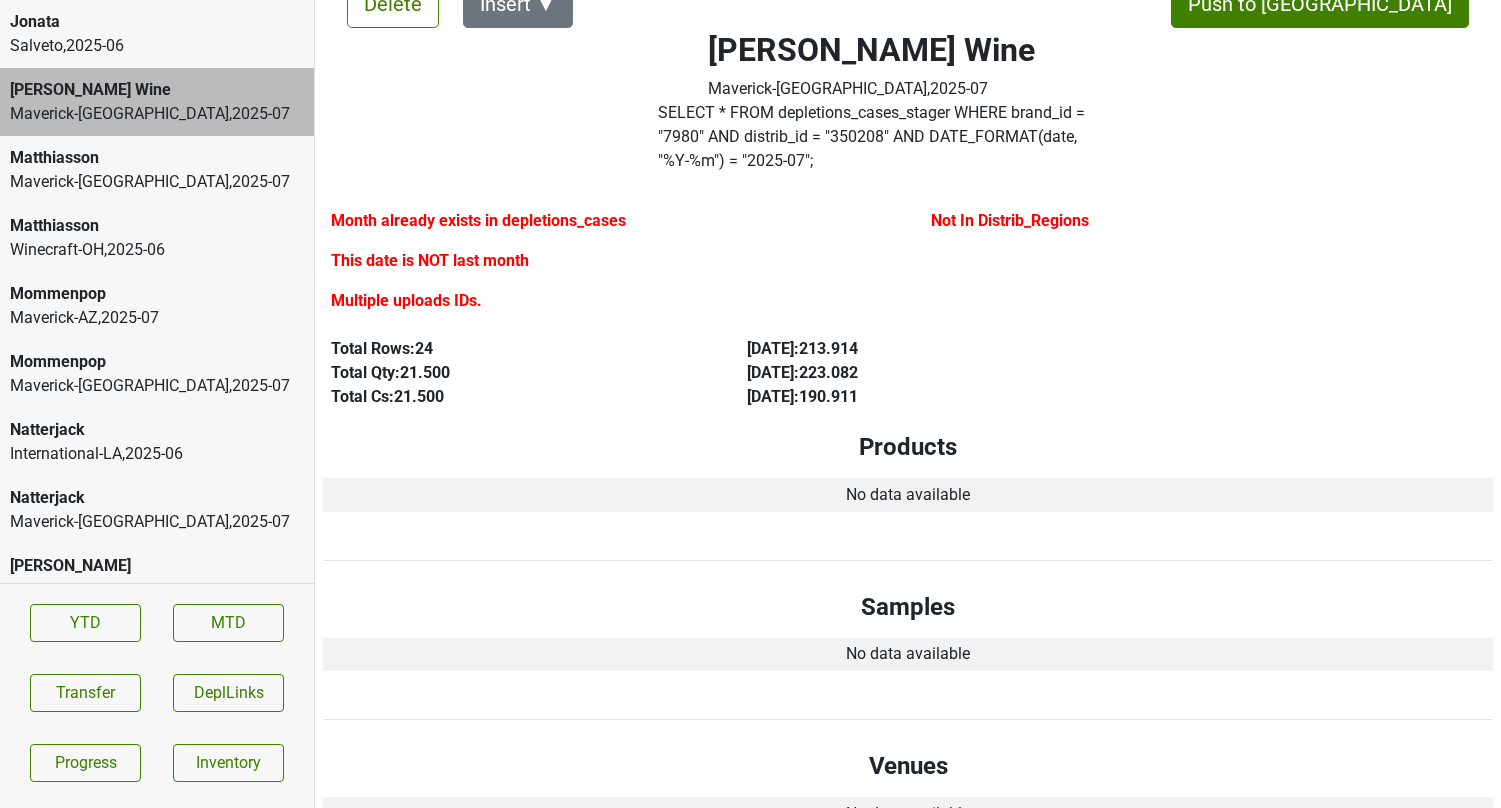 scroll, scrollTop: 0, scrollLeft: 0, axis: both 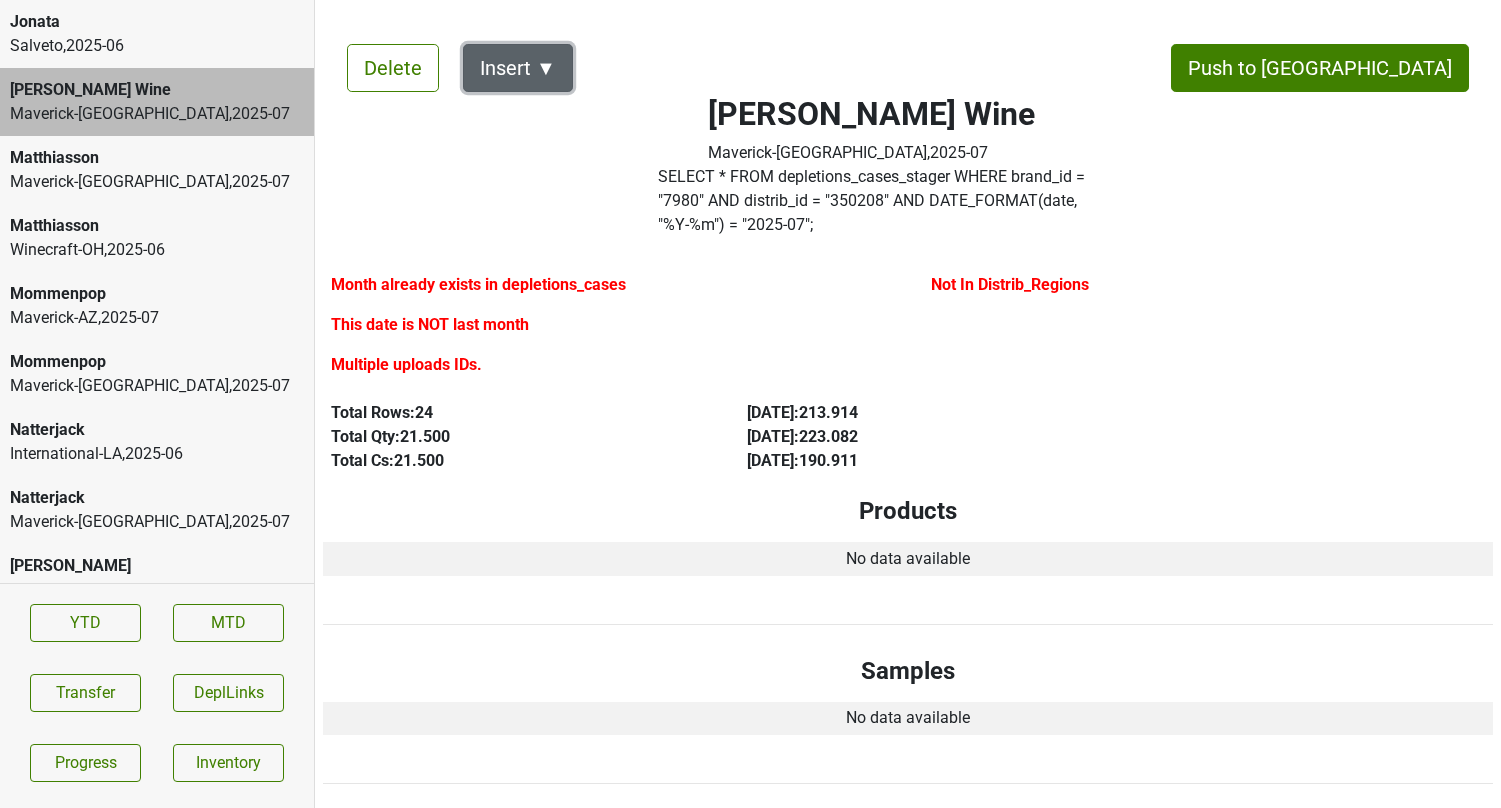 click on "Insert ▼" at bounding box center (518, 68) 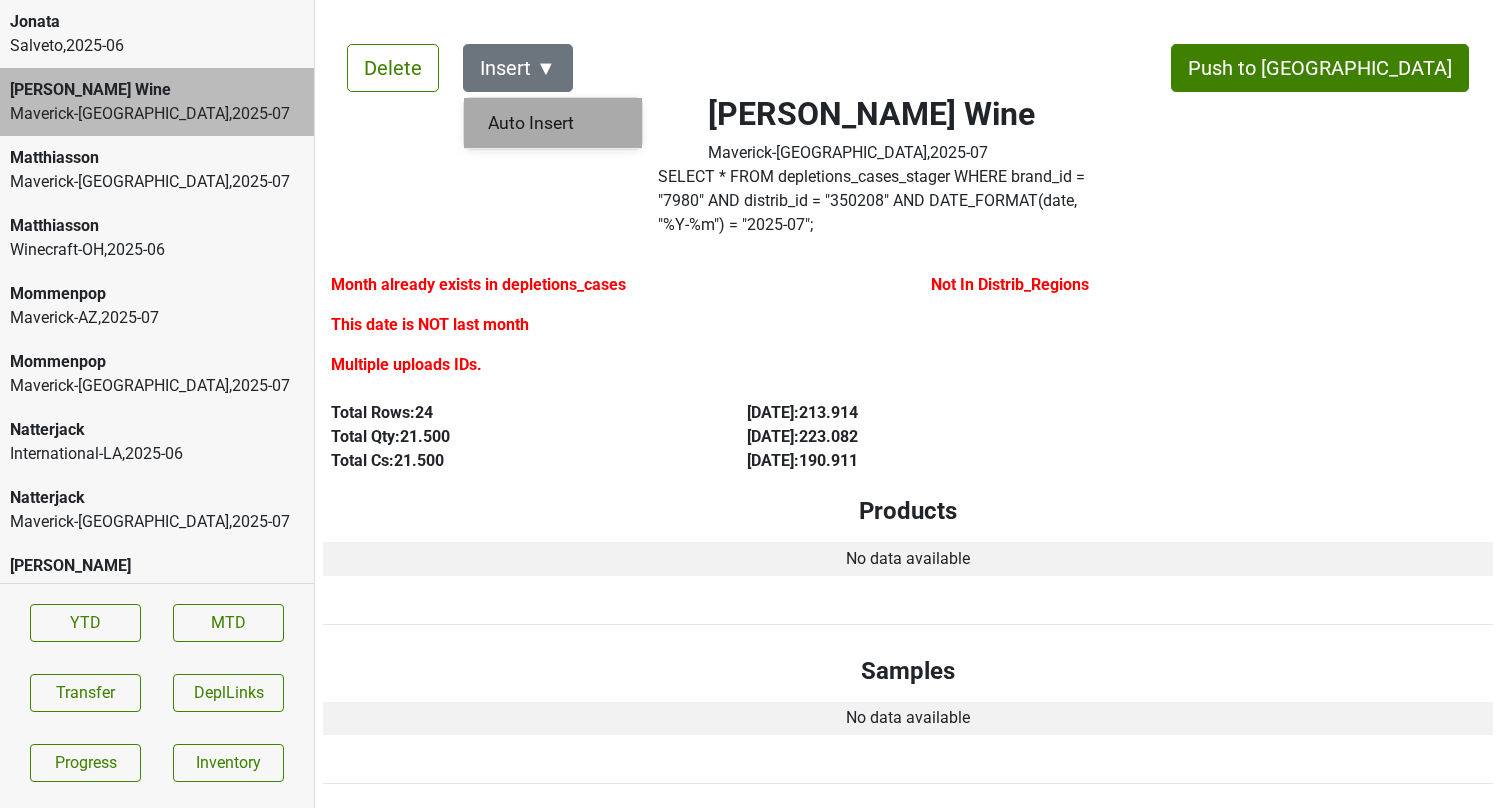 click on "Auto Insert" at bounding box center (553, 123) 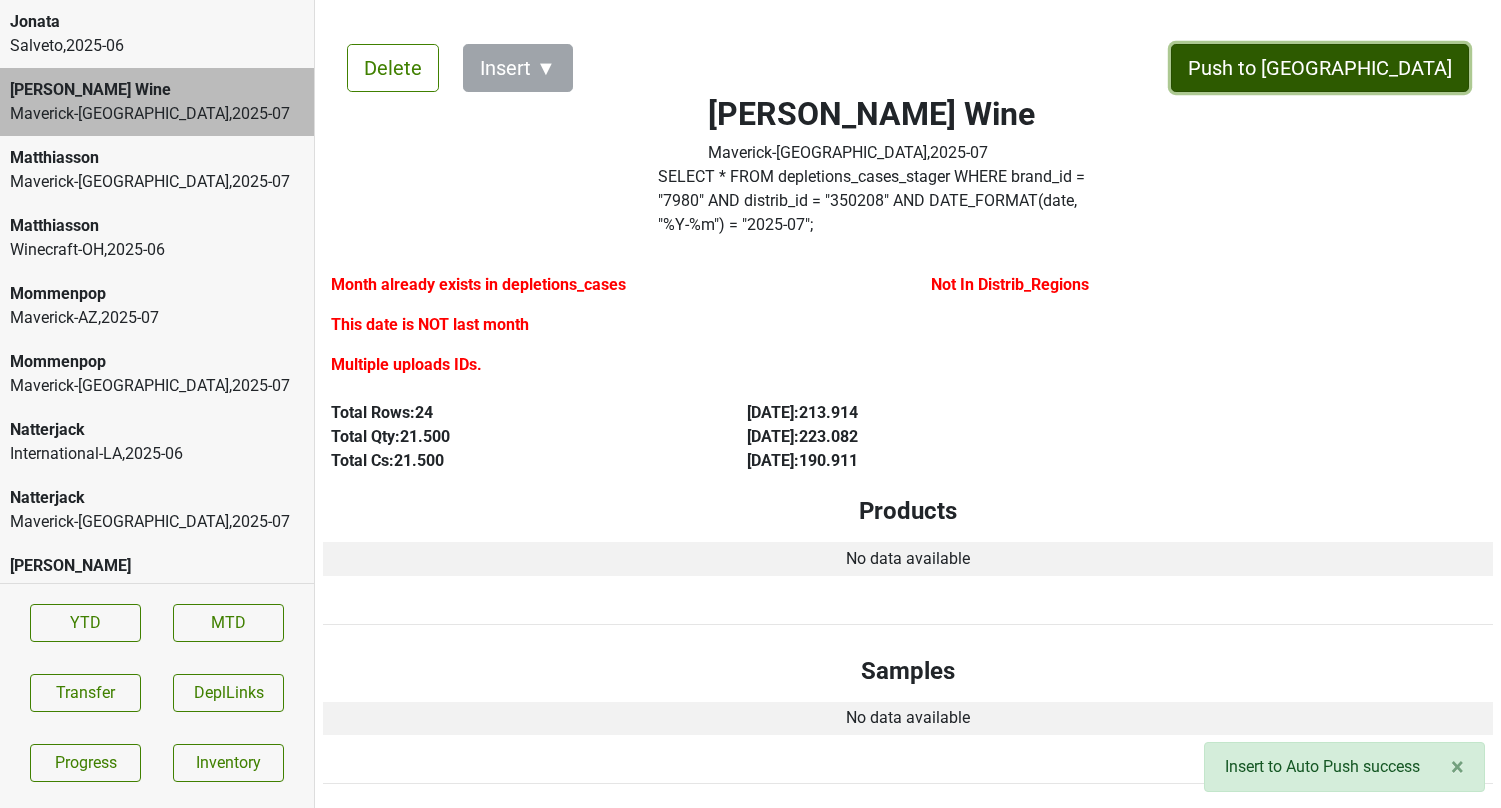 click on "Push to DC" at bounding box center (1320, 68) 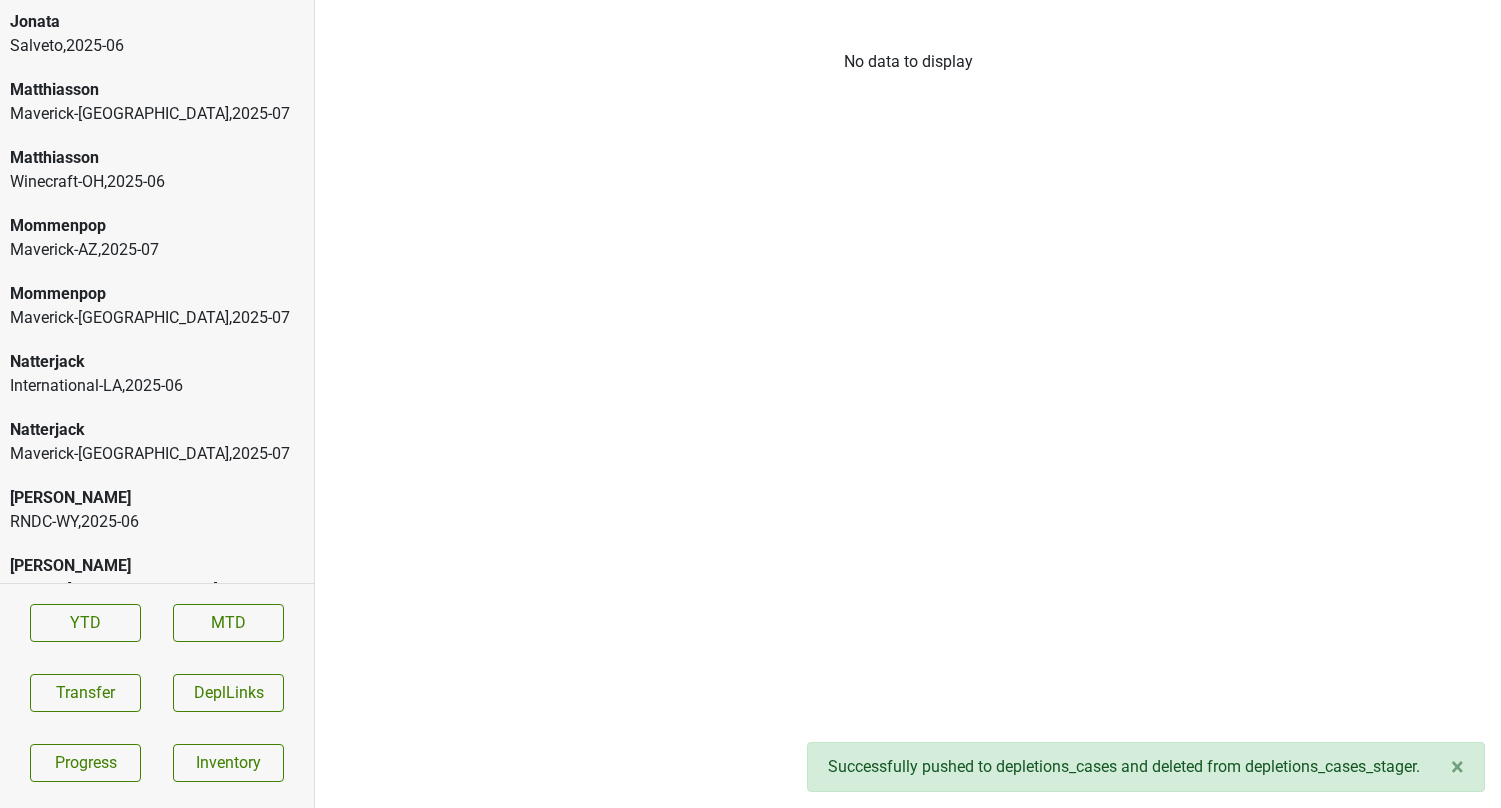click on "Maverick-TX ,  2025 - 07" at bounding box center (157, 114) 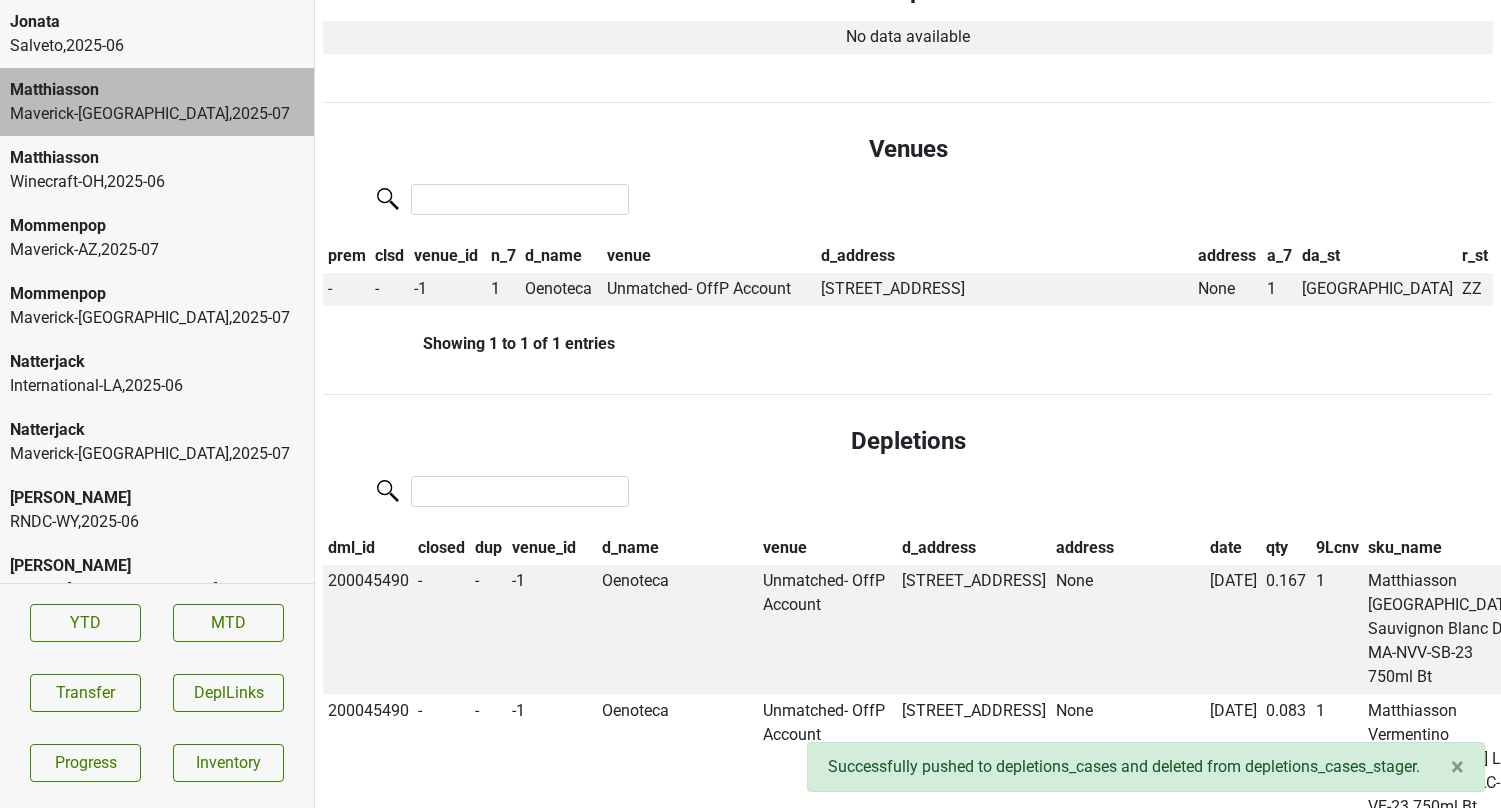scroll, scrollTop: 725, scrollLeft: 0, axis: vertical 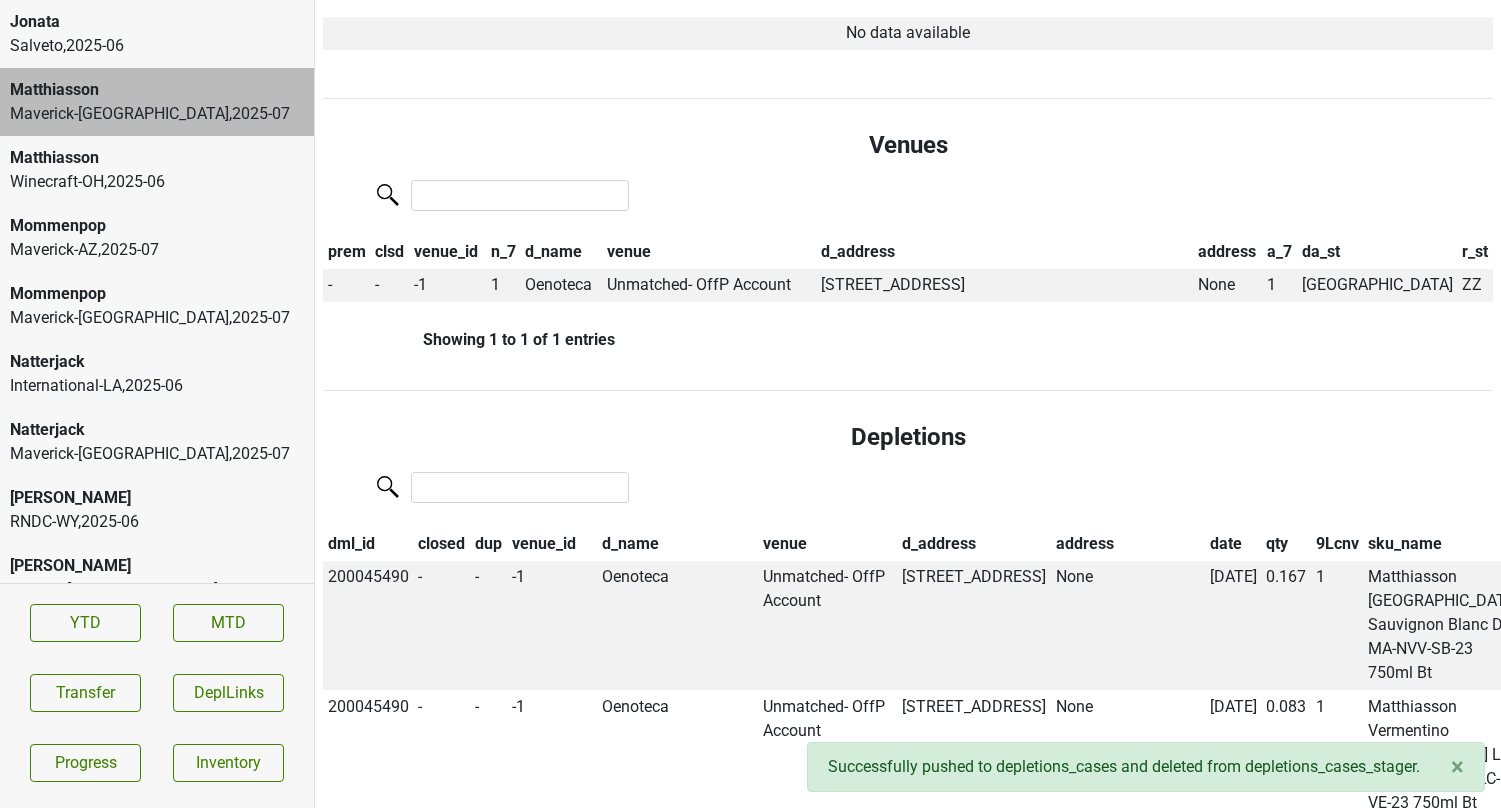 click on "Matthiasson" at bounding box center [157, 158] 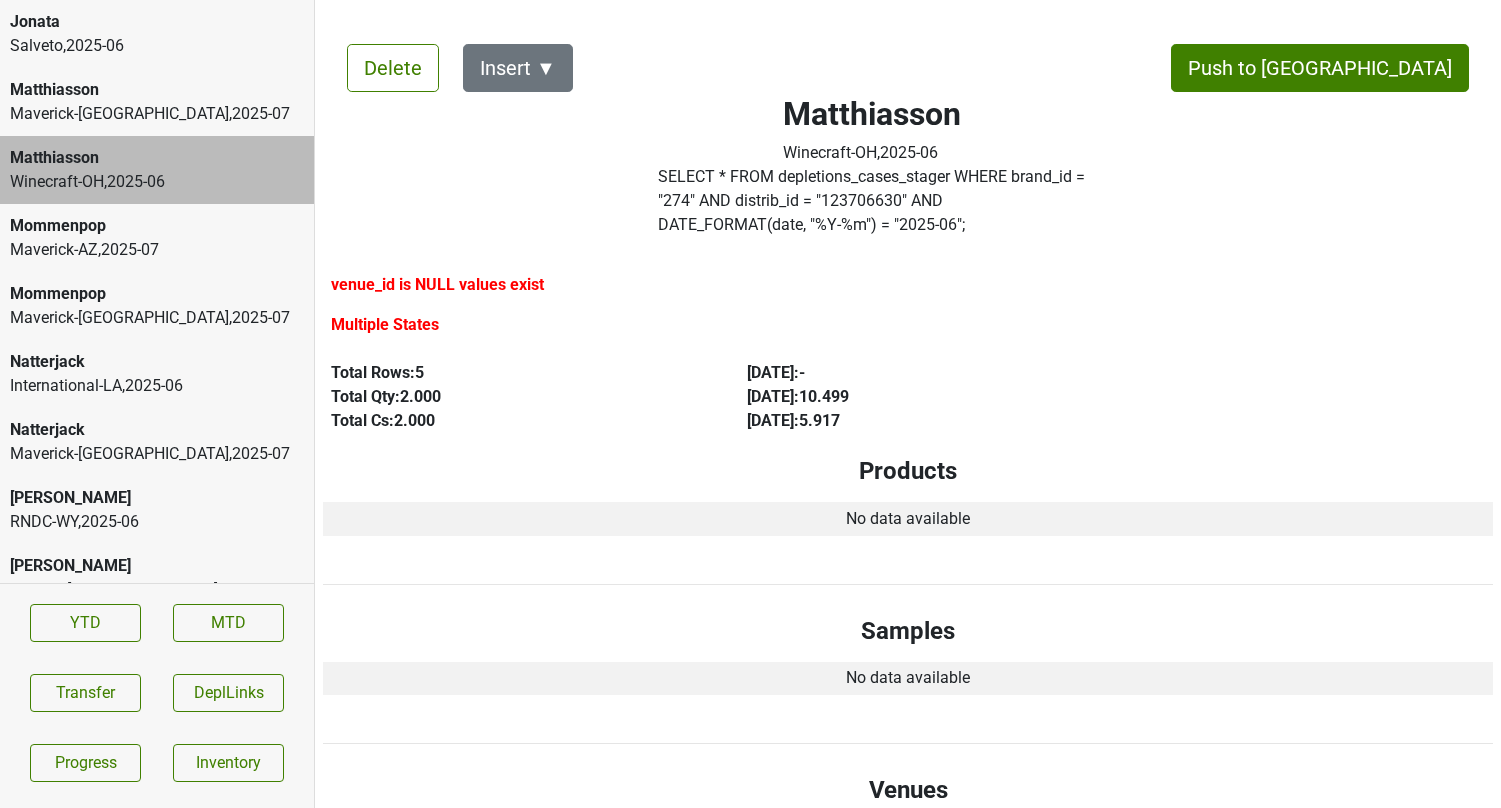 click on "Maverick-AZ ,  2025 - 07" at bounding box center [157, 250] 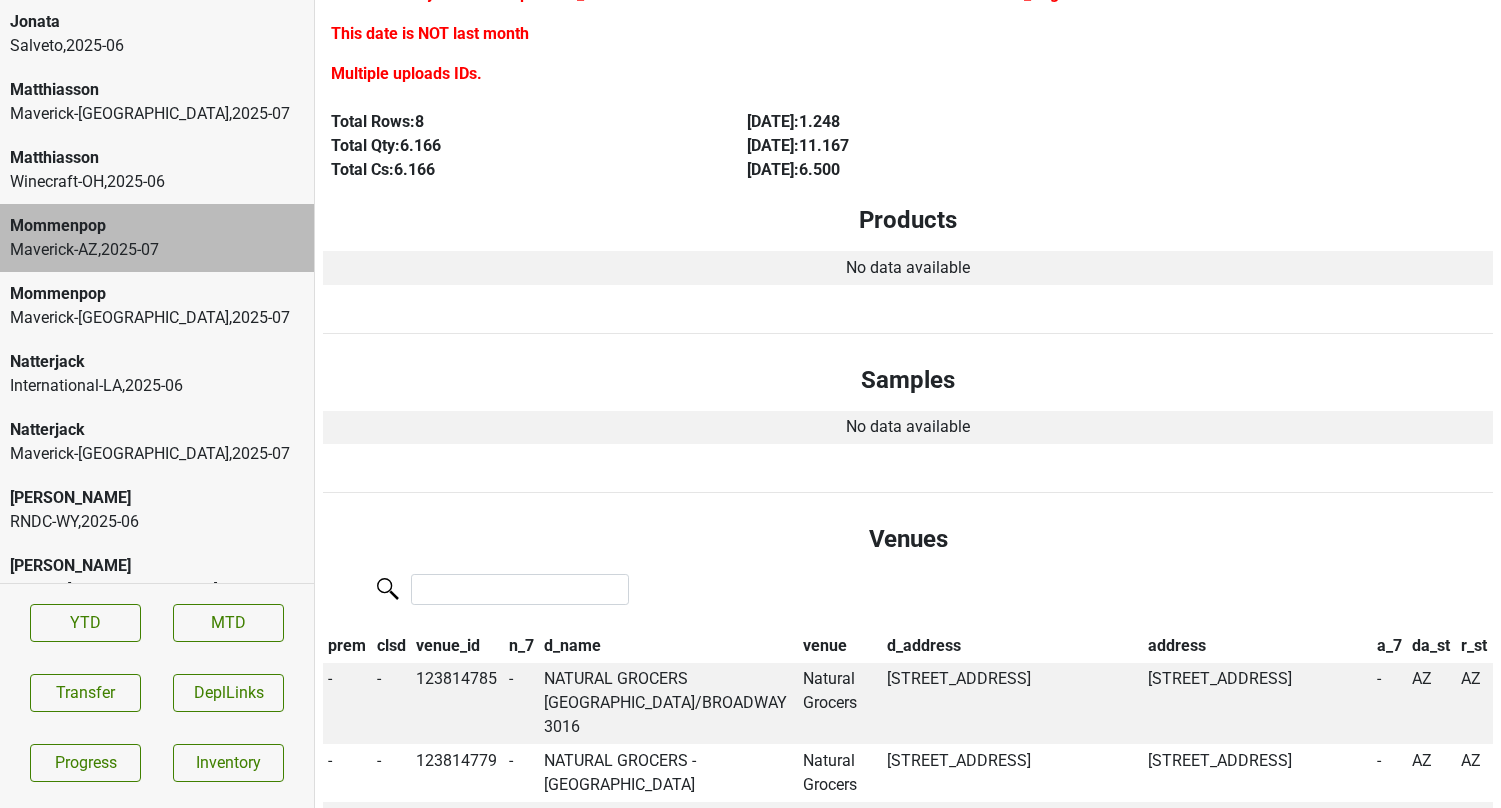scroll, scrollTop: 0, scrollLeft: 0, axis: both 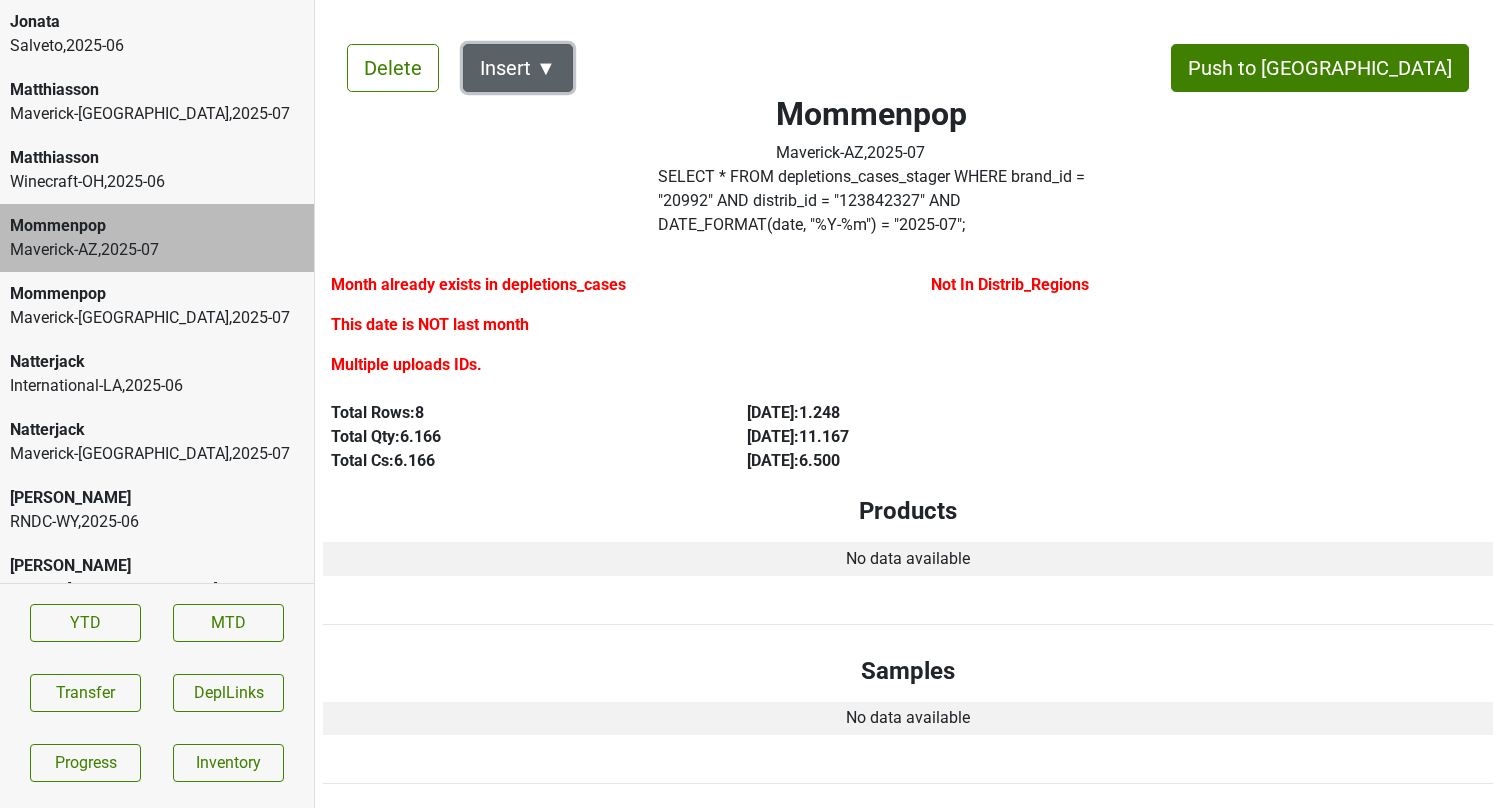 click on "Insert ▼" at bounding box center [518, 68] 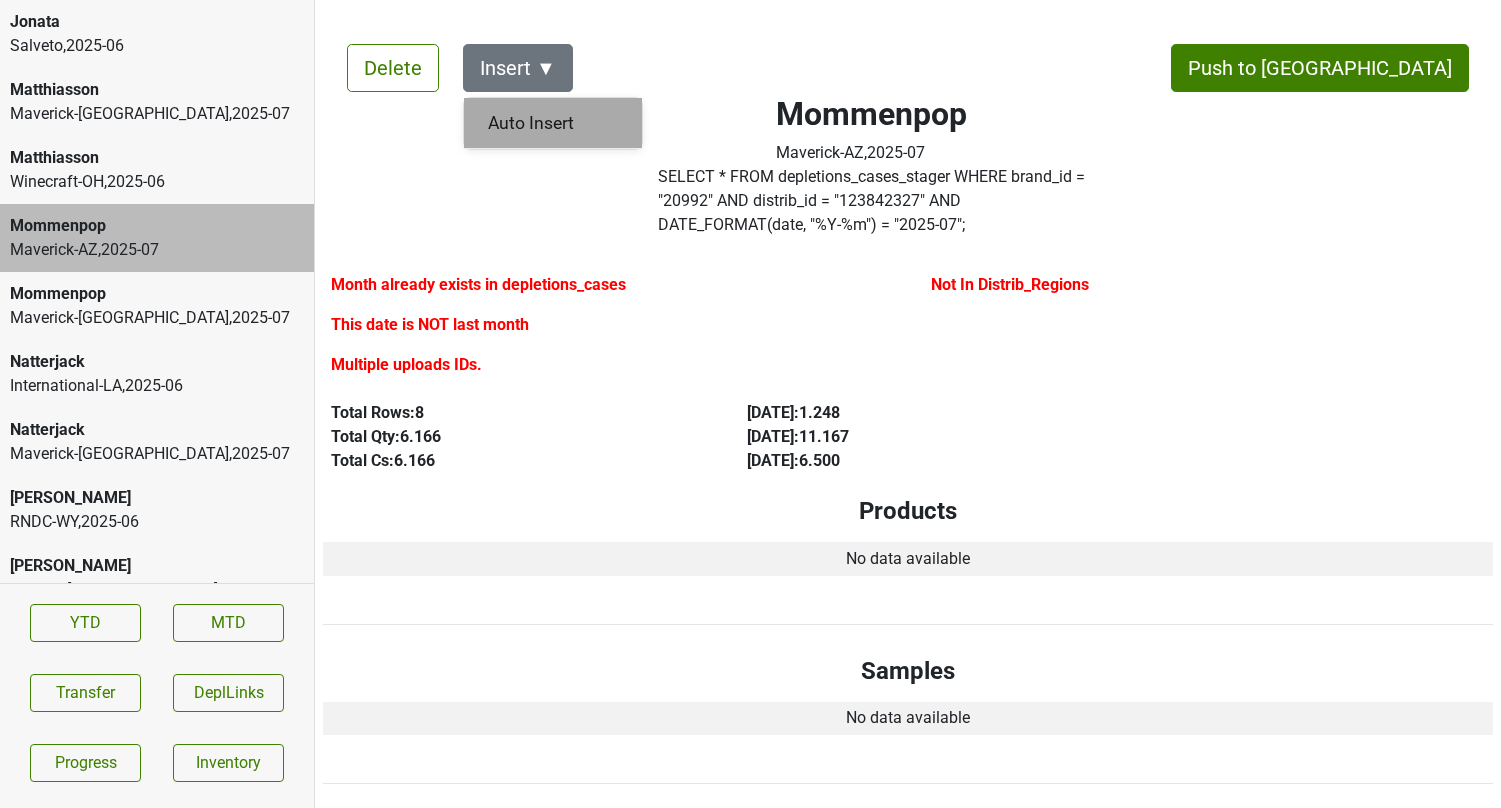 click on "Auto Insert" at bounding box center [553, 123] 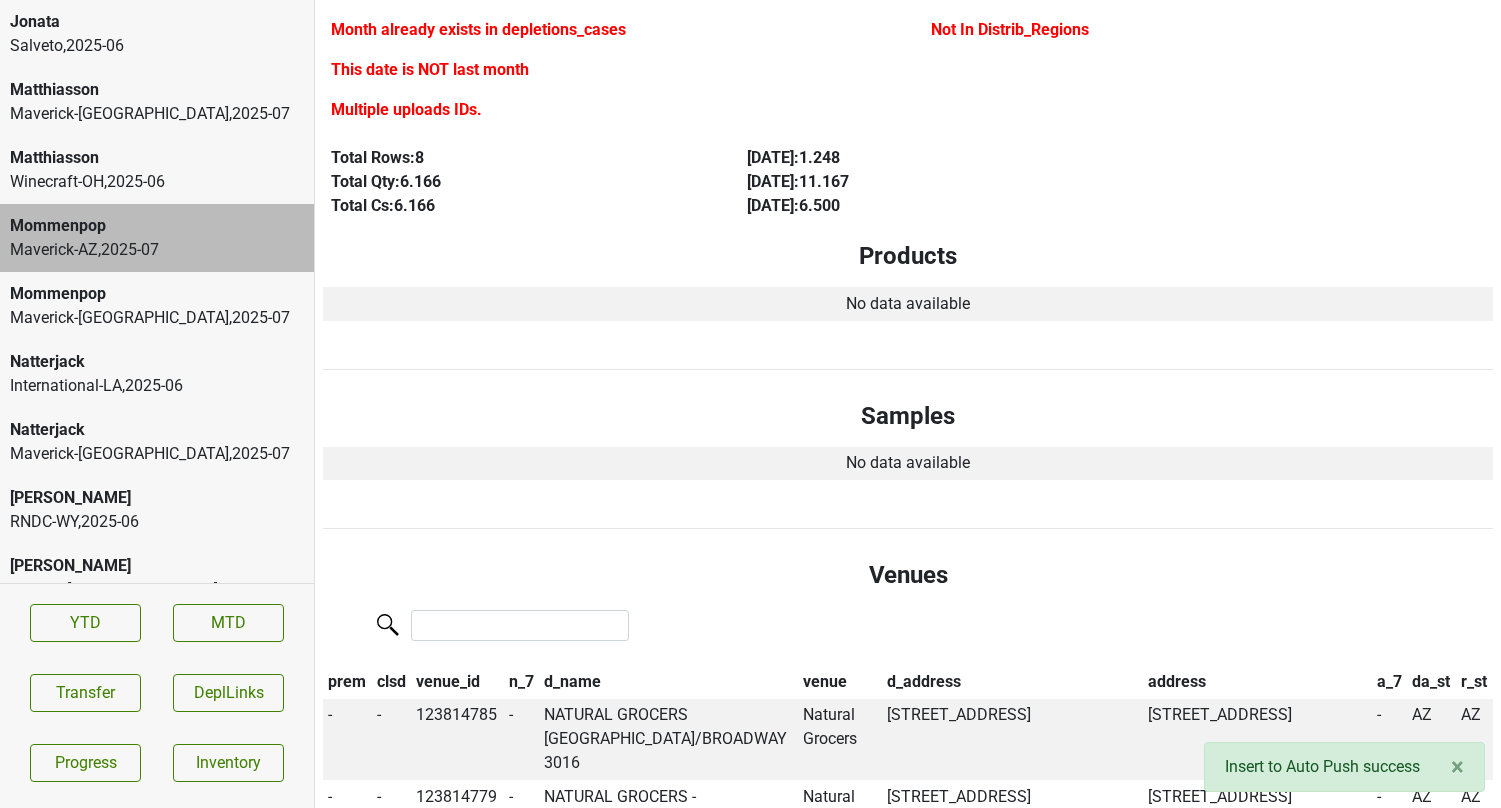 scroll, scrollTop: 0, scrollLeft: 0, axis: both 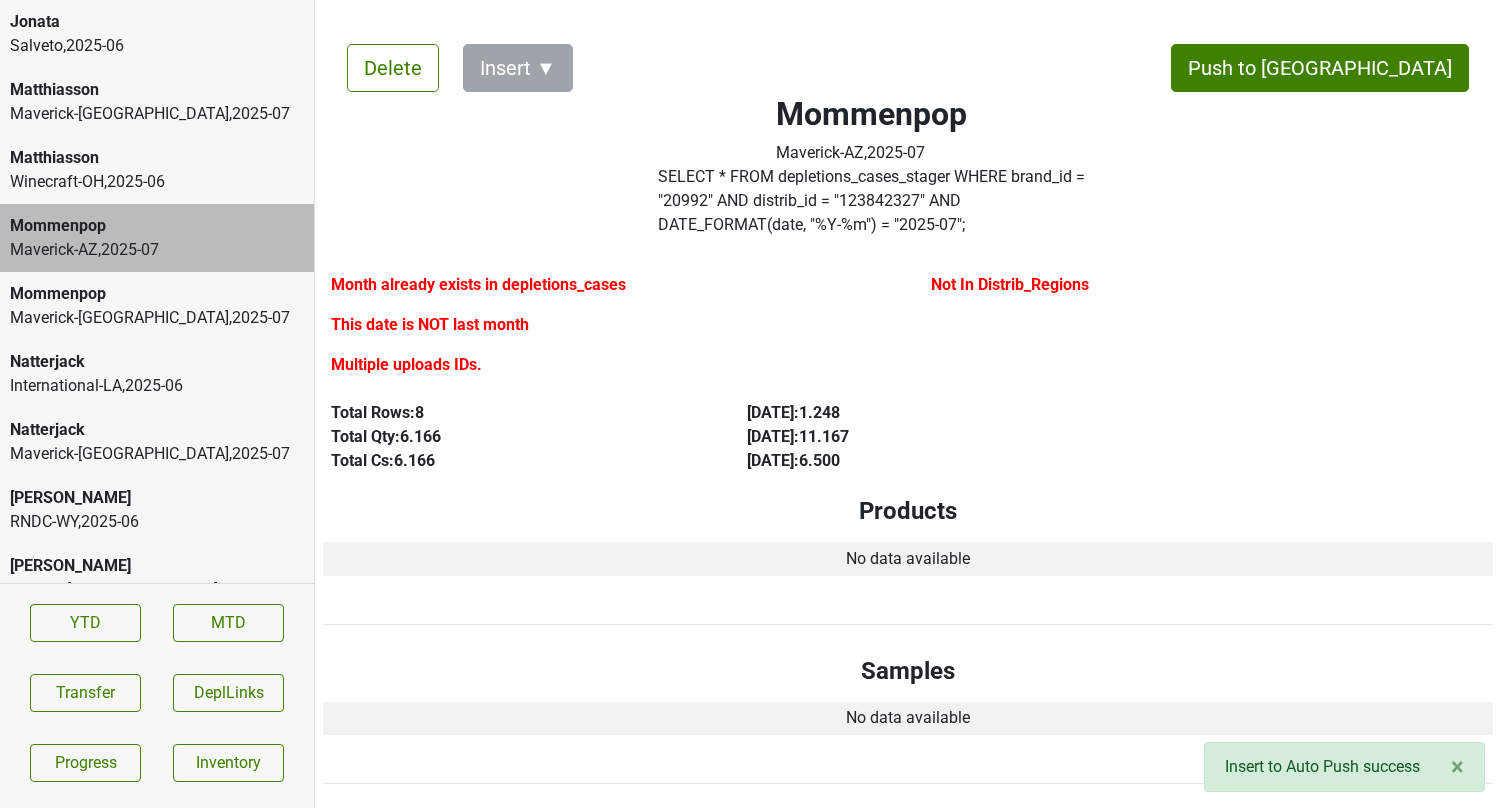 click on "Delete Insert ▼ Push to DC Mommenpop Maverick-AZ ,  2025 - 07 SELECT * FROM depletions_cases_stager WHERE brand_id = " 20992 " AND distrib_id = " 123842327 " AND DATE_FORMAT(date, "%Y-%m") = " 2025 - 07 "; Month already exists in depletions_cases This date is NOT last month Multiple uploads IDs. Not In Distrib_Regions Total Rows:  8 Total Qty:  6.166 Total Cs:  6.166 Jun '25 :  1.248 May '25 :  11.167 Jun '24 :  6.500 Products No data available Samples No data available Venues prem clsd venue_id n_7 d_name venue d_address address a_7 da_st r_st - - 123814785 - NATURAL GROCERS TUCSON/BROADWAY 3016 Natural Grocers 3016 E Broadway Boulevard, Tucson, AZ 85716 3016 E Broadway Blvd, Tucson, AZ 85716 - AZ AZ - - 123814779 - NATURAL GROCERS - SCOTTSDALE Natural Grocers 13802 N SCOTTSDALE ROAD #110, SCOTTSDALE, AZ 85254 13802 N Scottsdale Rd, Unit 110, Scottsdale, AZ 85254 - AZ AZ - - 123814784 - NATURAL GROCERS - RIVER ROAD (TUCSON) Natural Grocers 5600 E River Road, Tucson, AZ 85750 - AZ AZ - - 123814781 - - AZ AZ" at bounding box center (908, 1375) 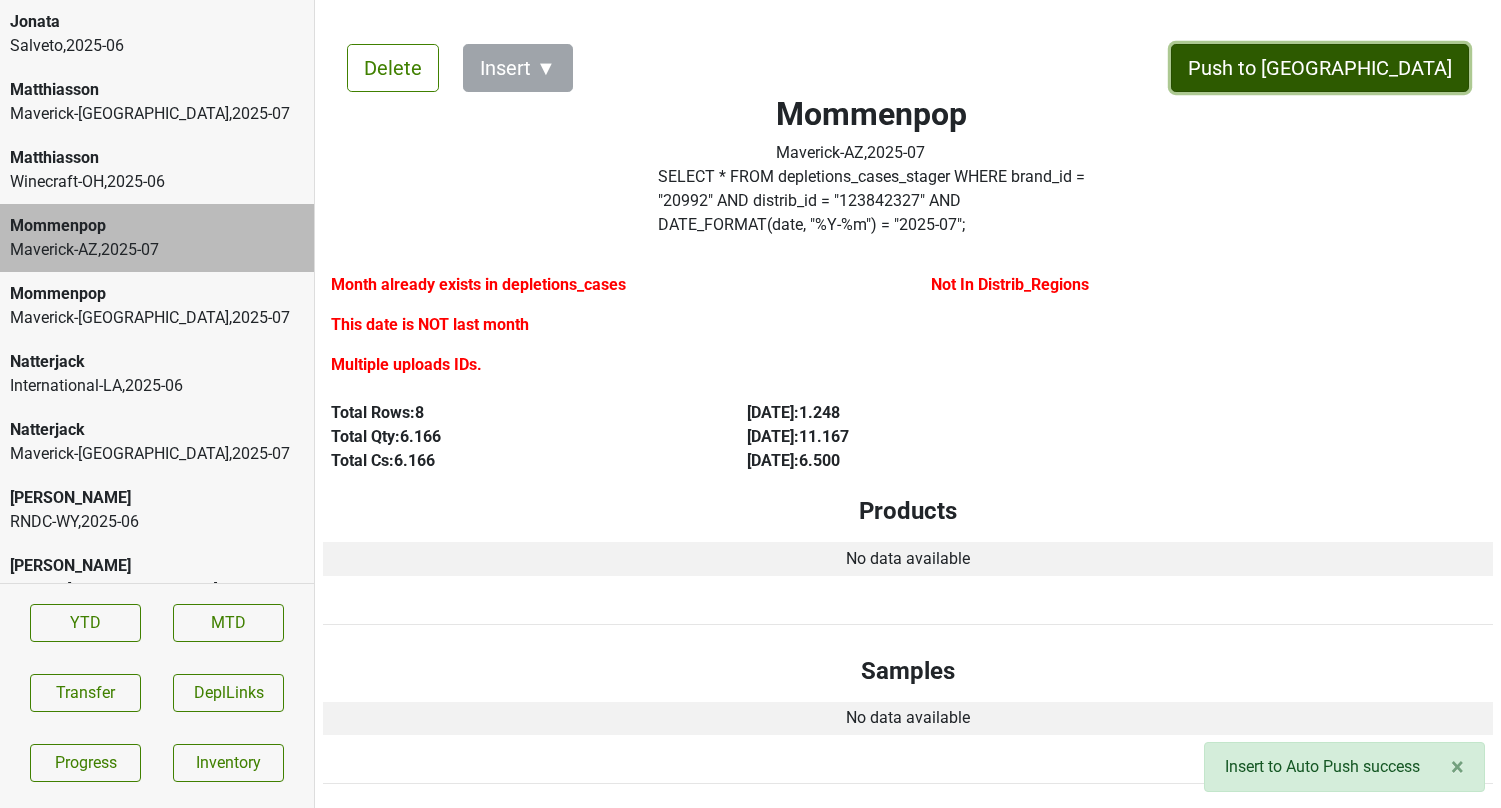 click on "Push to DC" at bounding box center (1320, 68) 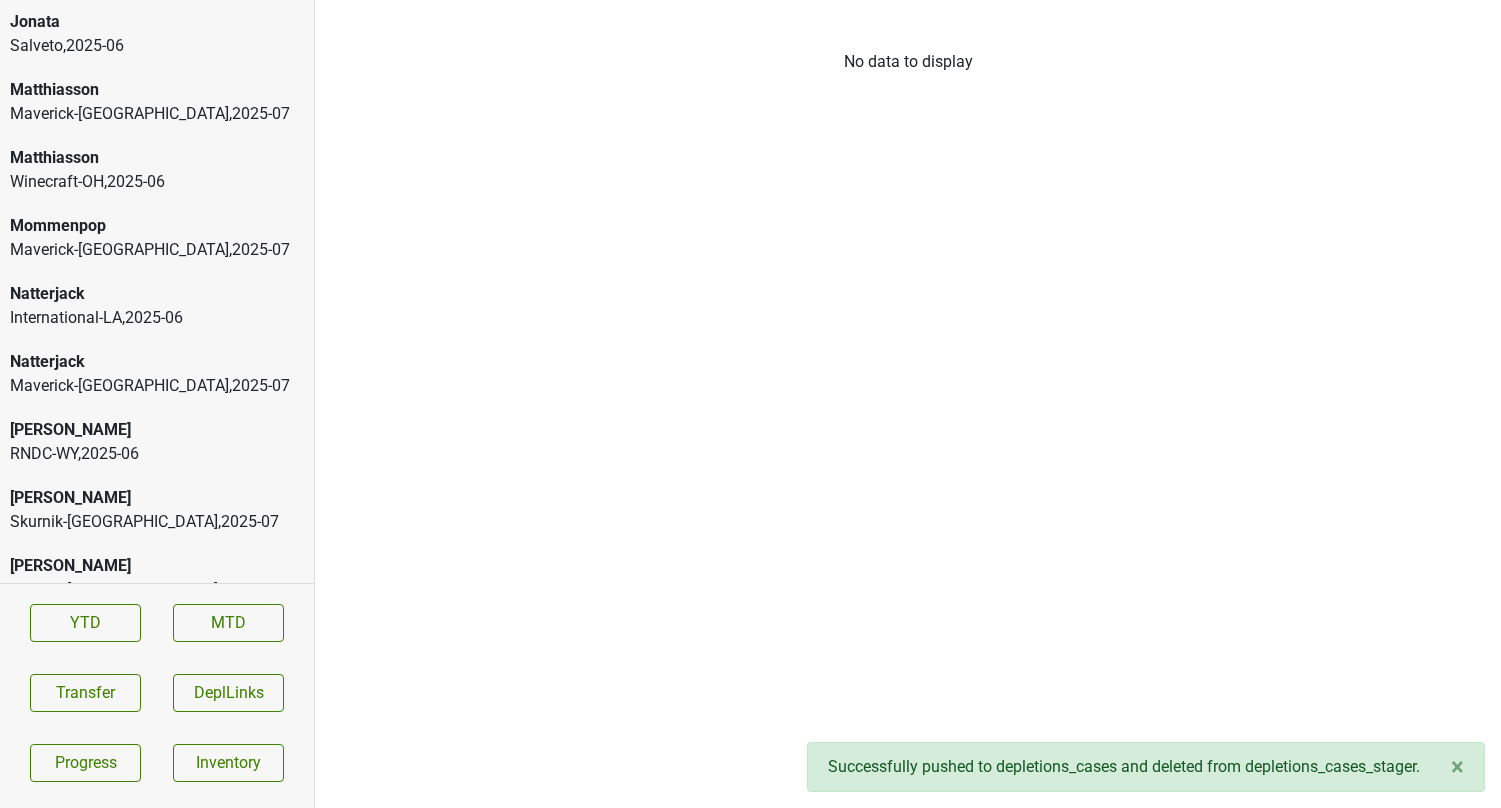 click on "Mommenpop" at bounding box center [157, 226] 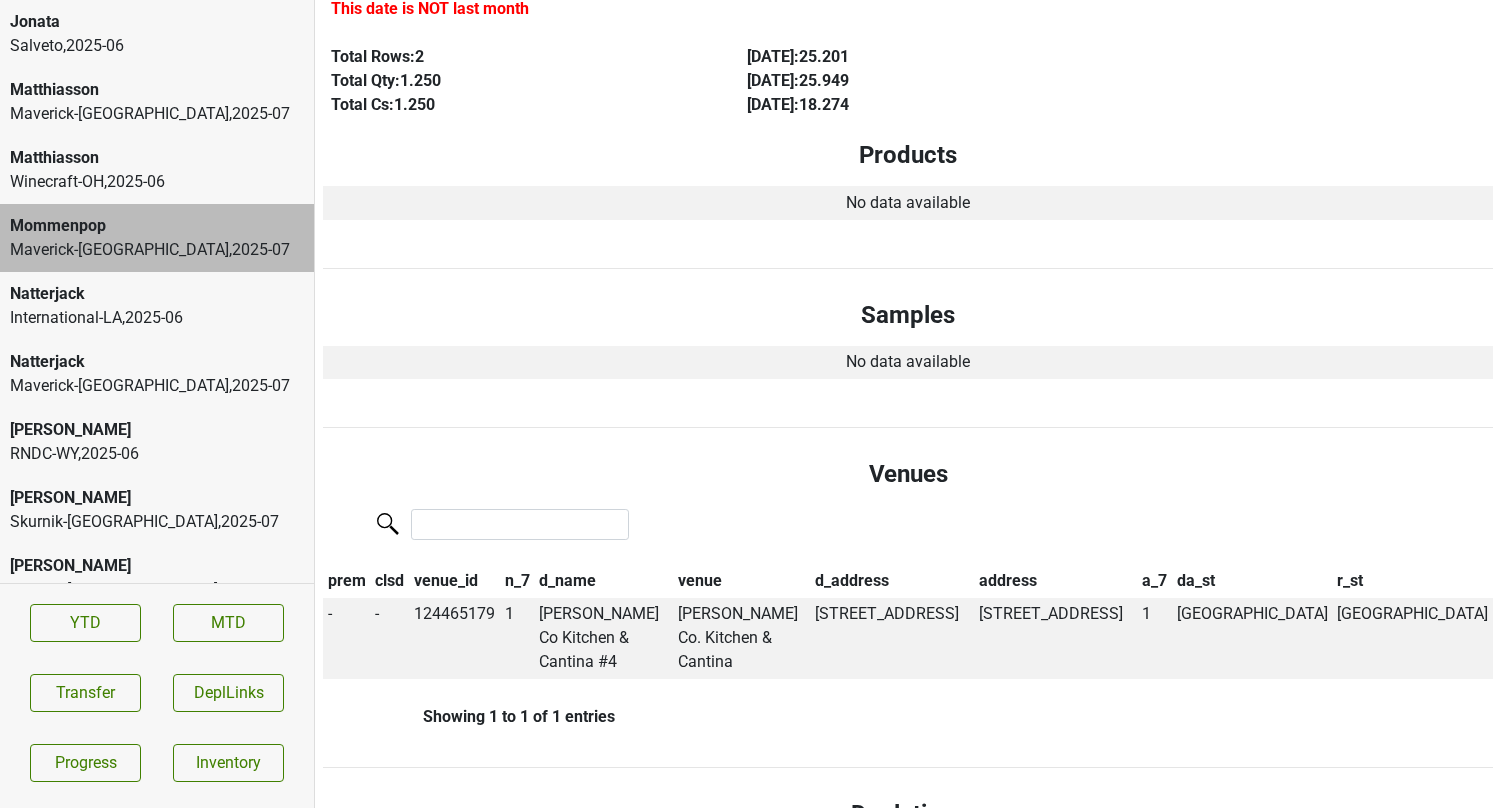 scroll, scrollTop: 0, scrollLeft: 0, axis: both 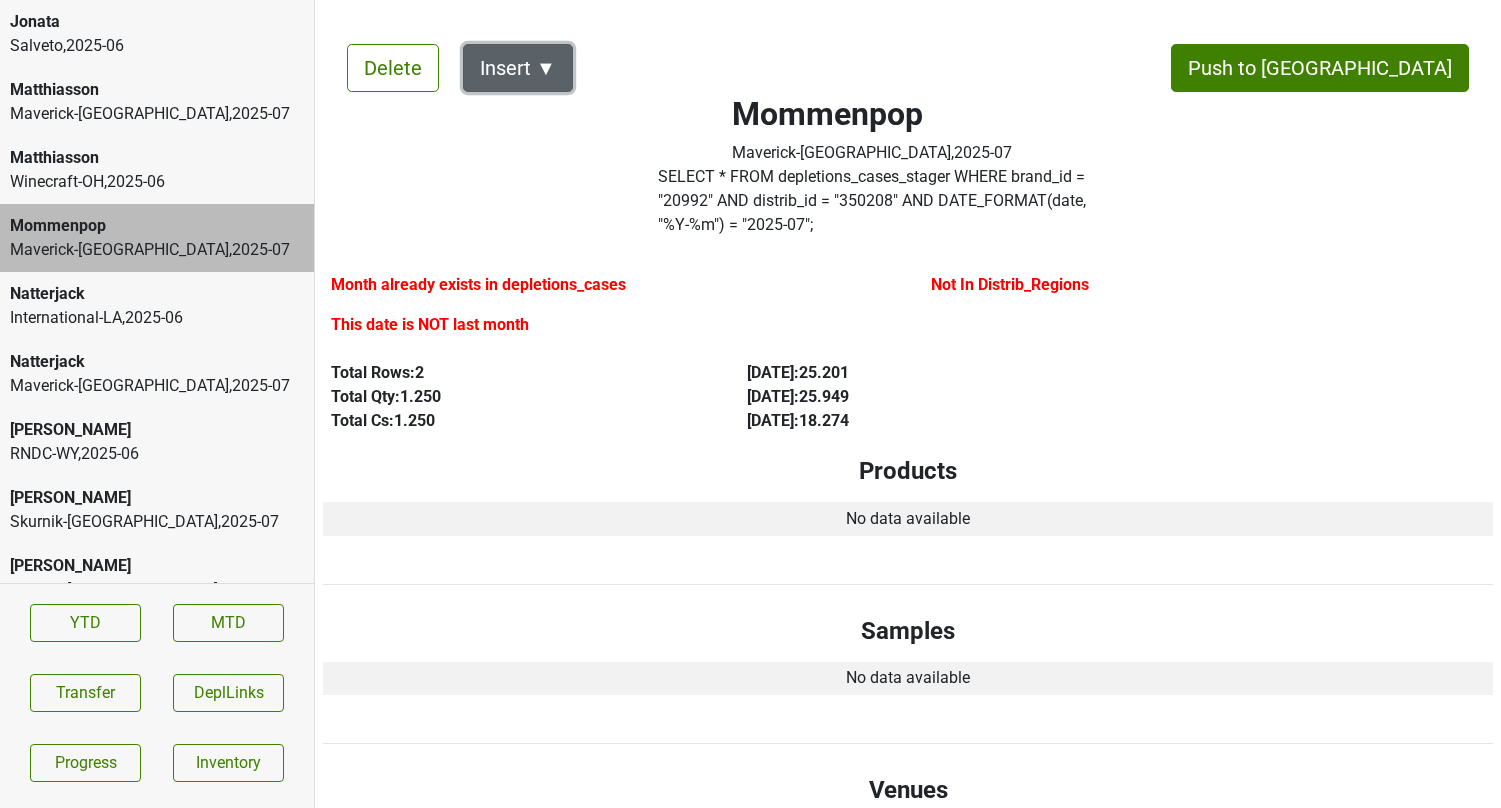 click on "Insert ▼" at bounding box center [518, 68] 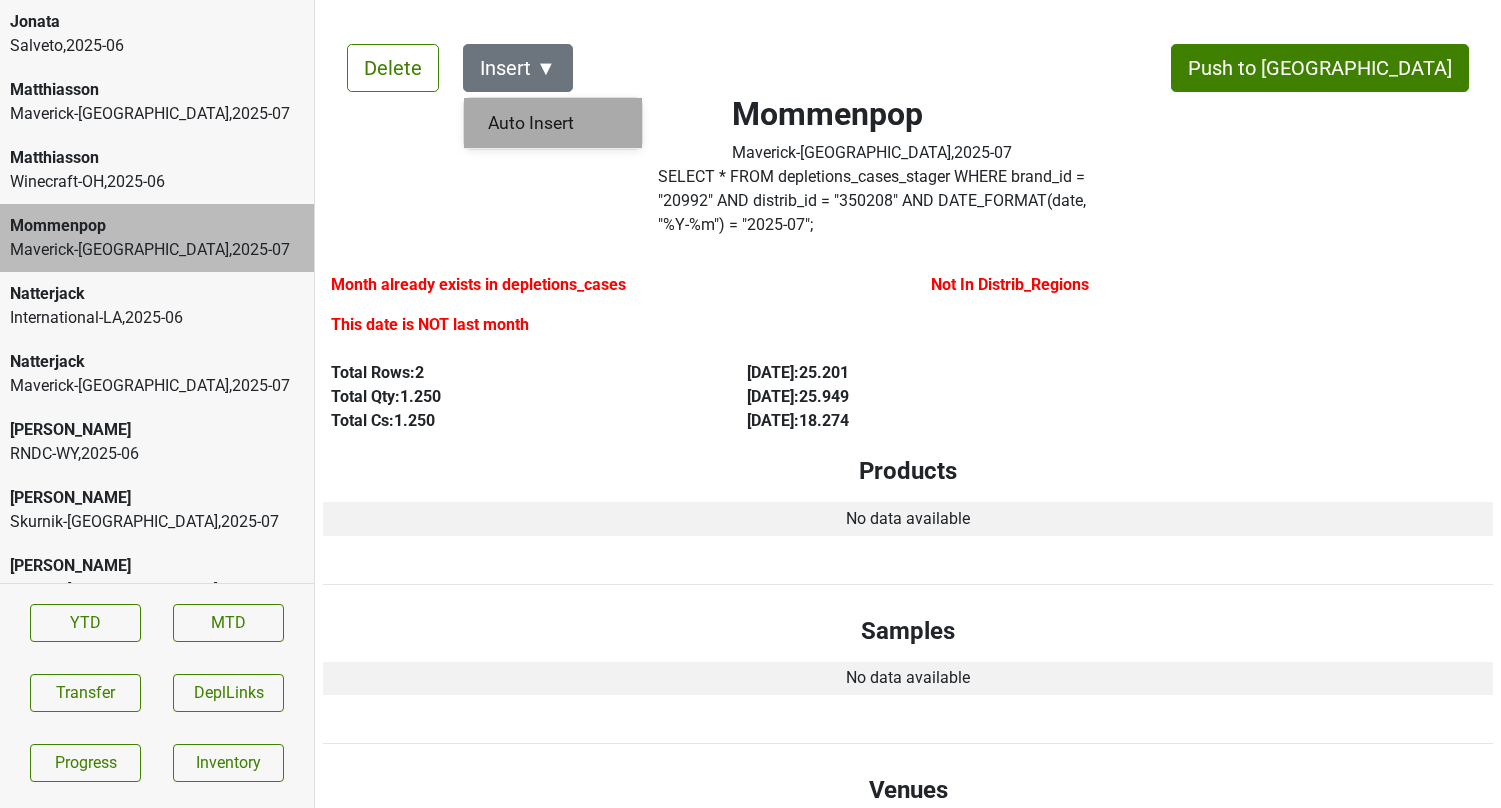 click on "Auto Insert" at bounding box center [553, 123] 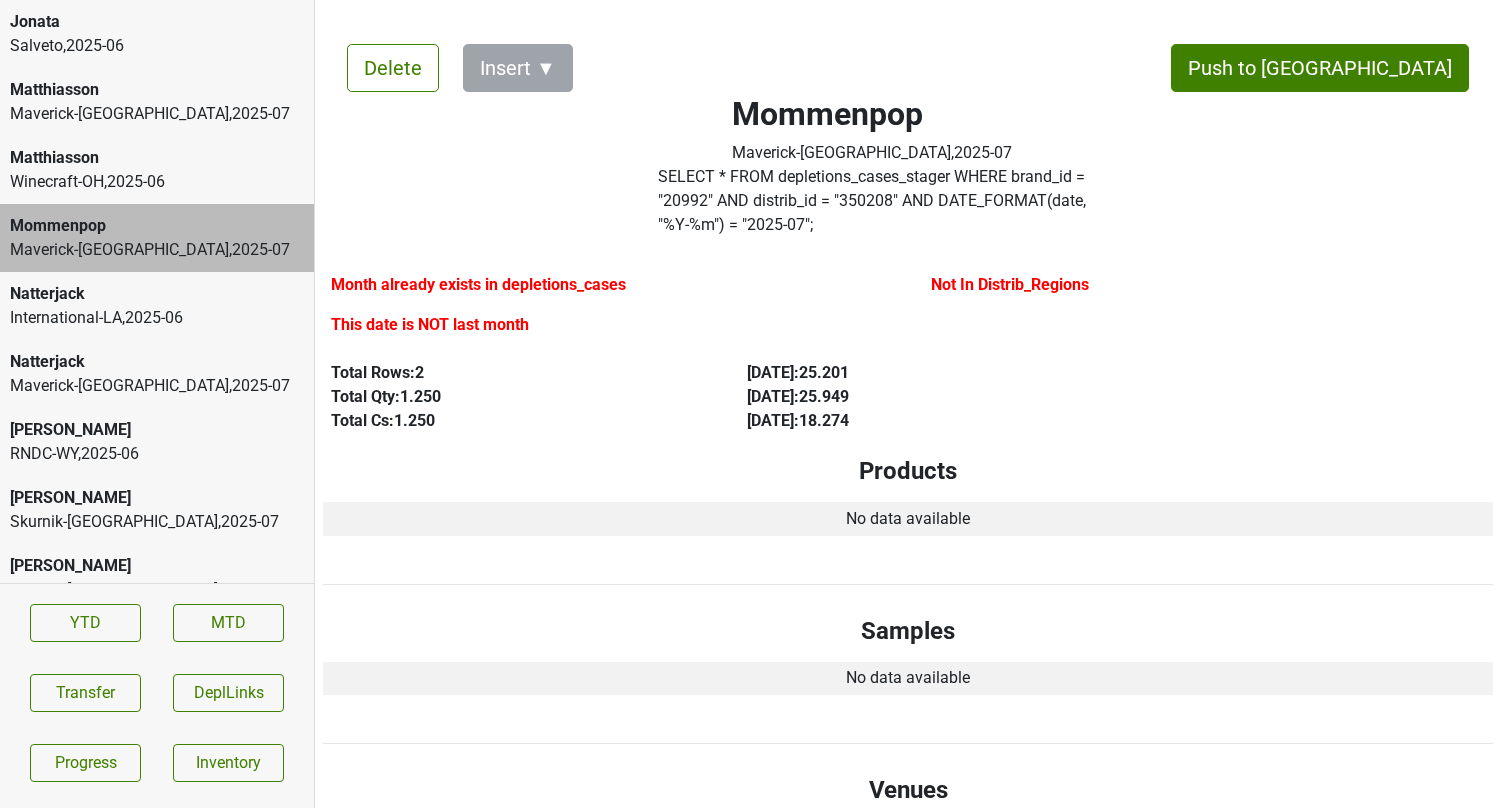 click on "Natterjack" at bounding box center (157, 362) 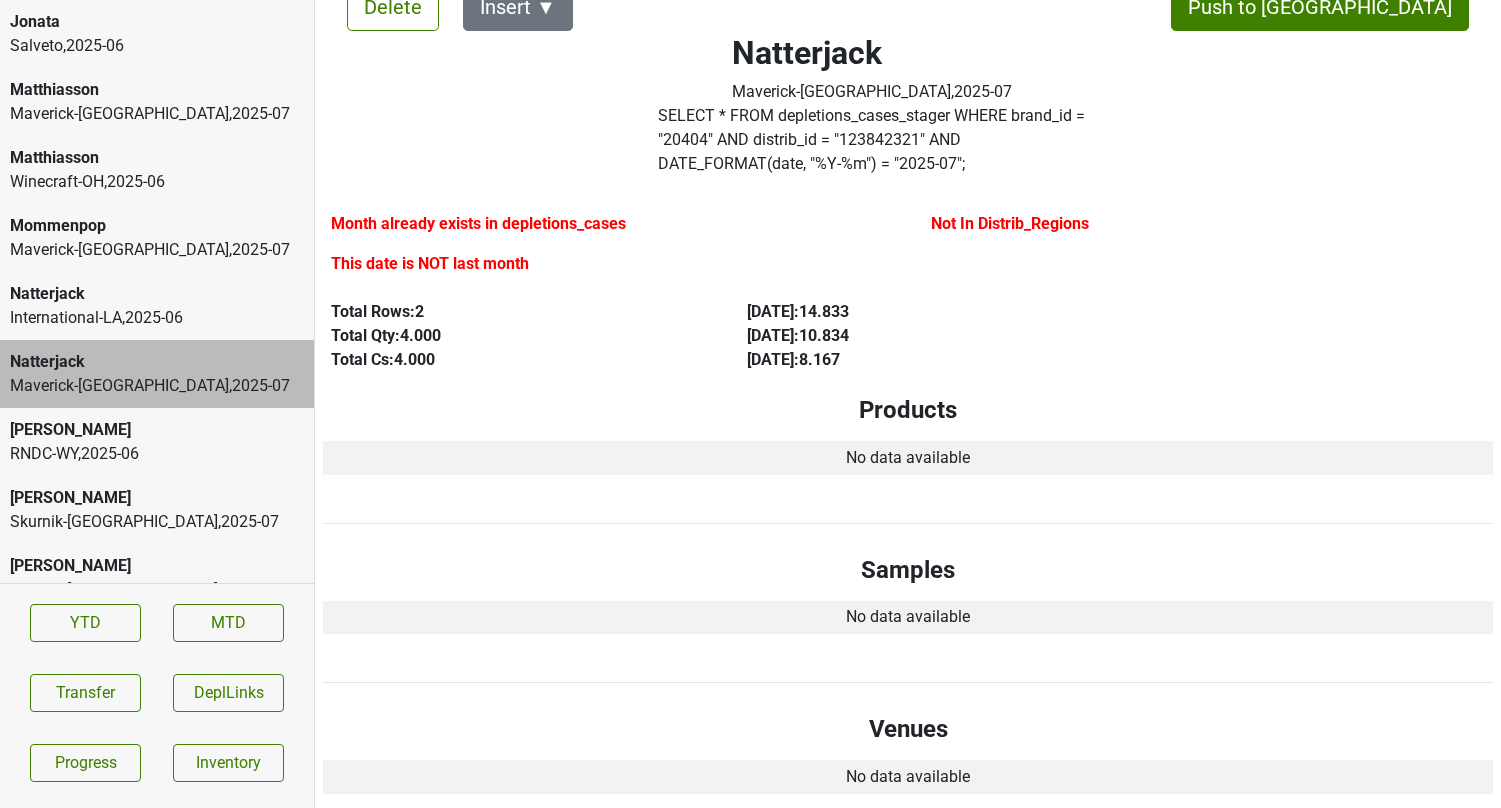 scroll, scrollTop: 0, scrollLeft: 0, axis: both 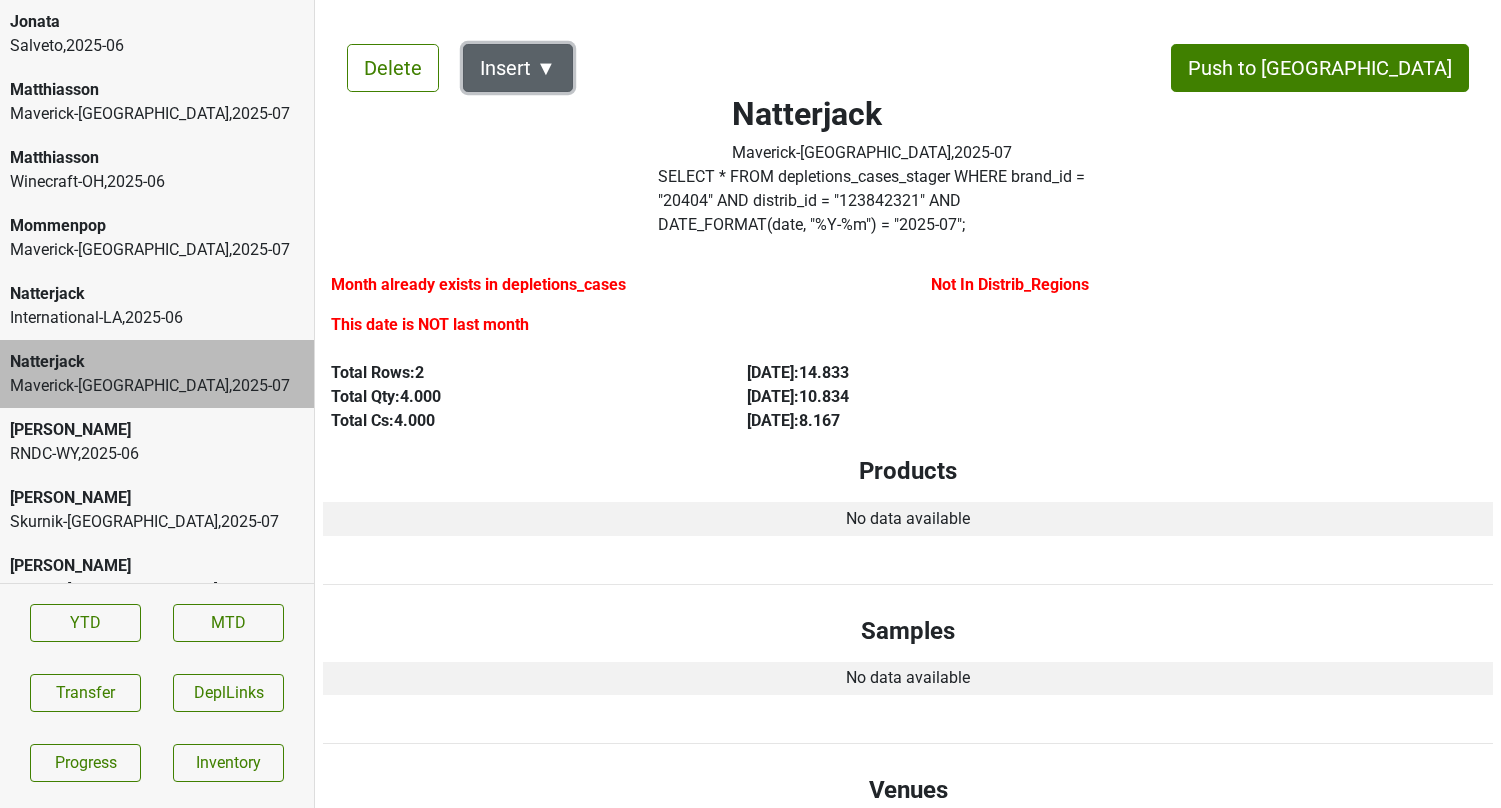 click on "Insert ▼" at bounding box center [518, 68] 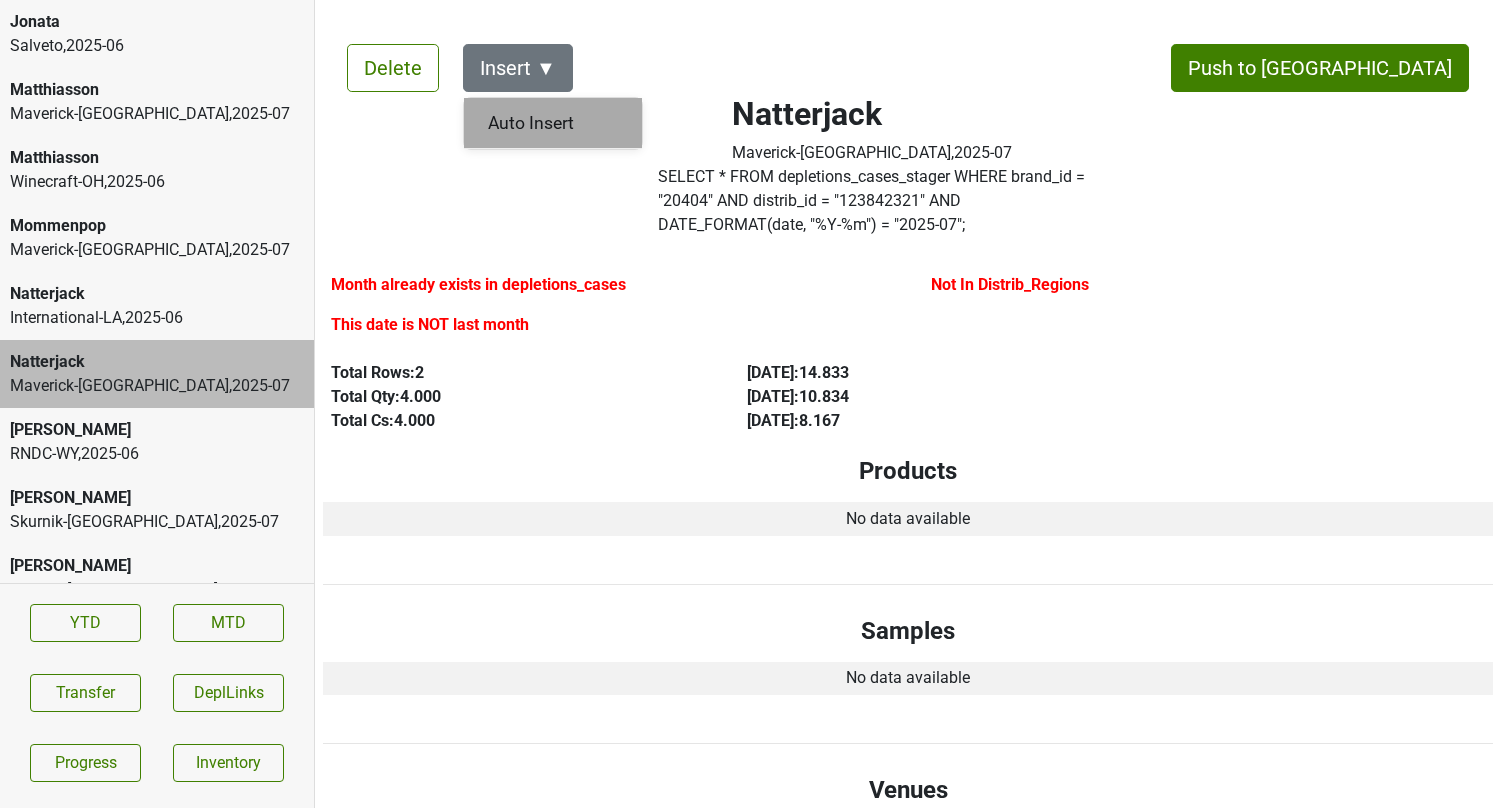 click on "Auto Insert" at bounding box center [553, 123] 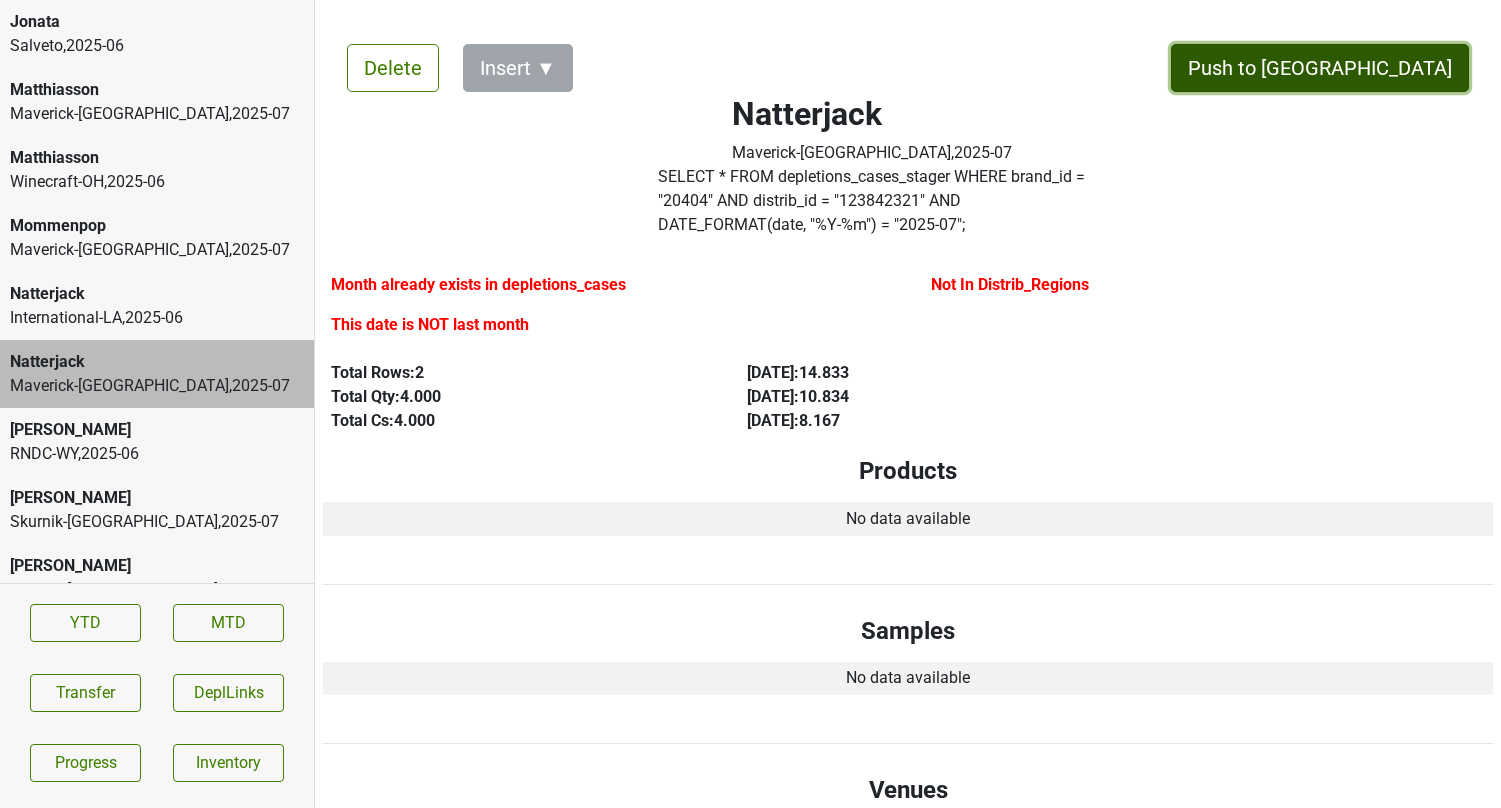 click on "Push to DC" at bounding box center (1320, 68) 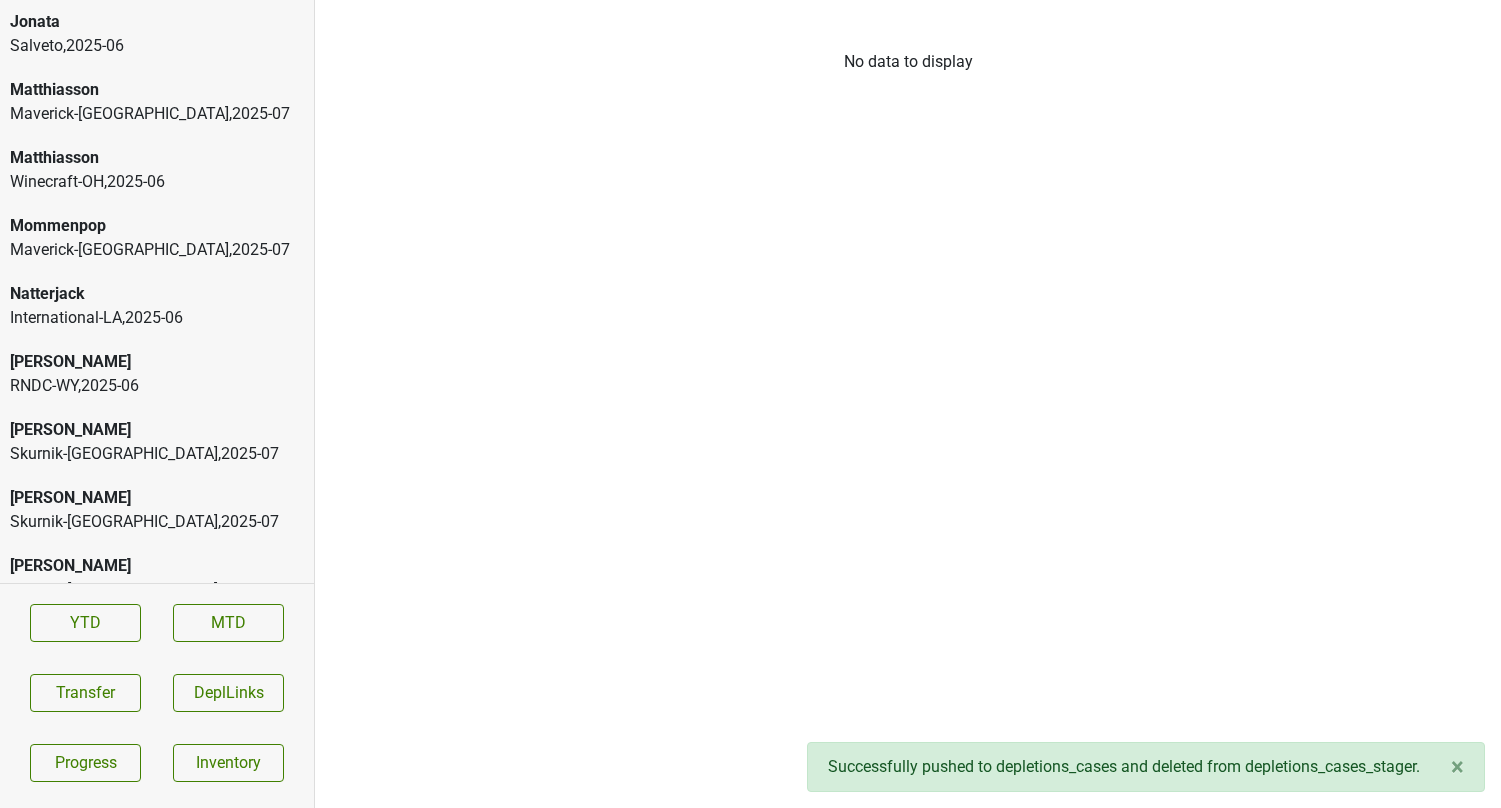 click on "Skurnik-CT ,  2025 - 07" at bounding box center [157, 454] 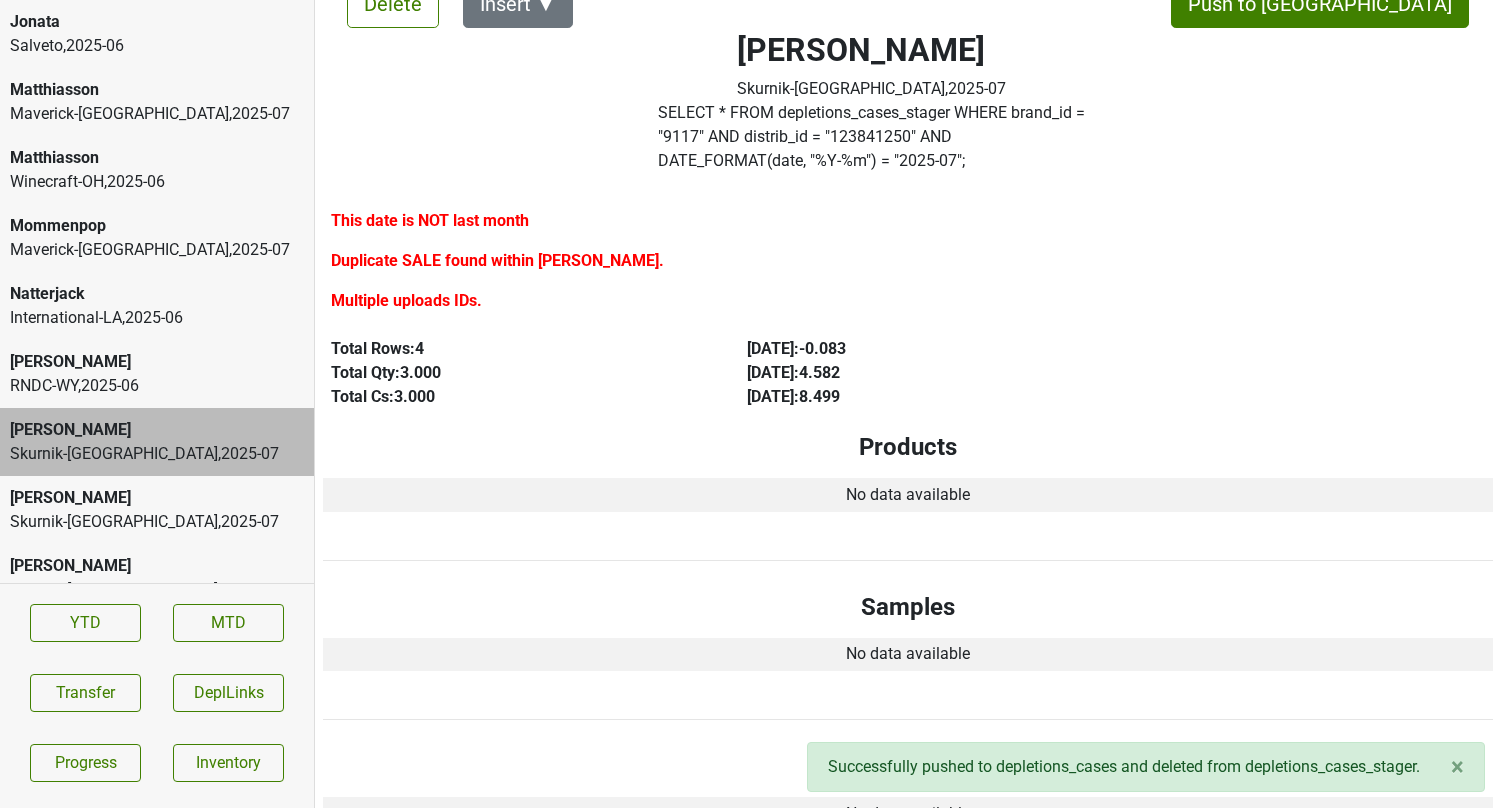 scroll, scrollTop: 64, scrollLeft: 0, axis: vertical 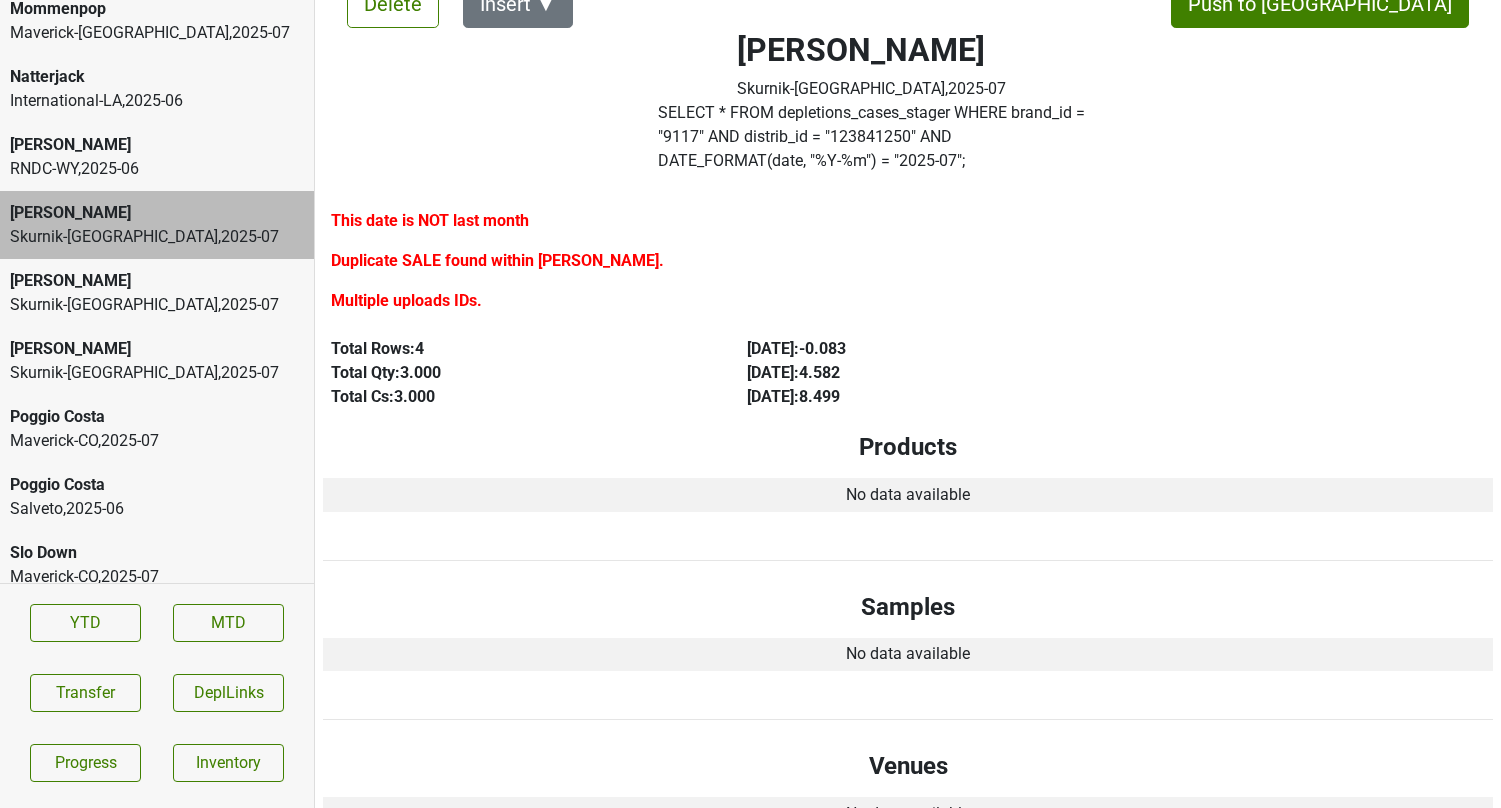 click on "Poggio Costa" at bounding box center (157, 417) 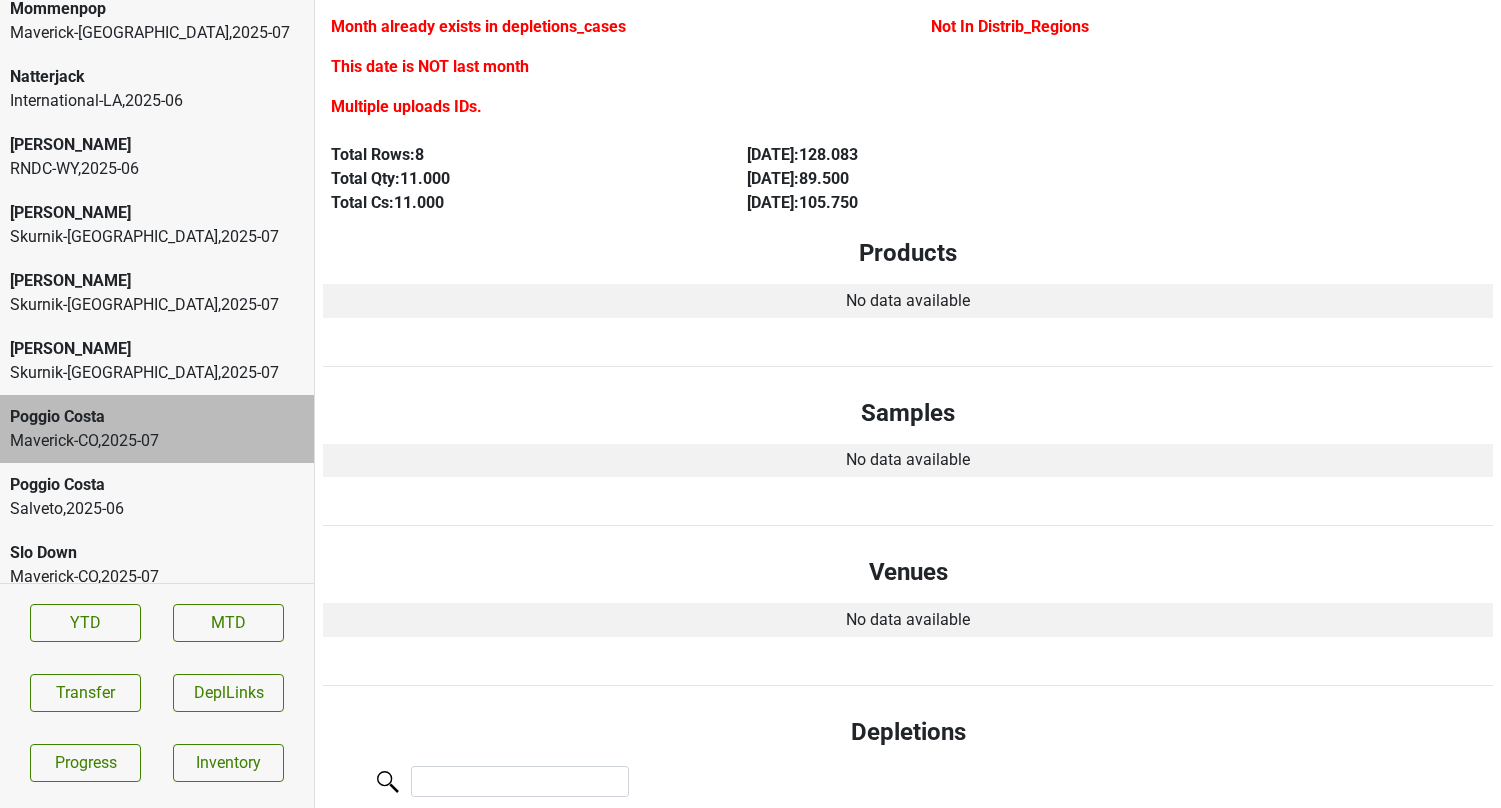 scroll, scrollTop: 0, scrollLeft: 0, axis: both 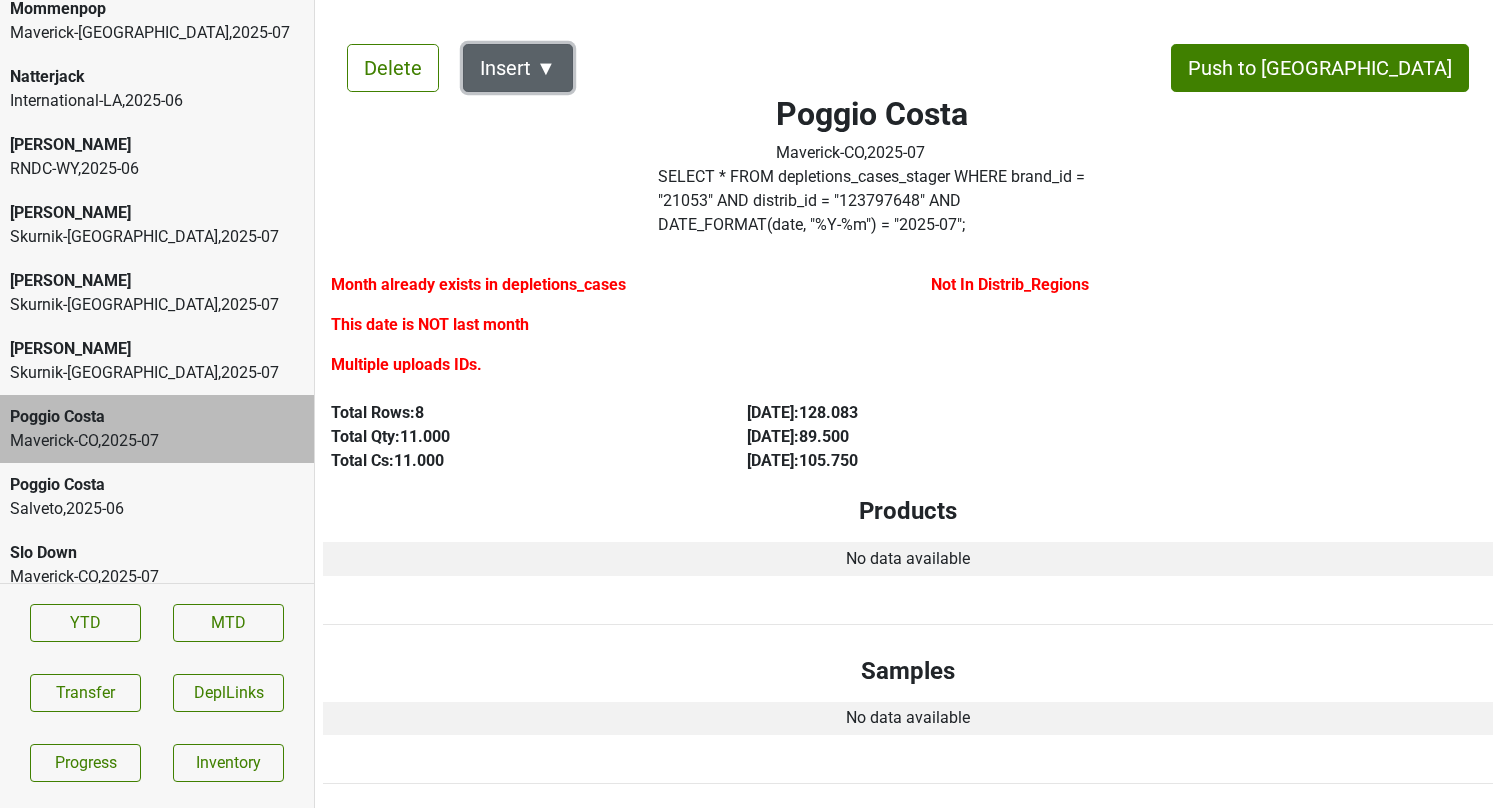 click on "Insert ▼" at bounding box center (518, 68) 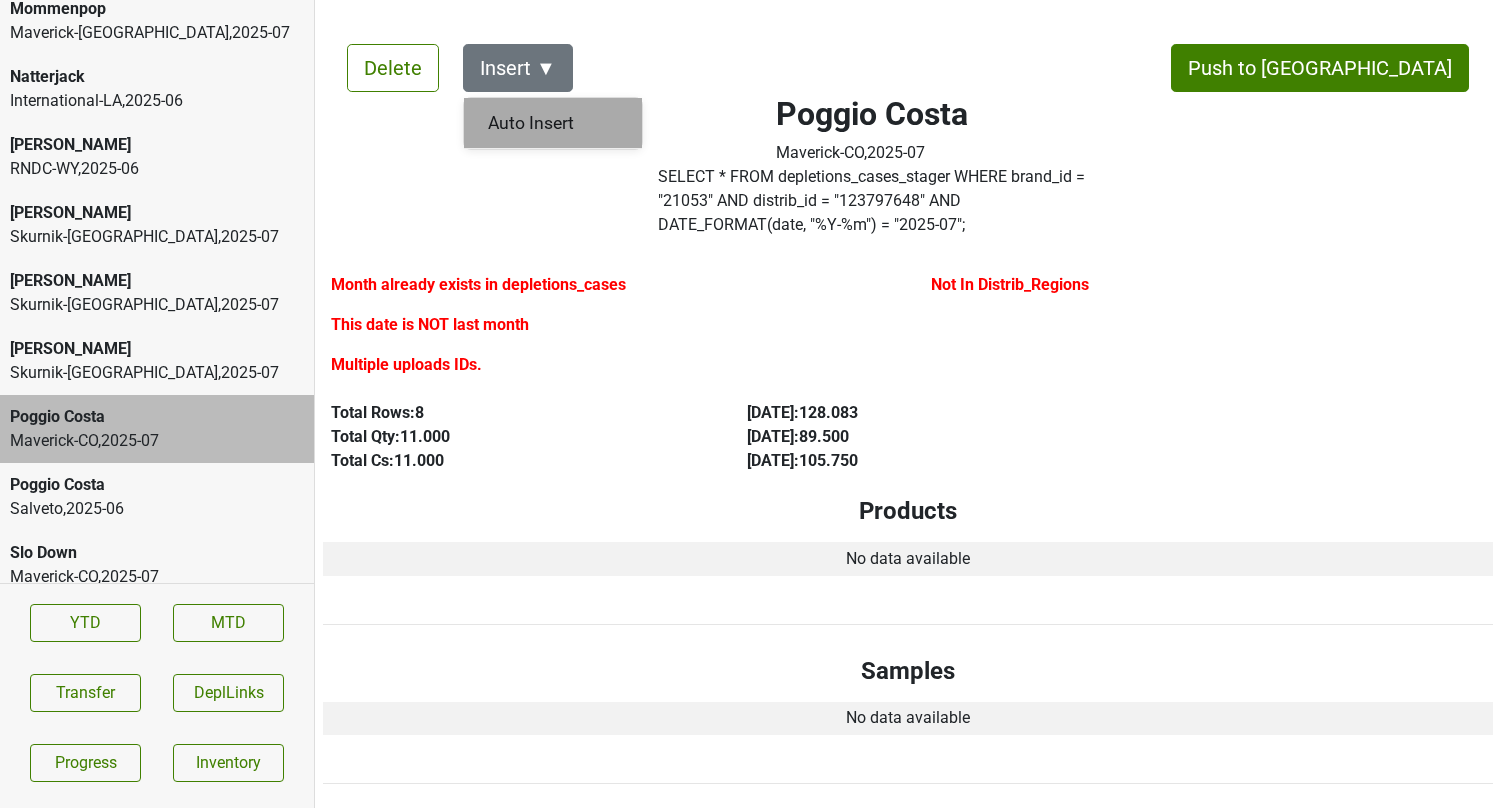 click on "Auto Insert" at bounding box center [553, 123] 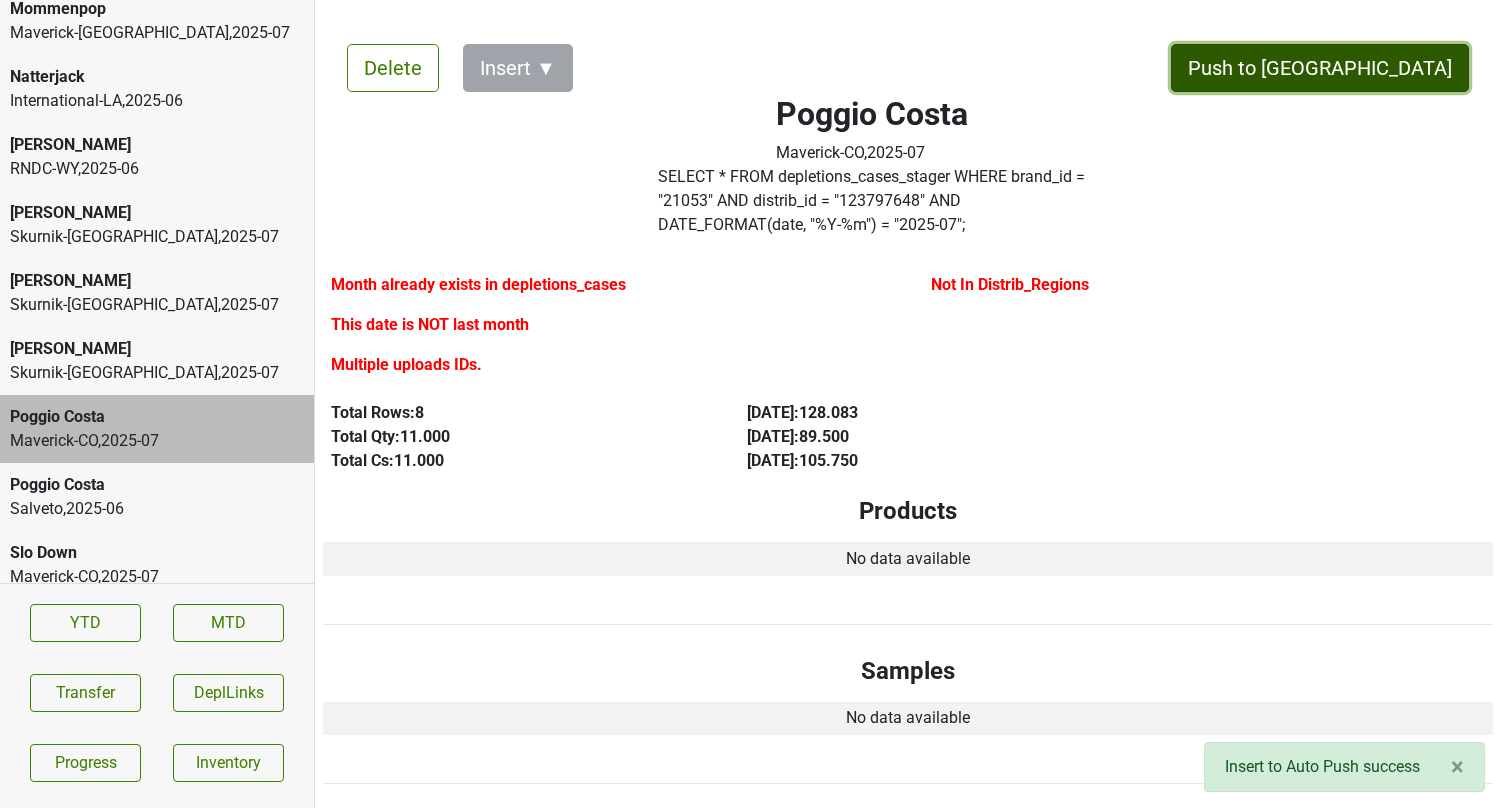 click on "Push to DC" at bounding box center (1320, 68) 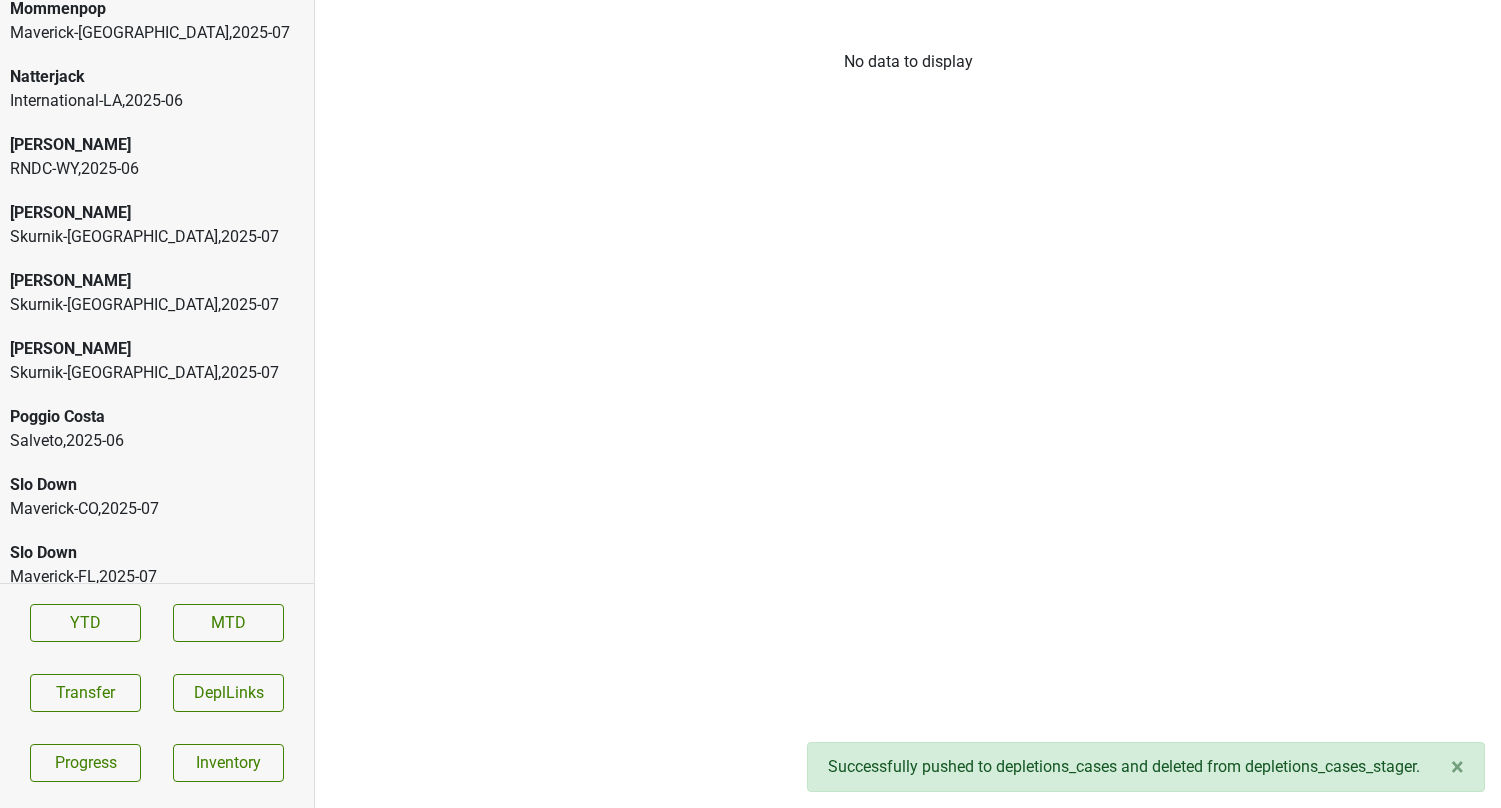 click on "Slo Down" at bounding box center (157, 485) 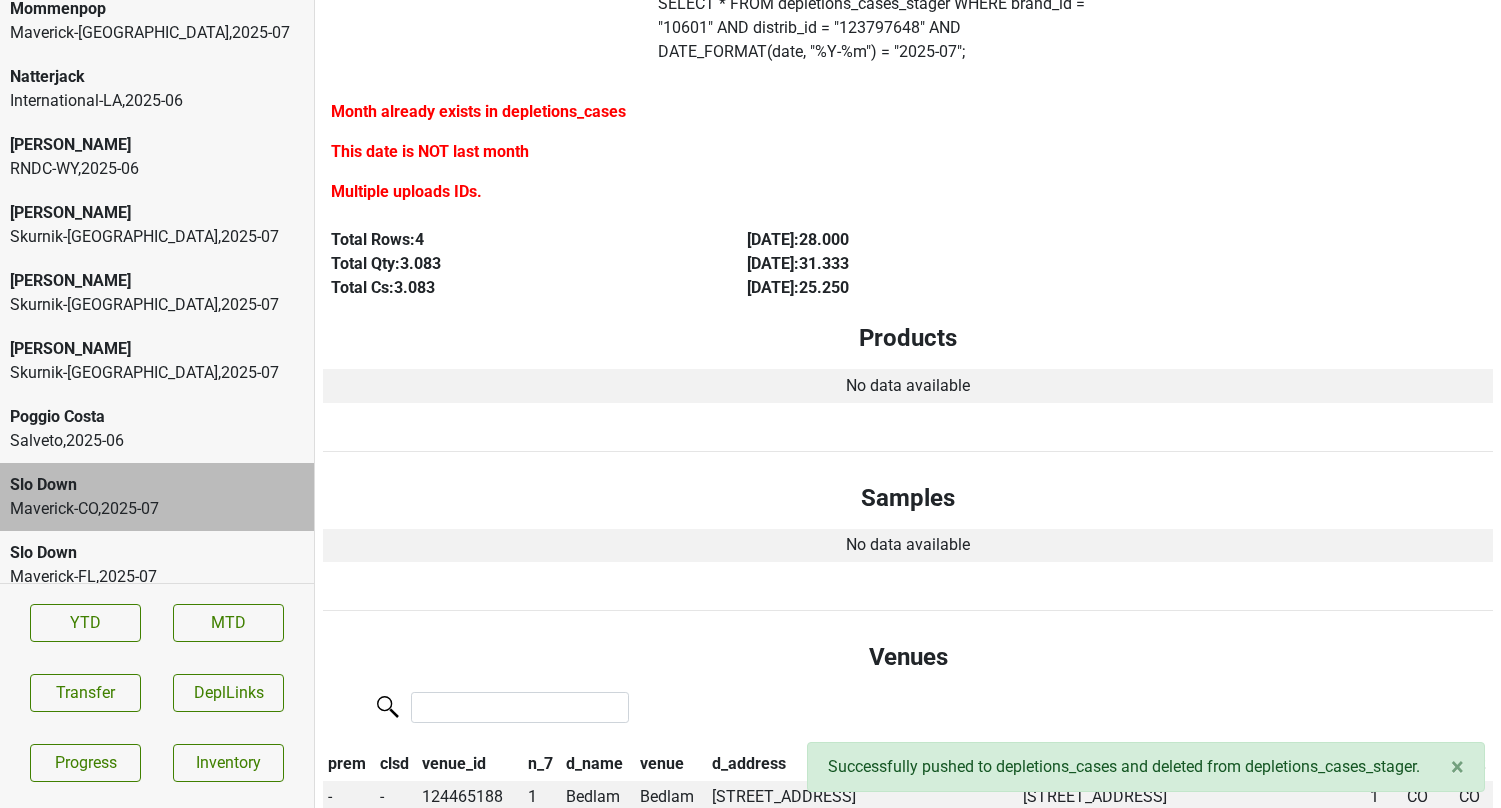 scroll, scrollTop: 0, scrollLeft: 0, axis: both 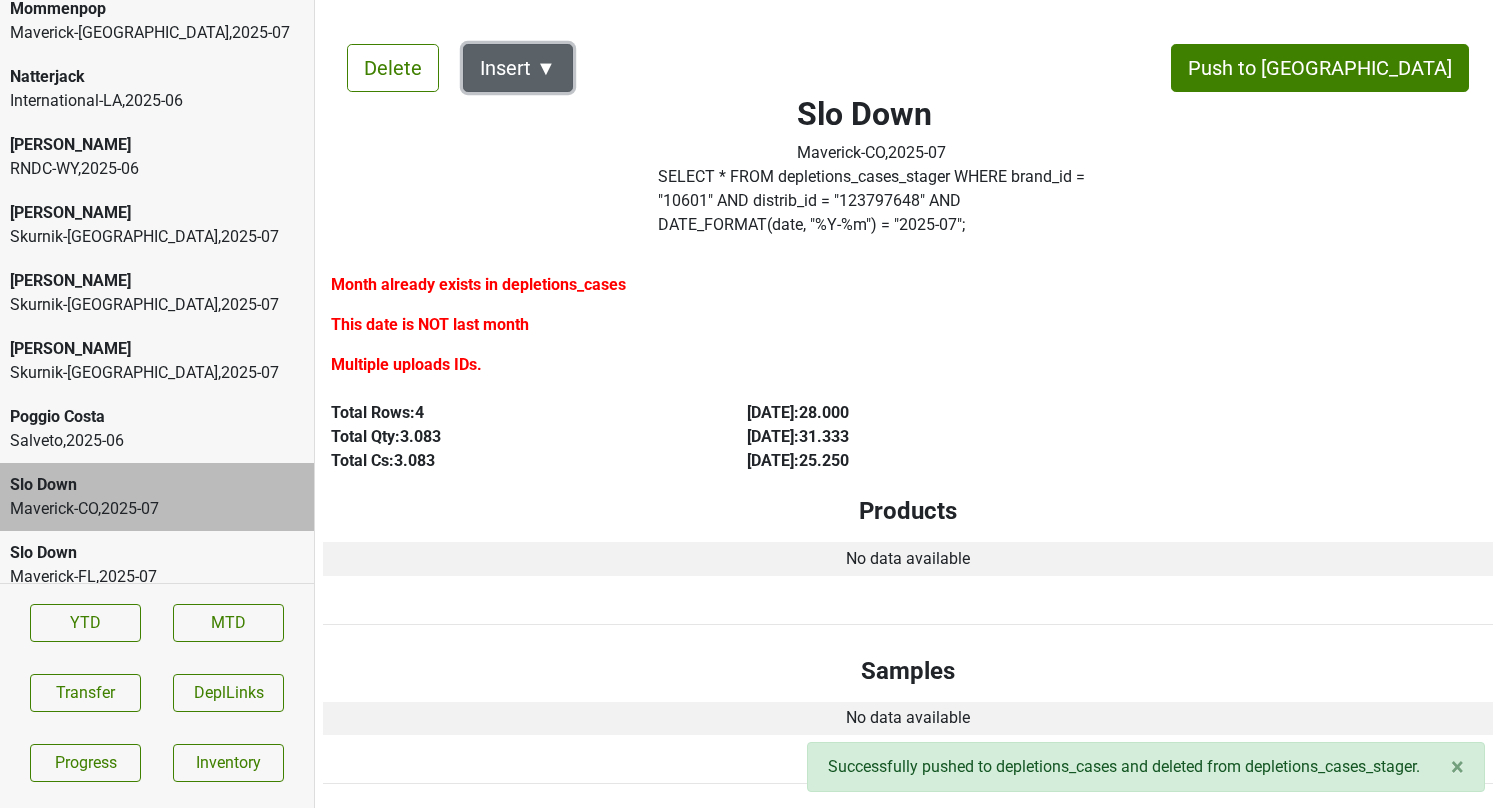 click on "Insert ▼" at bounding box center (518, 68) 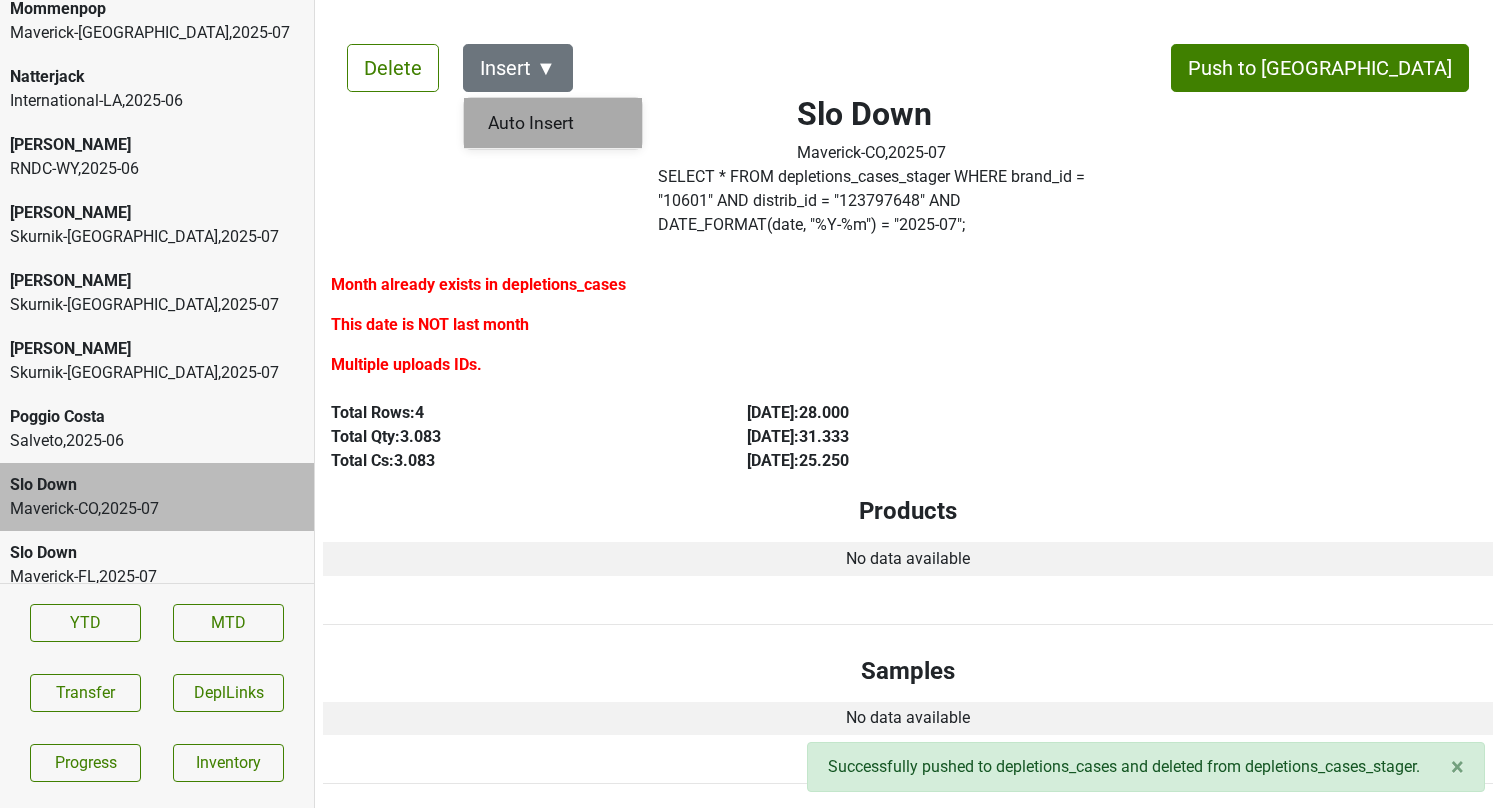 click on "Auto Insert" at bounding box center [553, 123] 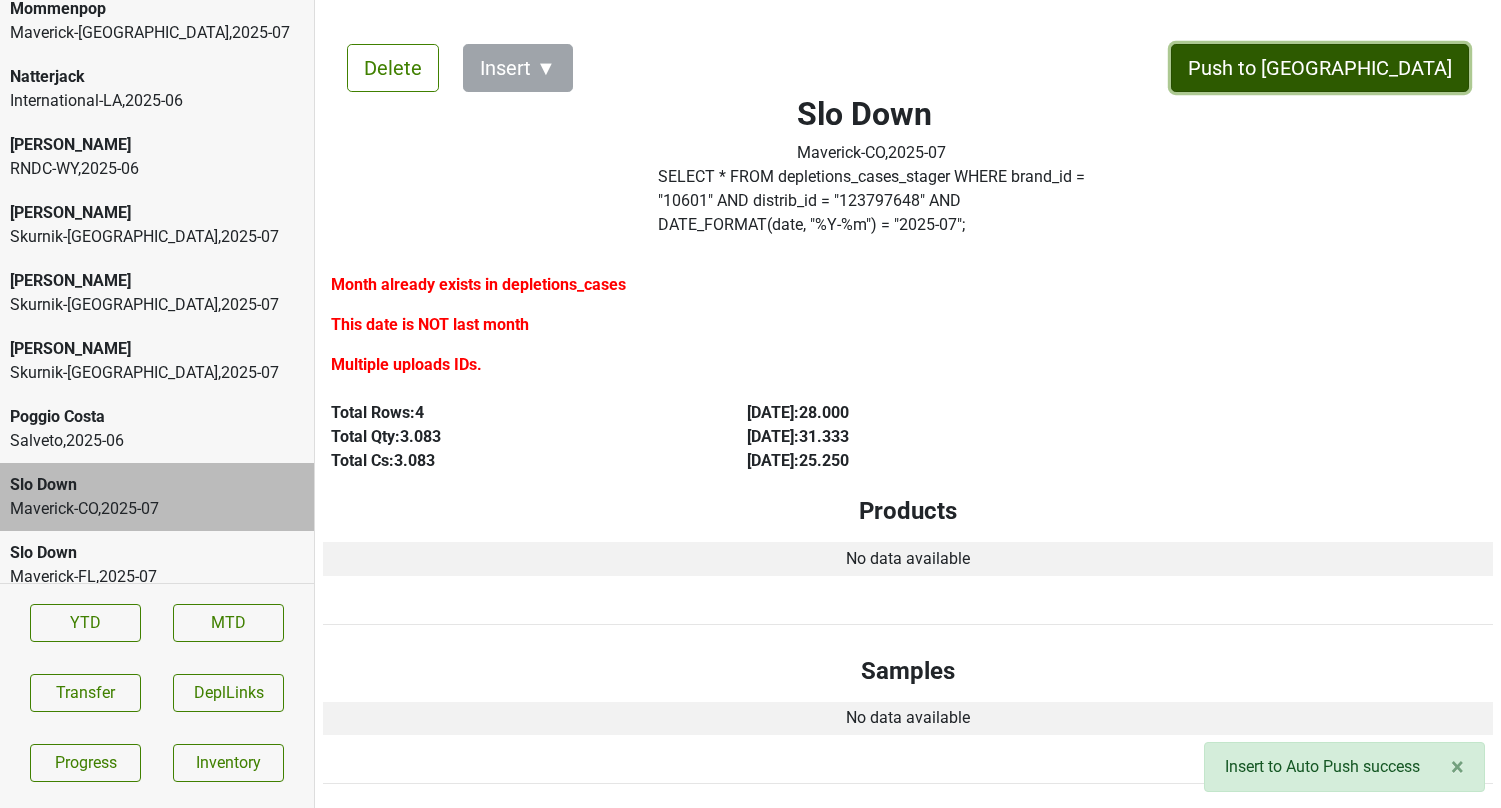 click on "Push to DC" at bounding box center (1320, 68) 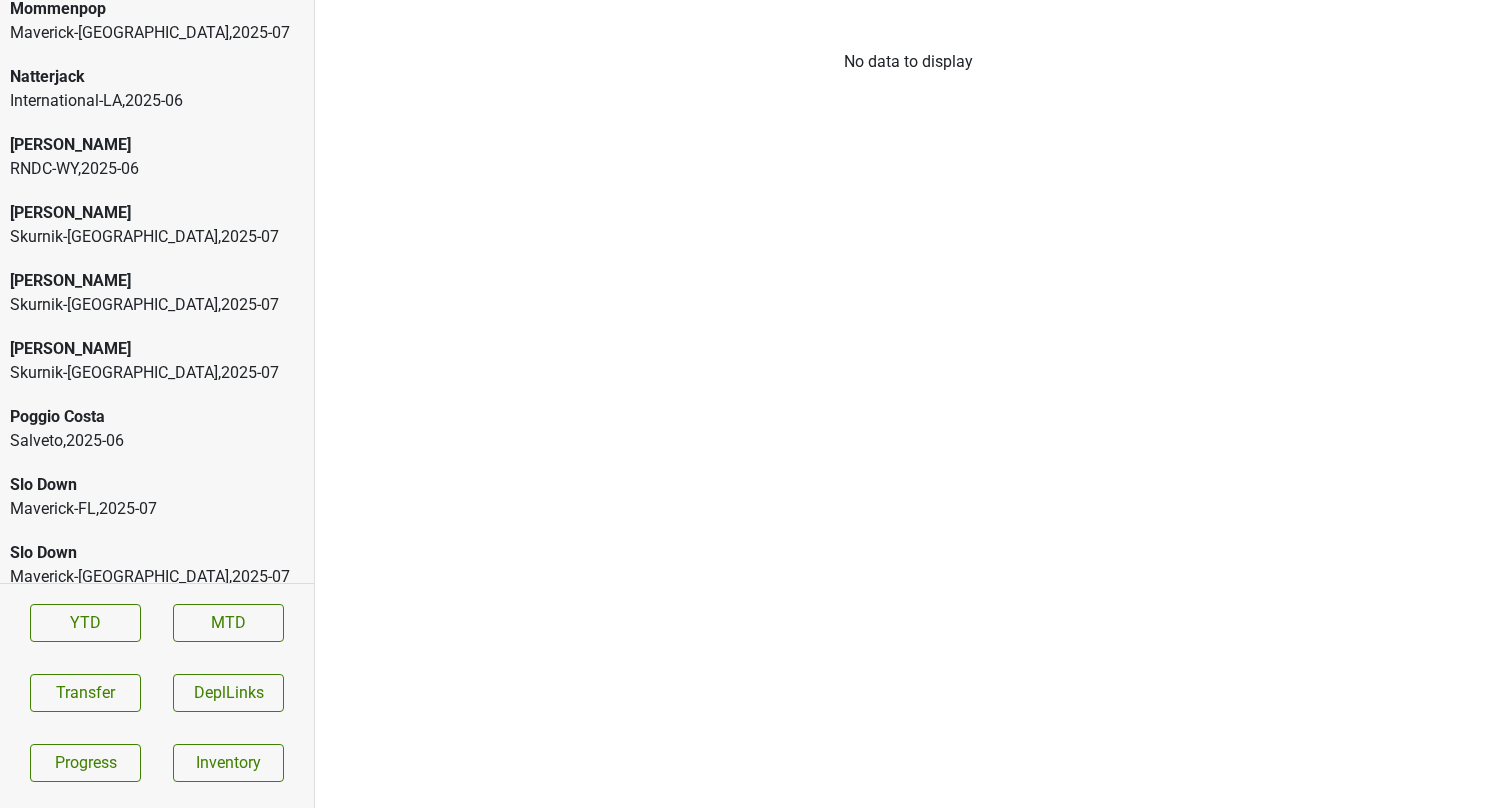 click on "Maverick-FL ,  2025 - 07" at bounding box center [157, 509] 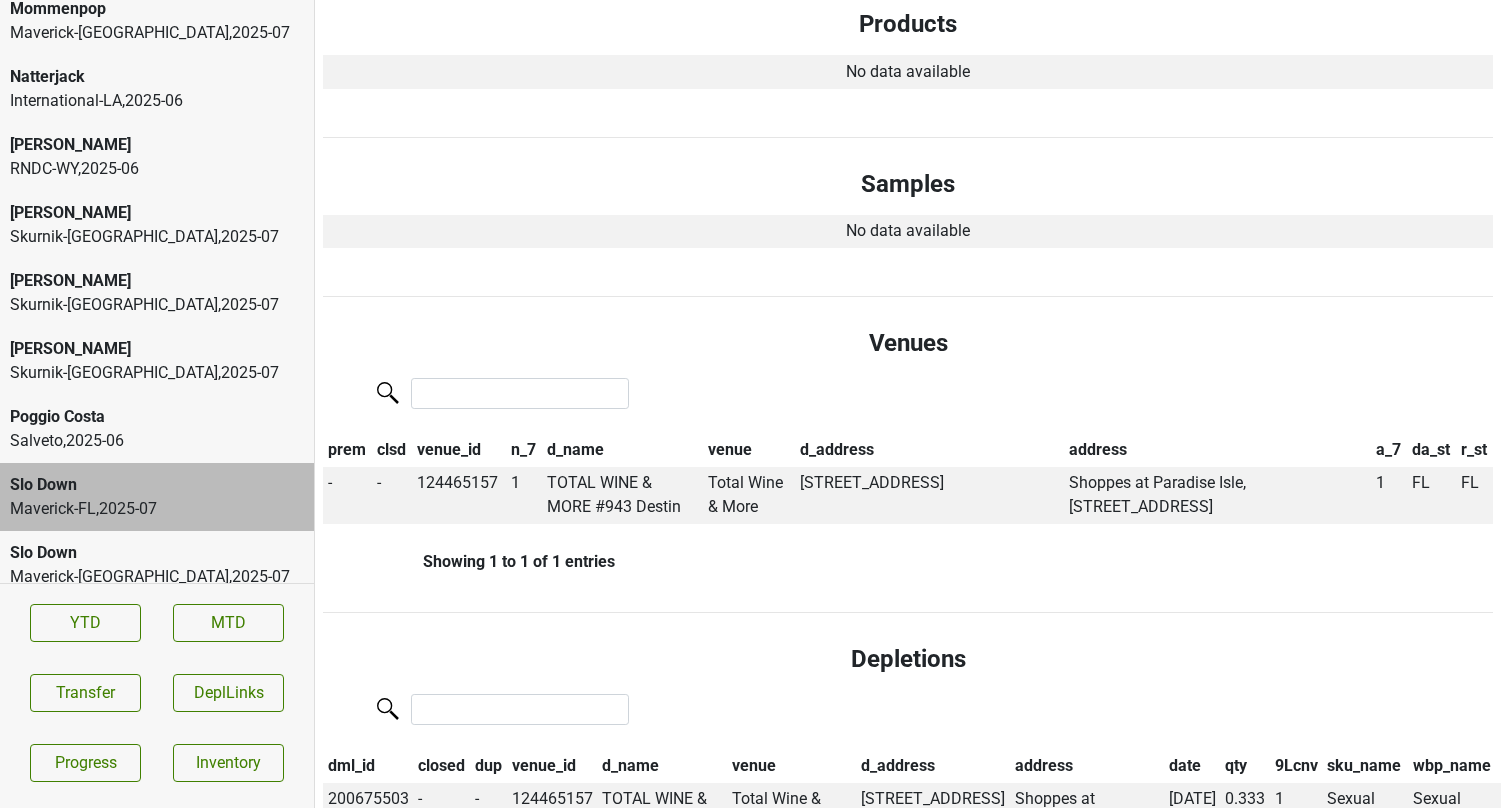 scroll, scrollTop: 0, scrollLeft: 0, axis: both 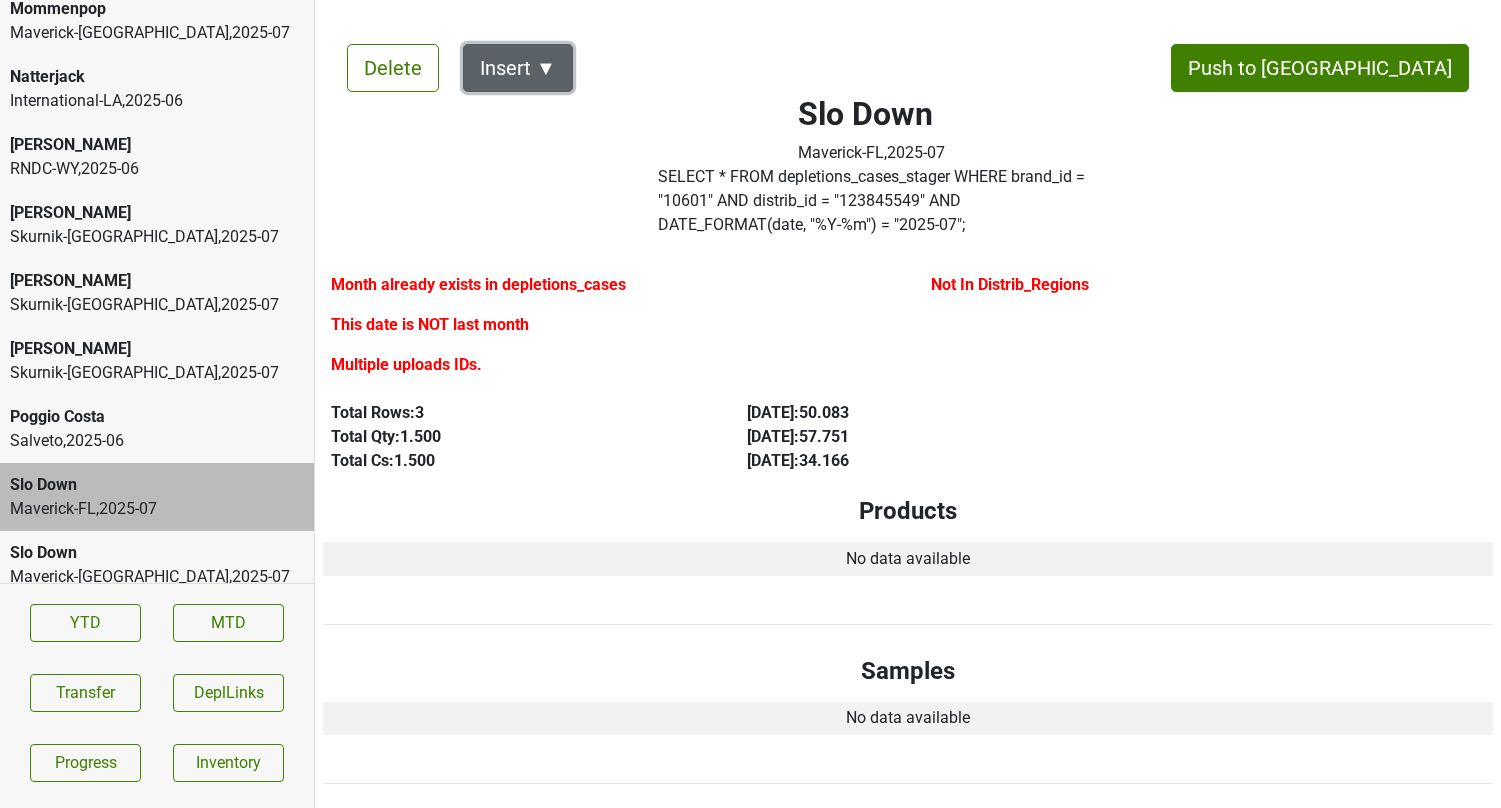click on "Insert ▼" at bounding box center [518, 68] 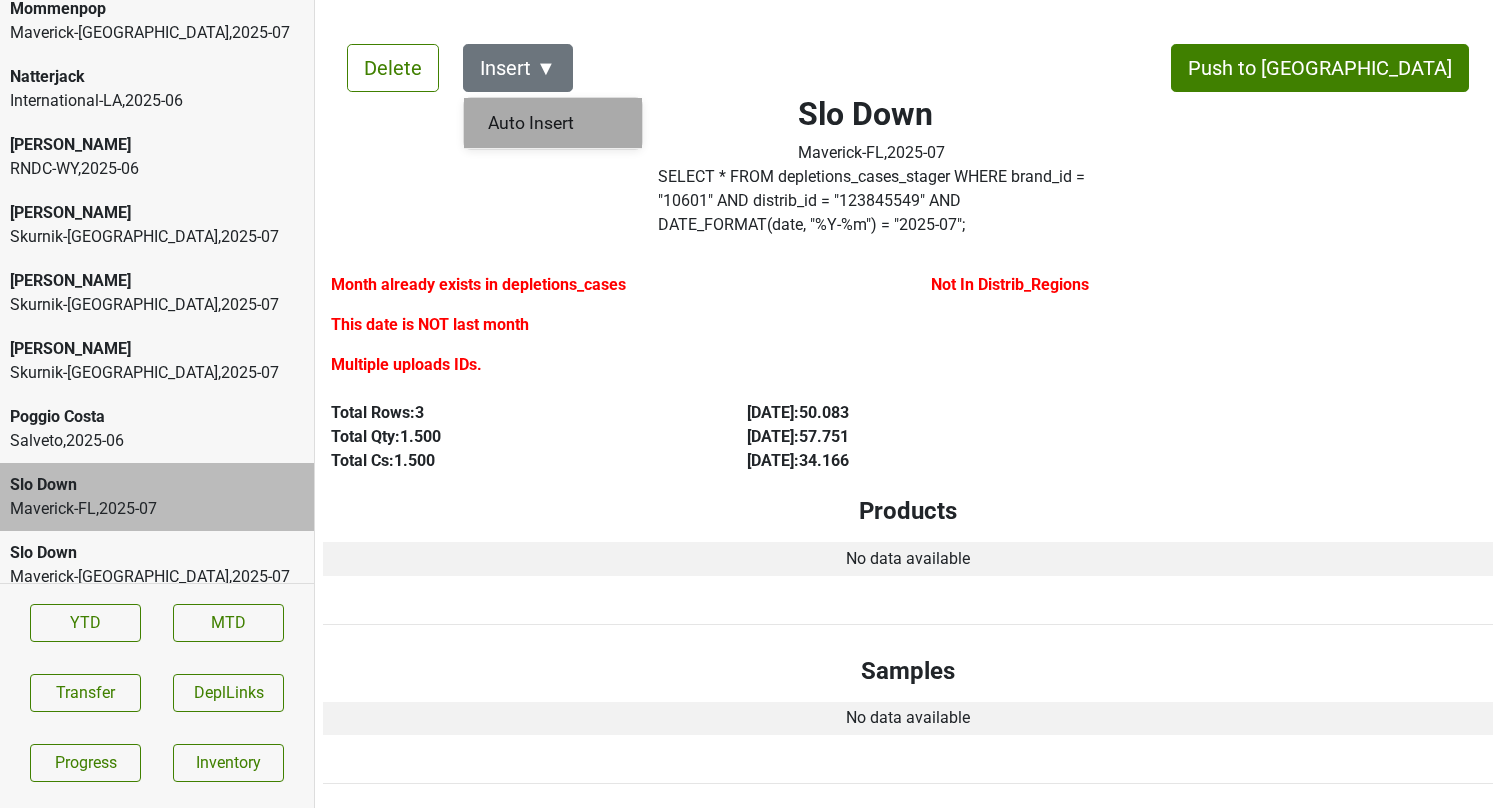 click on "Auto Insert" at bounding box center [553, 123] 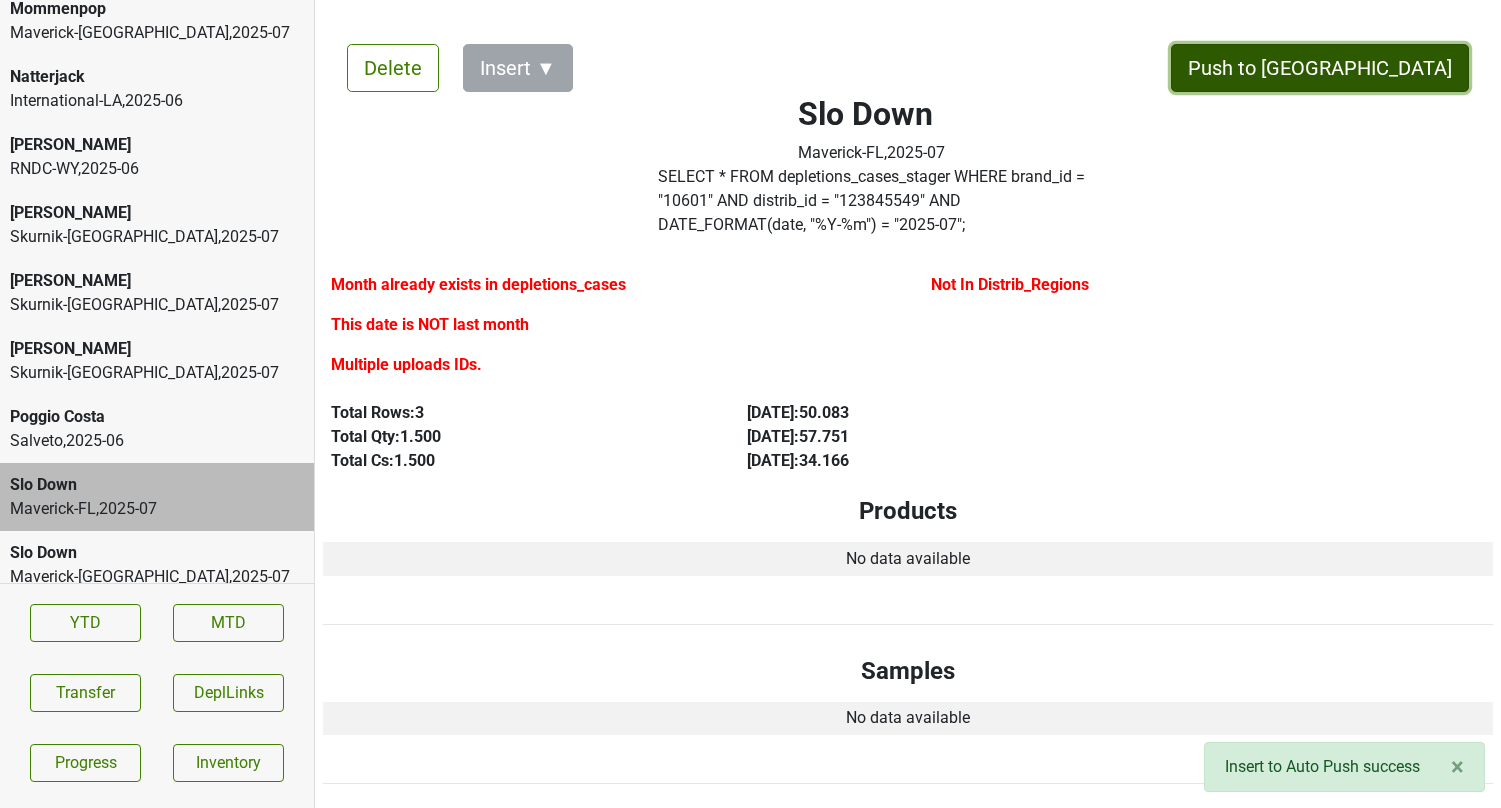 click on "Push to DC" at bounding box center (1320, 68) 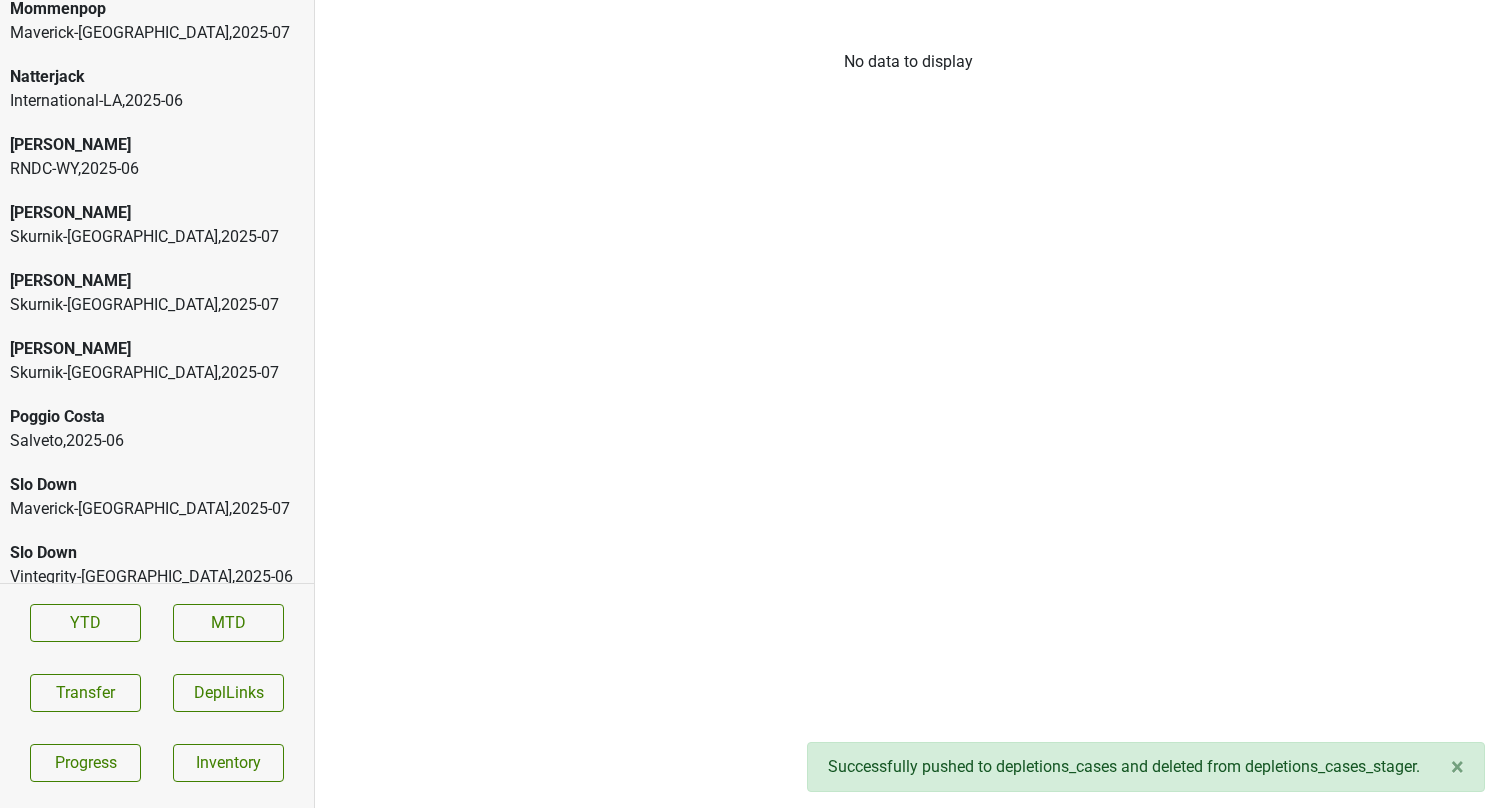 click on "Maverick-TX ,  2025 - 07" at bounding box center [157, 509] 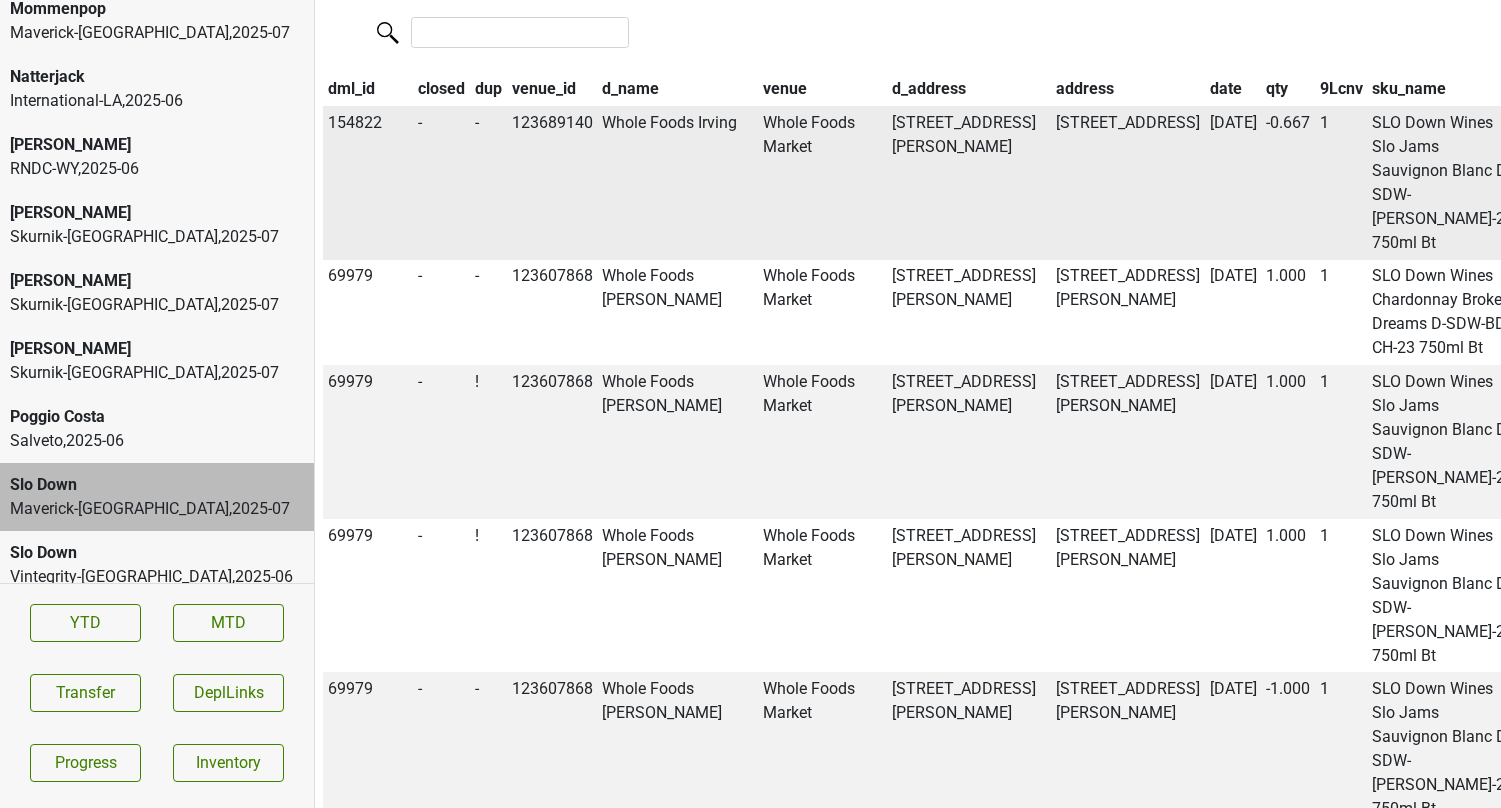 scroll, scrollTop: 1002, scrollLeft: 0, axis: vertical 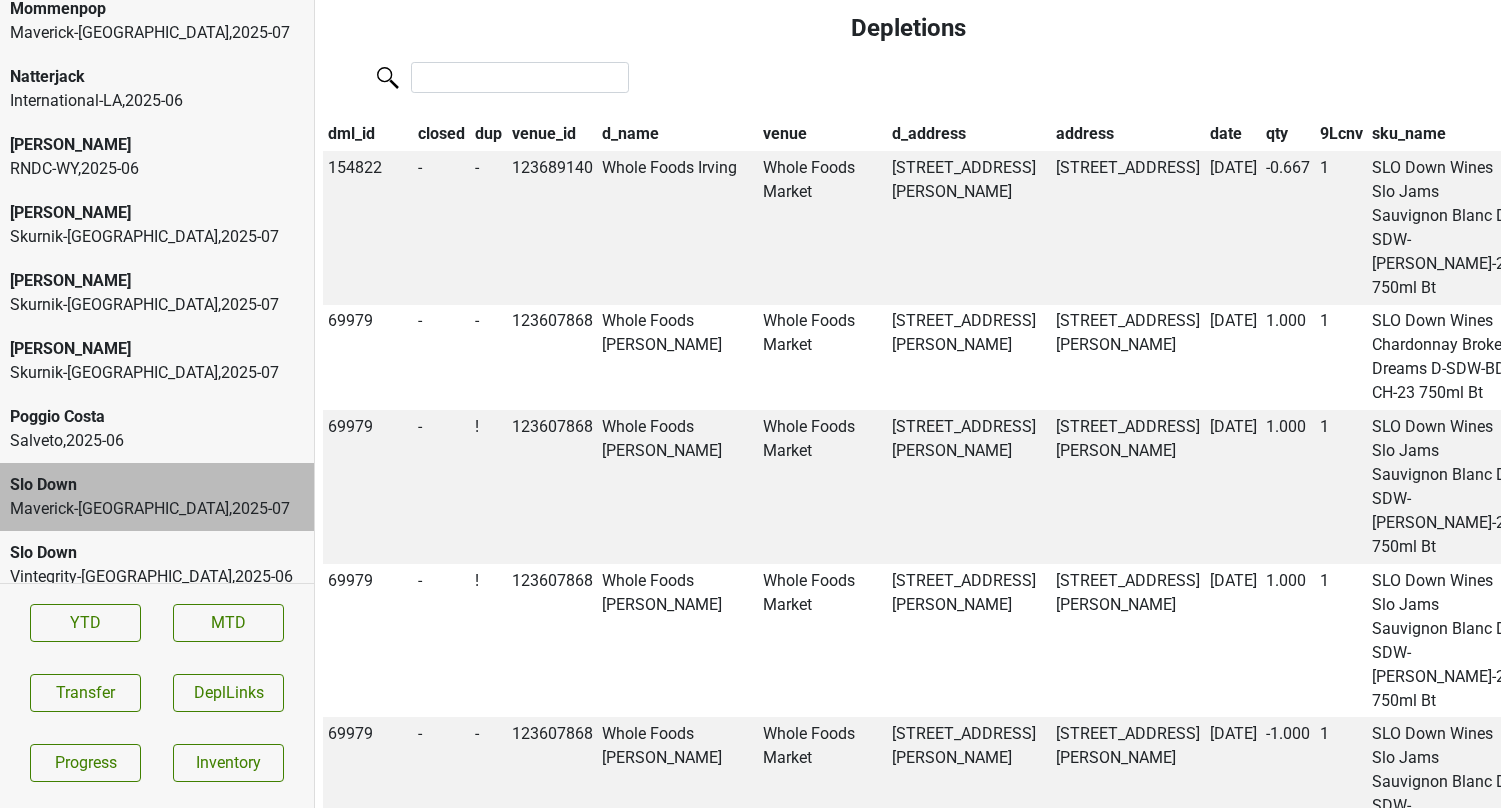 click on "qty" at bounding box center (1288, 134) 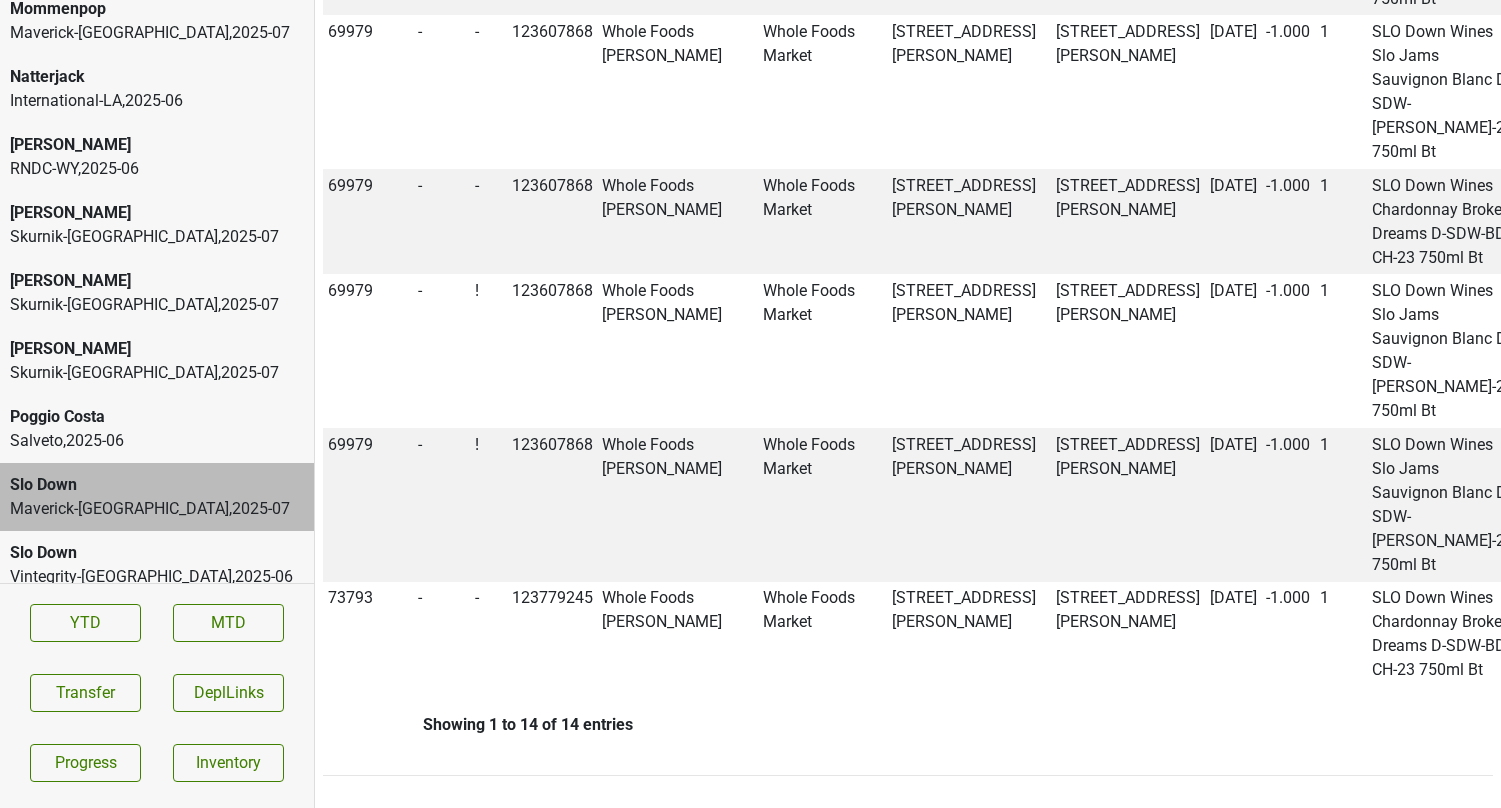 scroll, scrollTop: 2796, scrollLeft: 0, axis: vertical 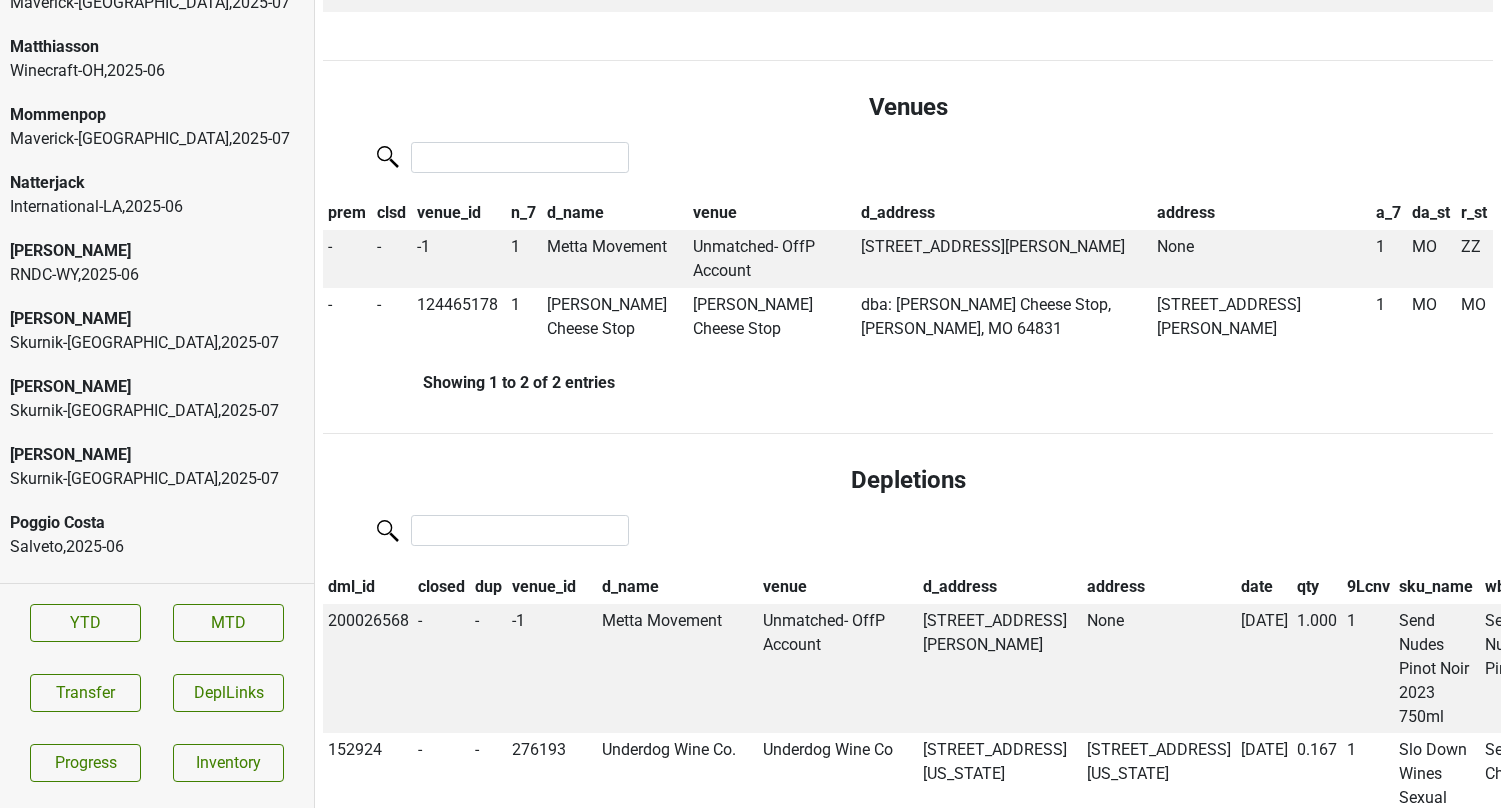 click on "Skurnik-CT ,  2025 - 07" at bounding box center [157, 343] 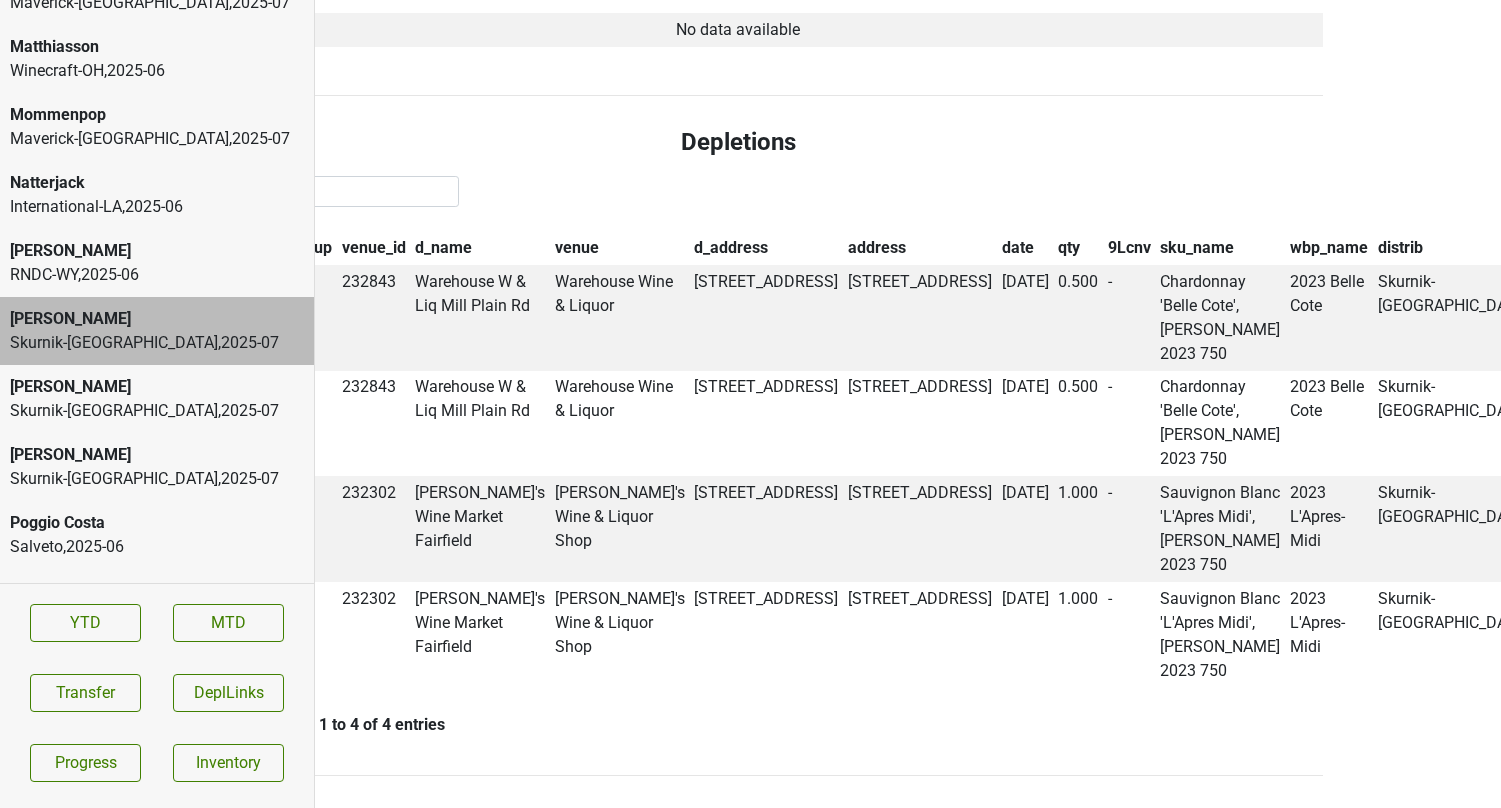 scroll, scrollTop: 971, scrollLeft: 0, axis: vertical 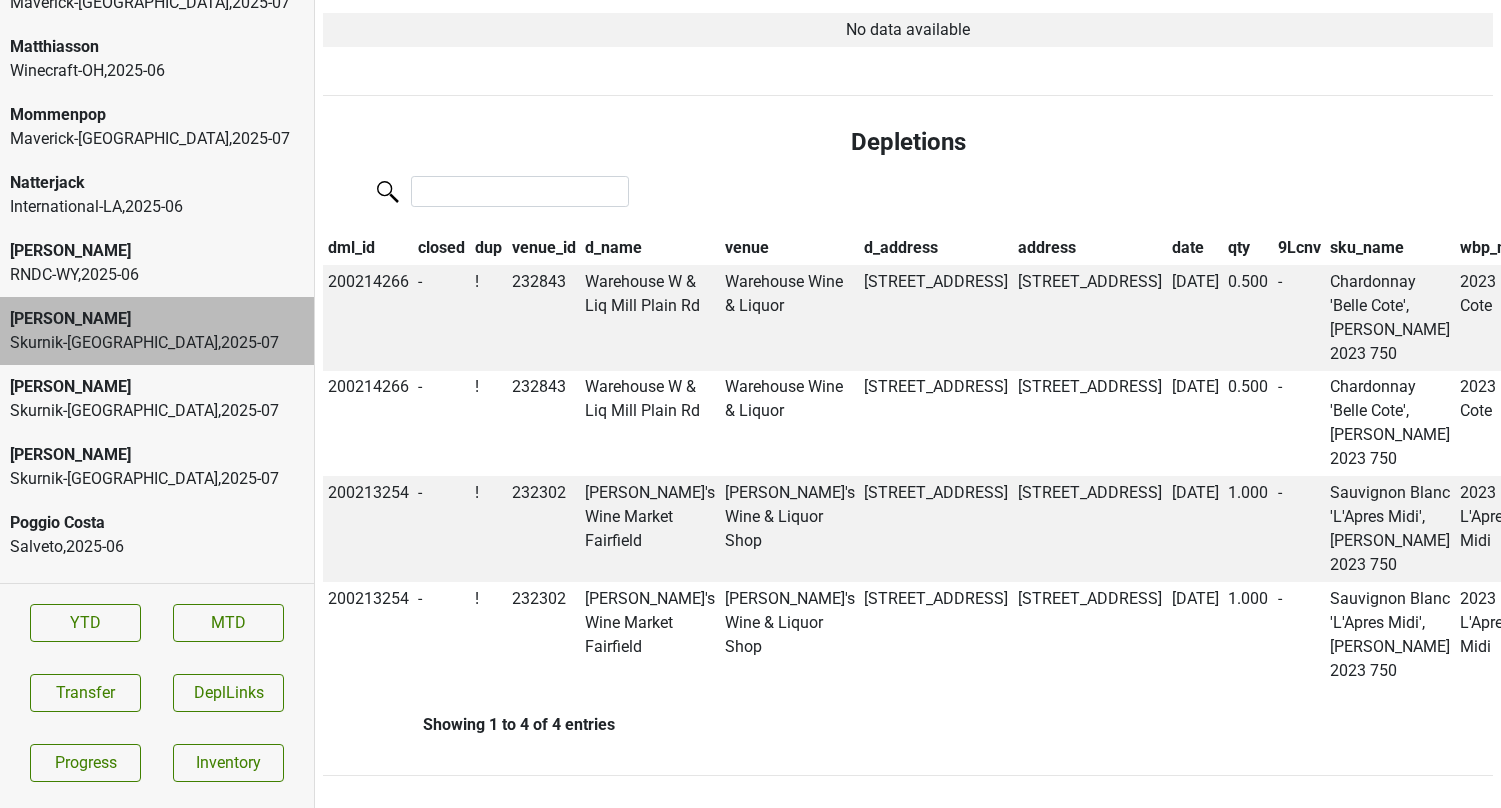 click on "Peter Michael" at bounding box center (157, 387) 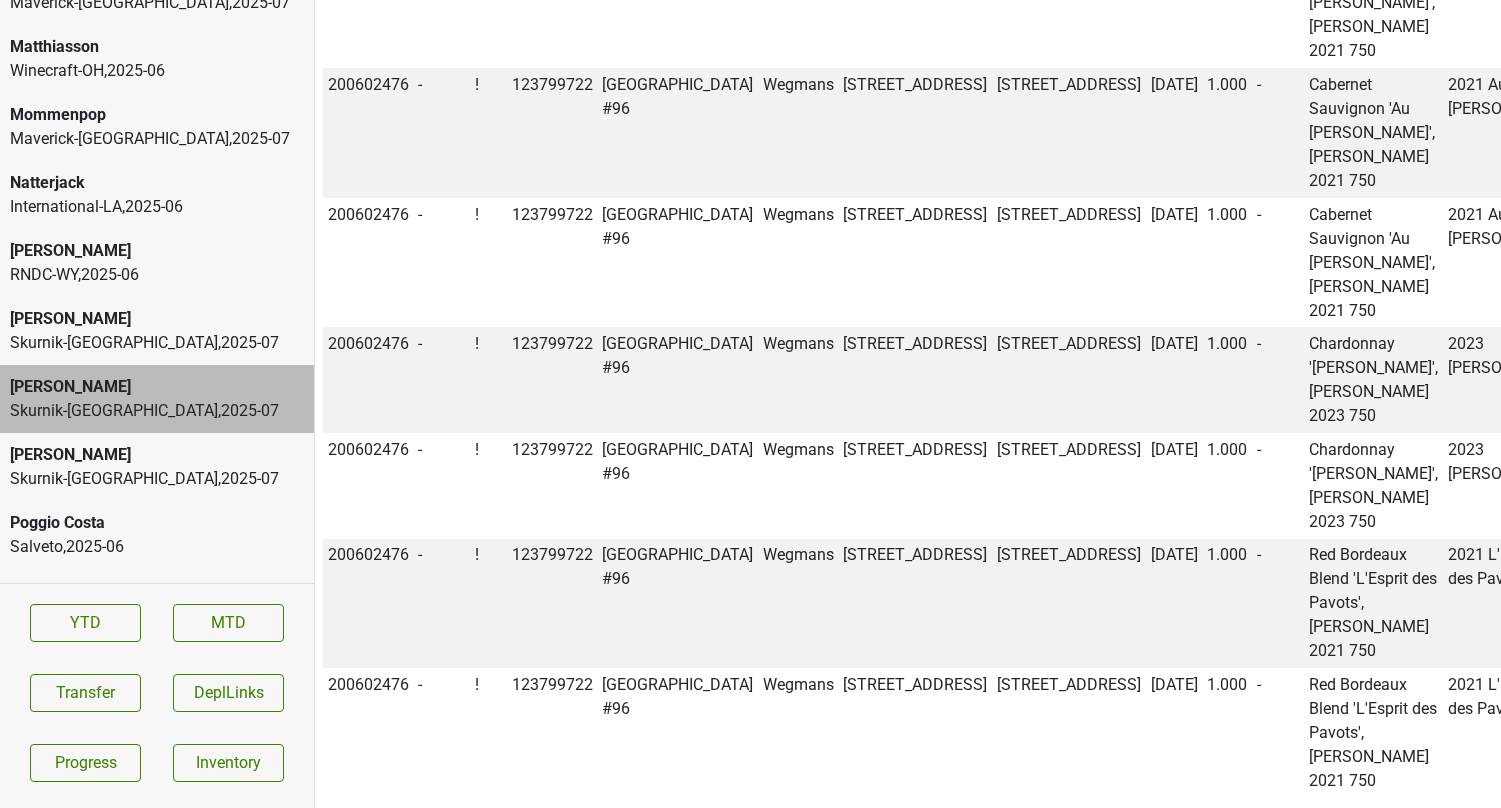 scroll, scrollTop: 1766, scrollLeft: 0, axis: vertical 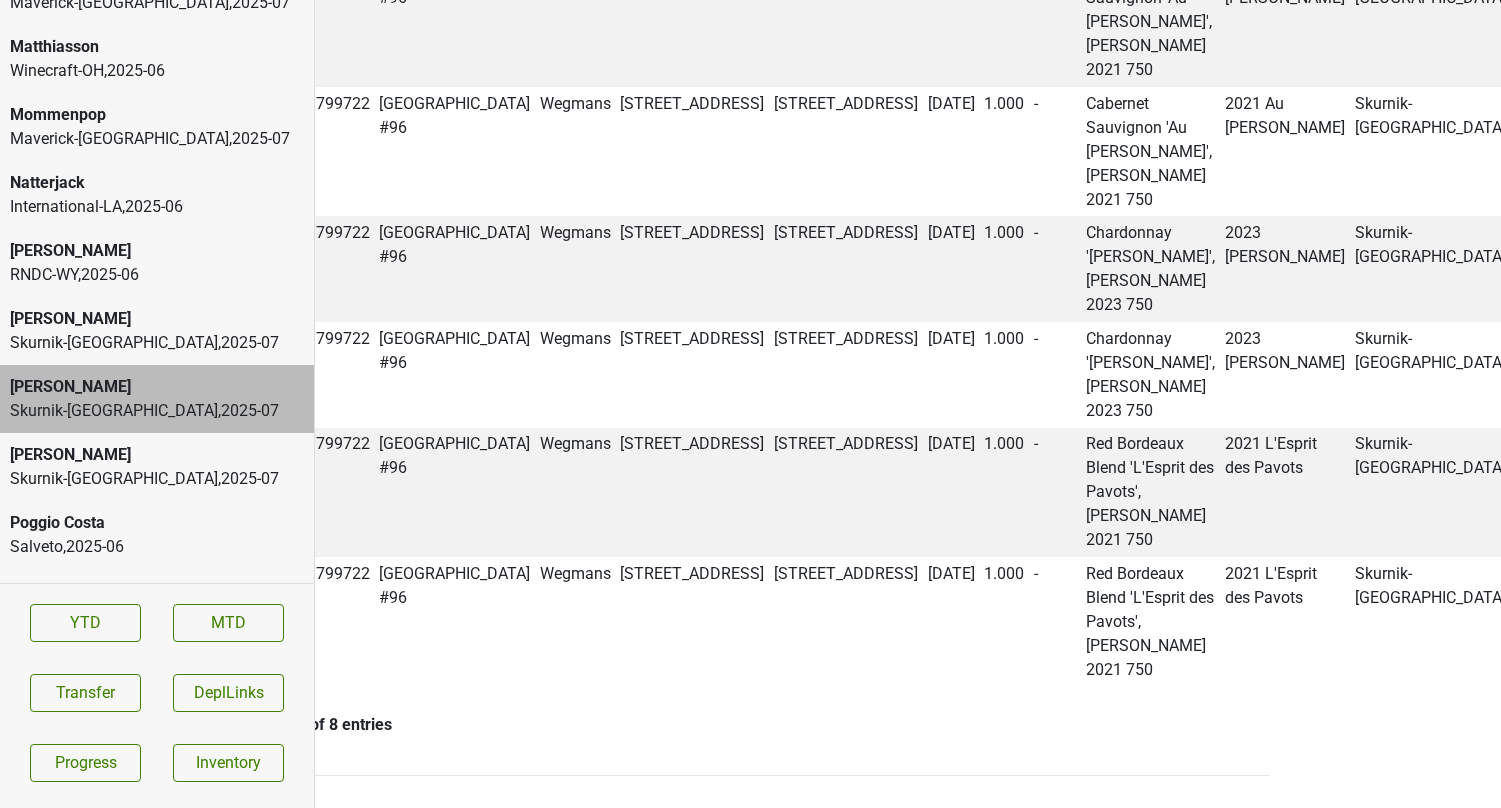 click on "Skurnik-NY ,  2025 - 07" at bounding box center (157, 479) 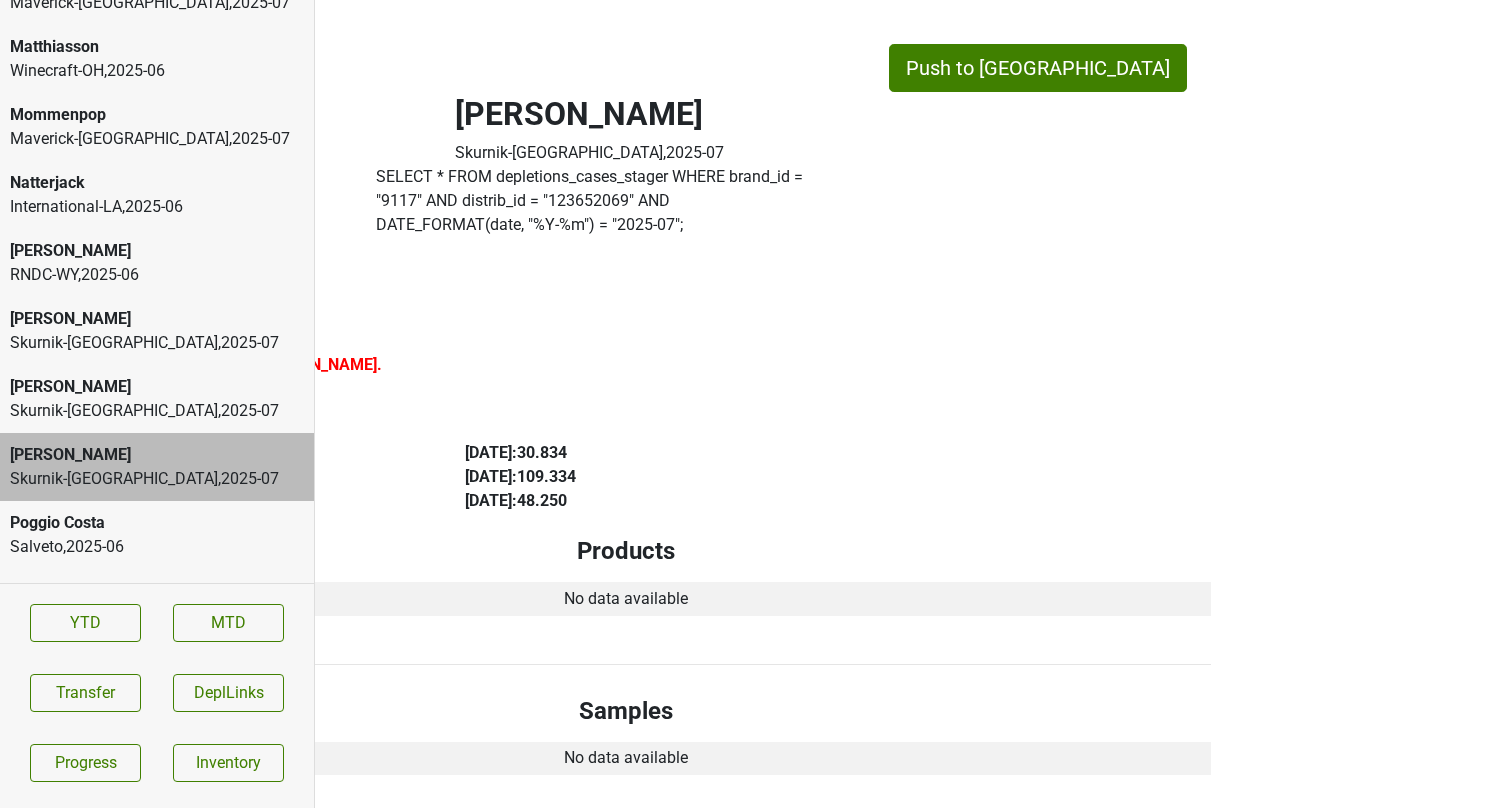 scroll, scrollTop: 0, scrollLeft: 0, axis: both 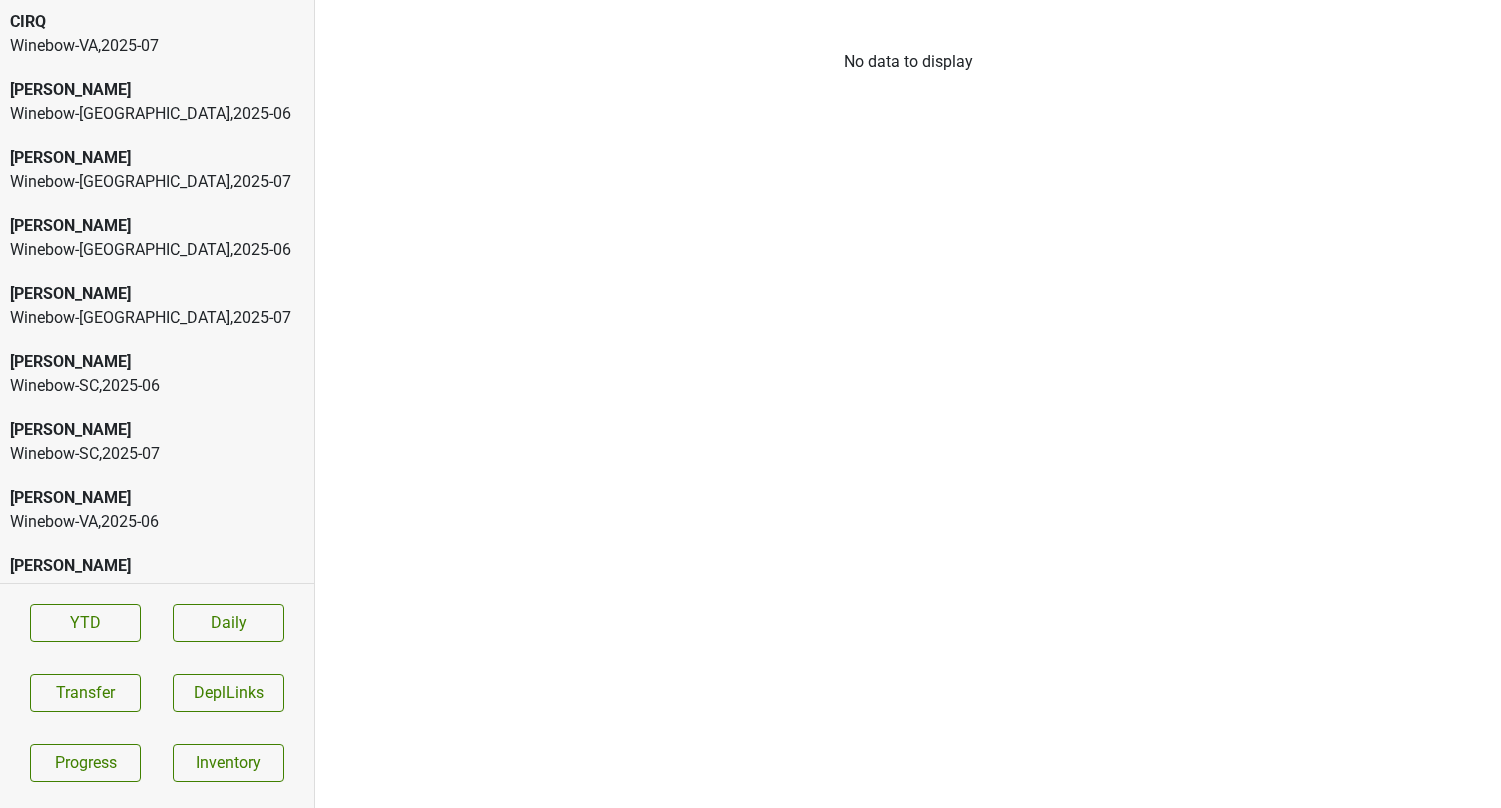 click on "[PERSON_NAME]" at bounding box center (157, 90) 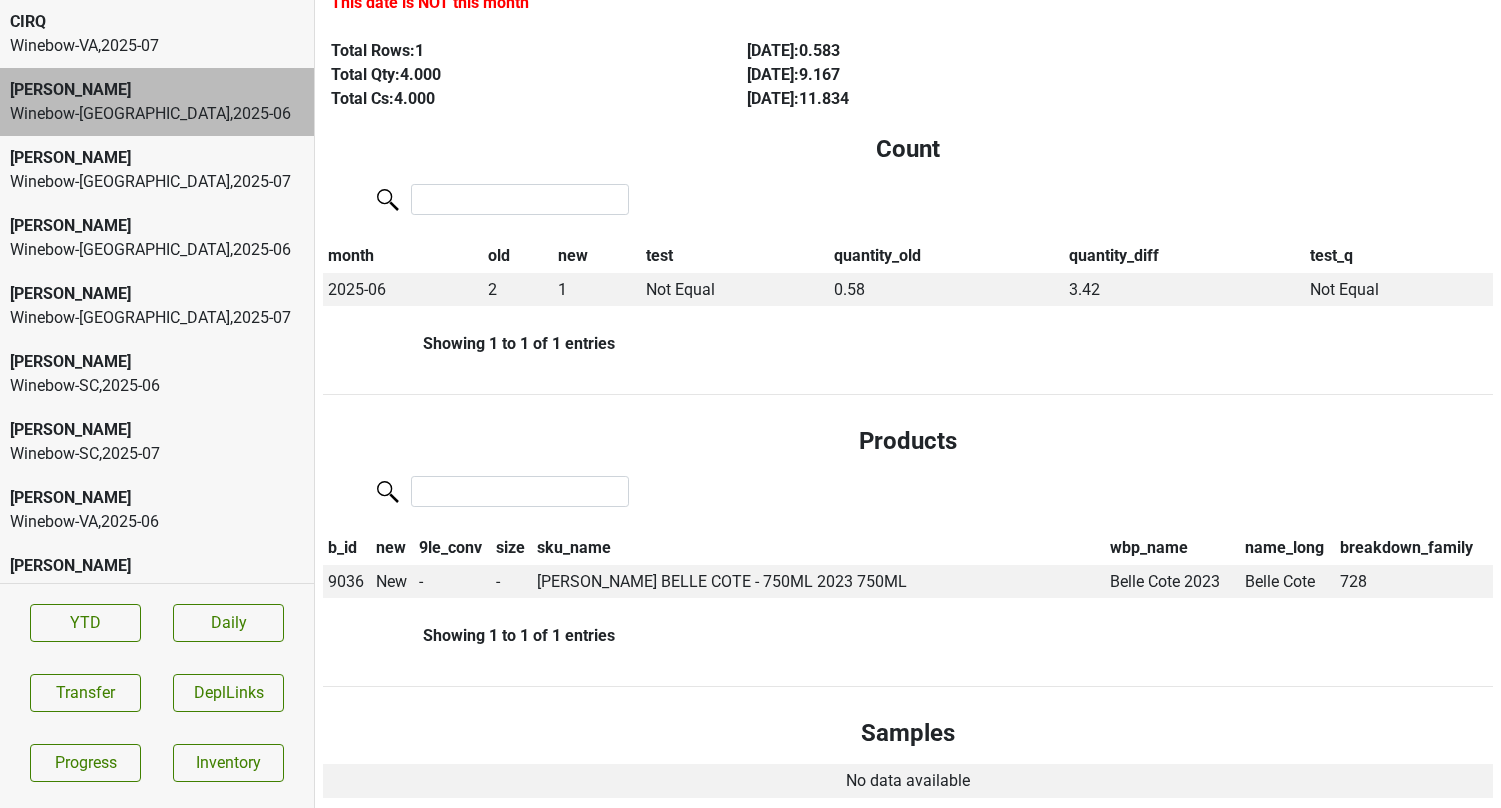 scroll, scrollTop: 293, scrollLeft: 0, axis: vertical 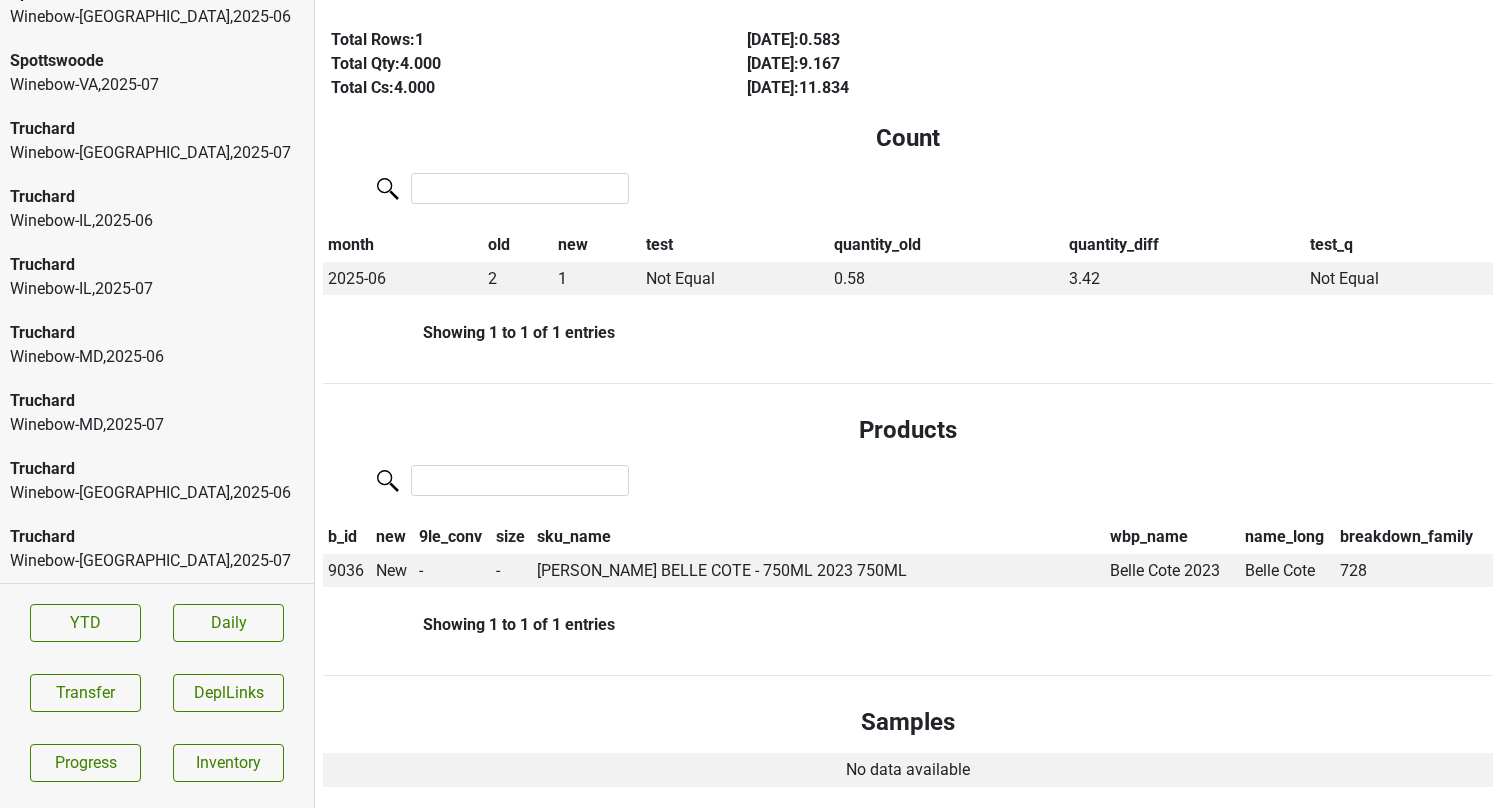 click on "Truchard Winebow-IL ,  2025 - 07" at bounding box center (157, 277) 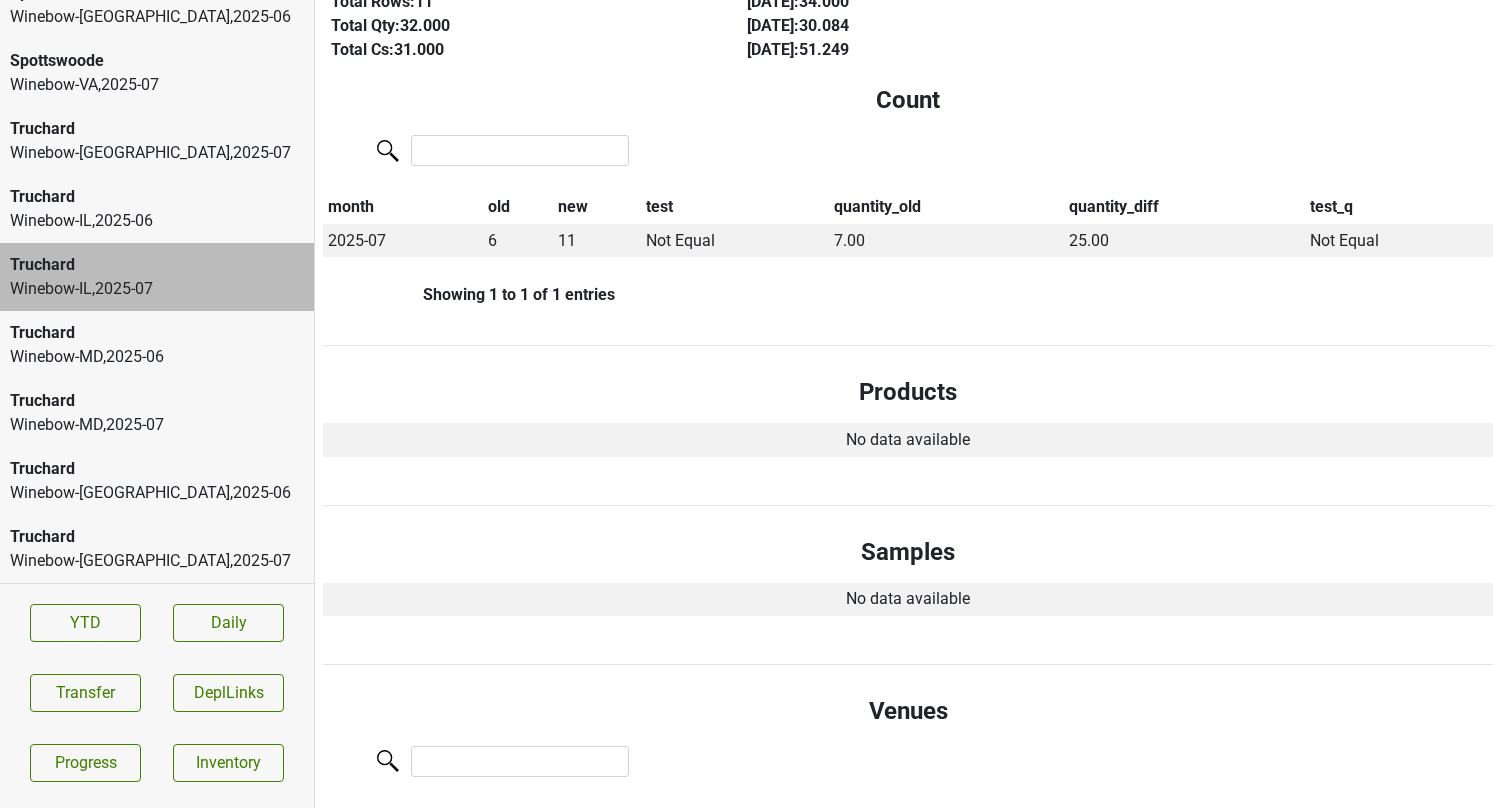 scroll, scrollTop: 337, scrollLeft: 0, axis: vertical 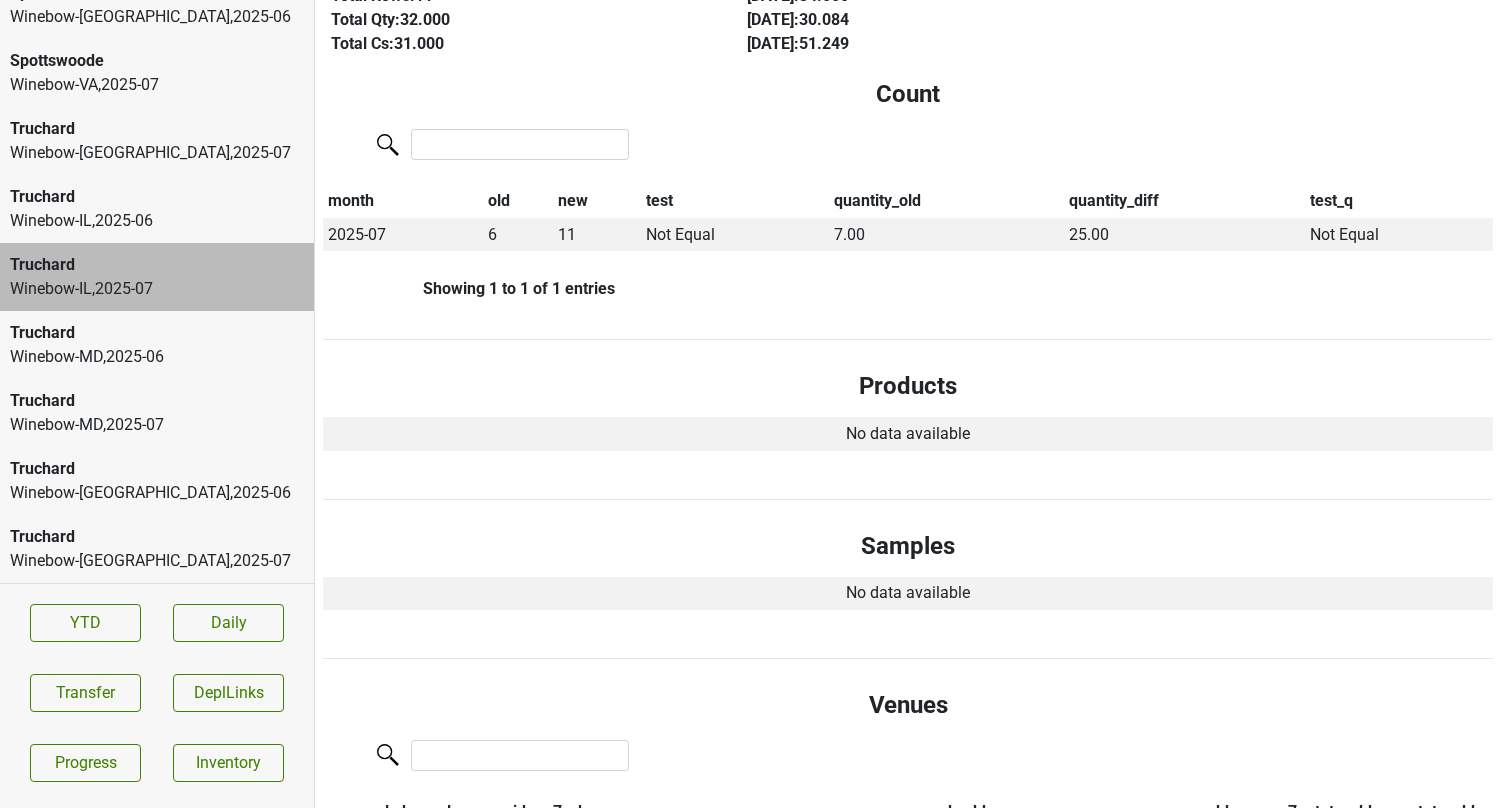 click on "Winebow-IL ,  2025 - 06" at bounding box center (157, 221) 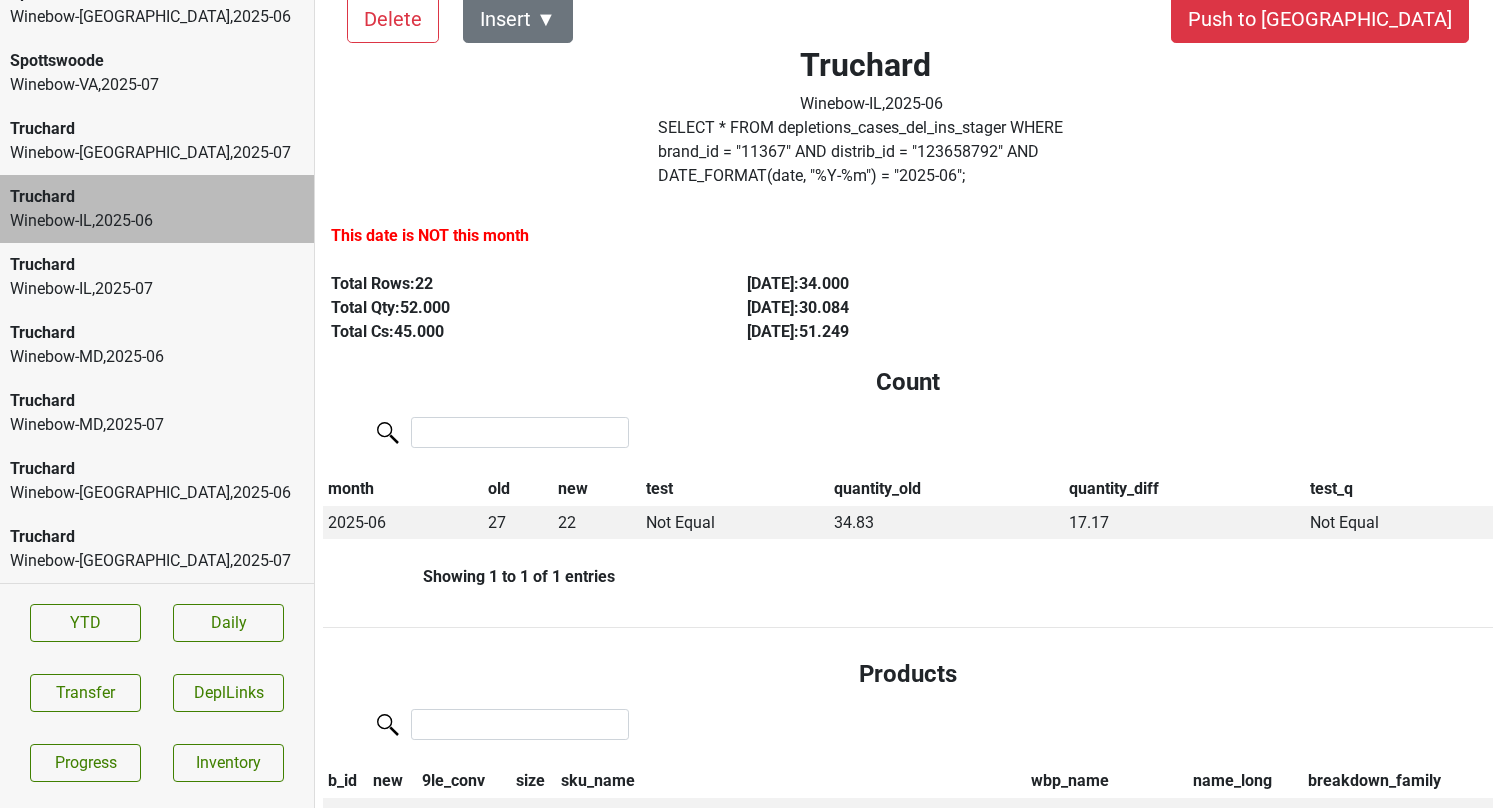 scroll, scrollTop: 51, scrollLeft: 0, axis: vertical 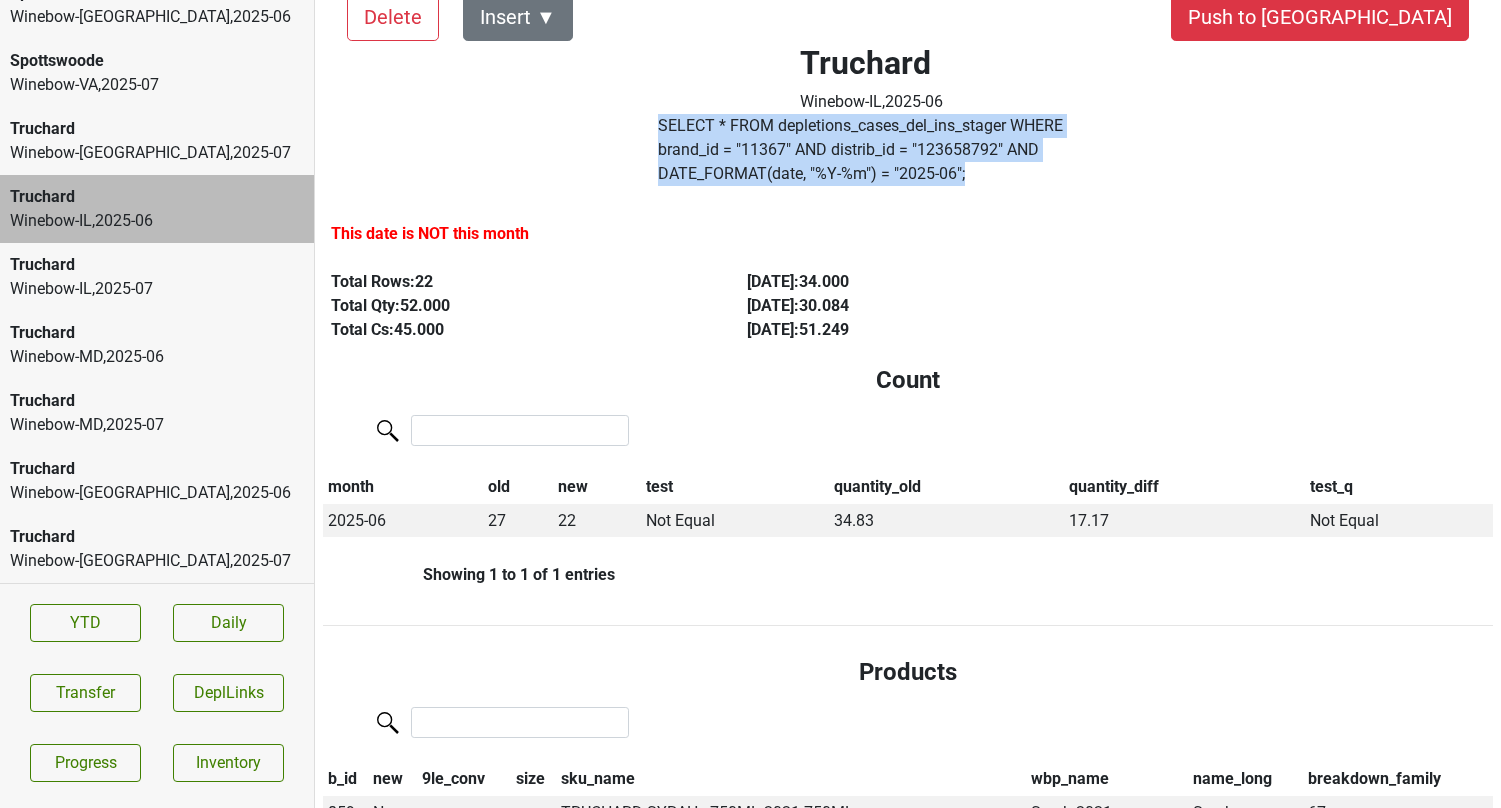 drag, startPoint x: 1244, startPoint y: 143, endPoint x: 658, endPoint y: 126, distance: 586.2465 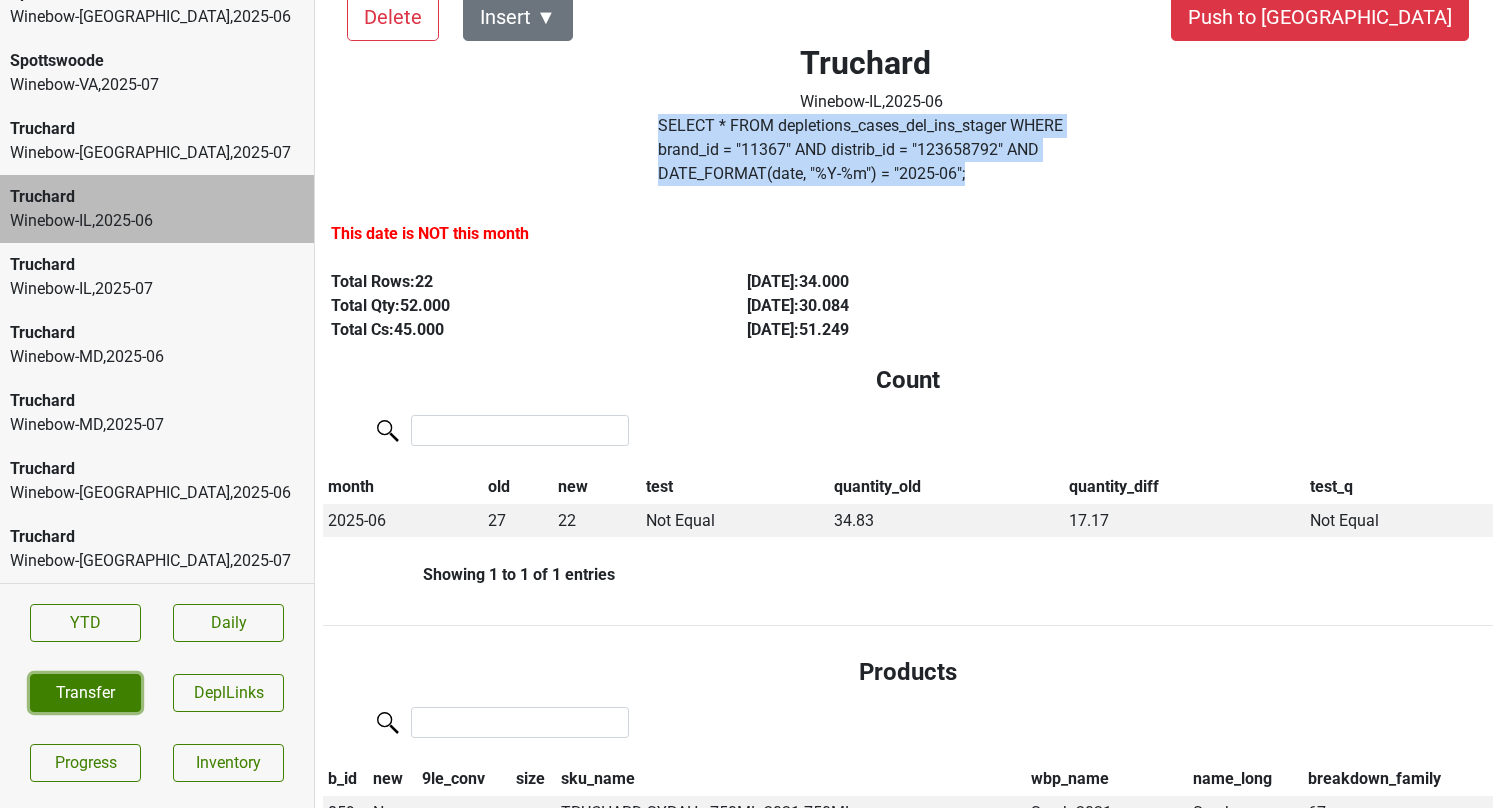 click on "Transfer" at bounding box center (85, 693) 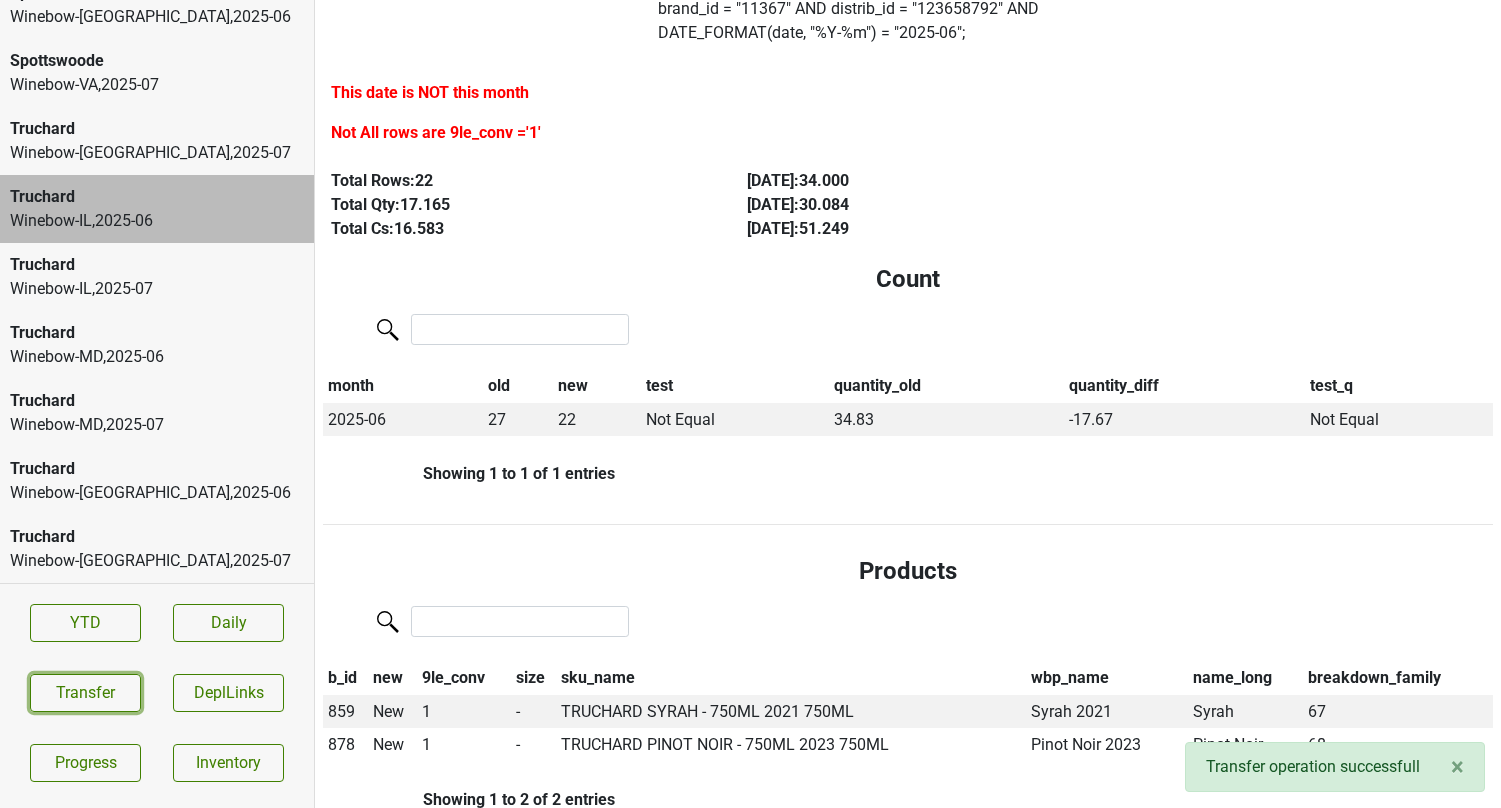 scroll, scrollTop: 191, scrollLeft: 0, axis: vertical 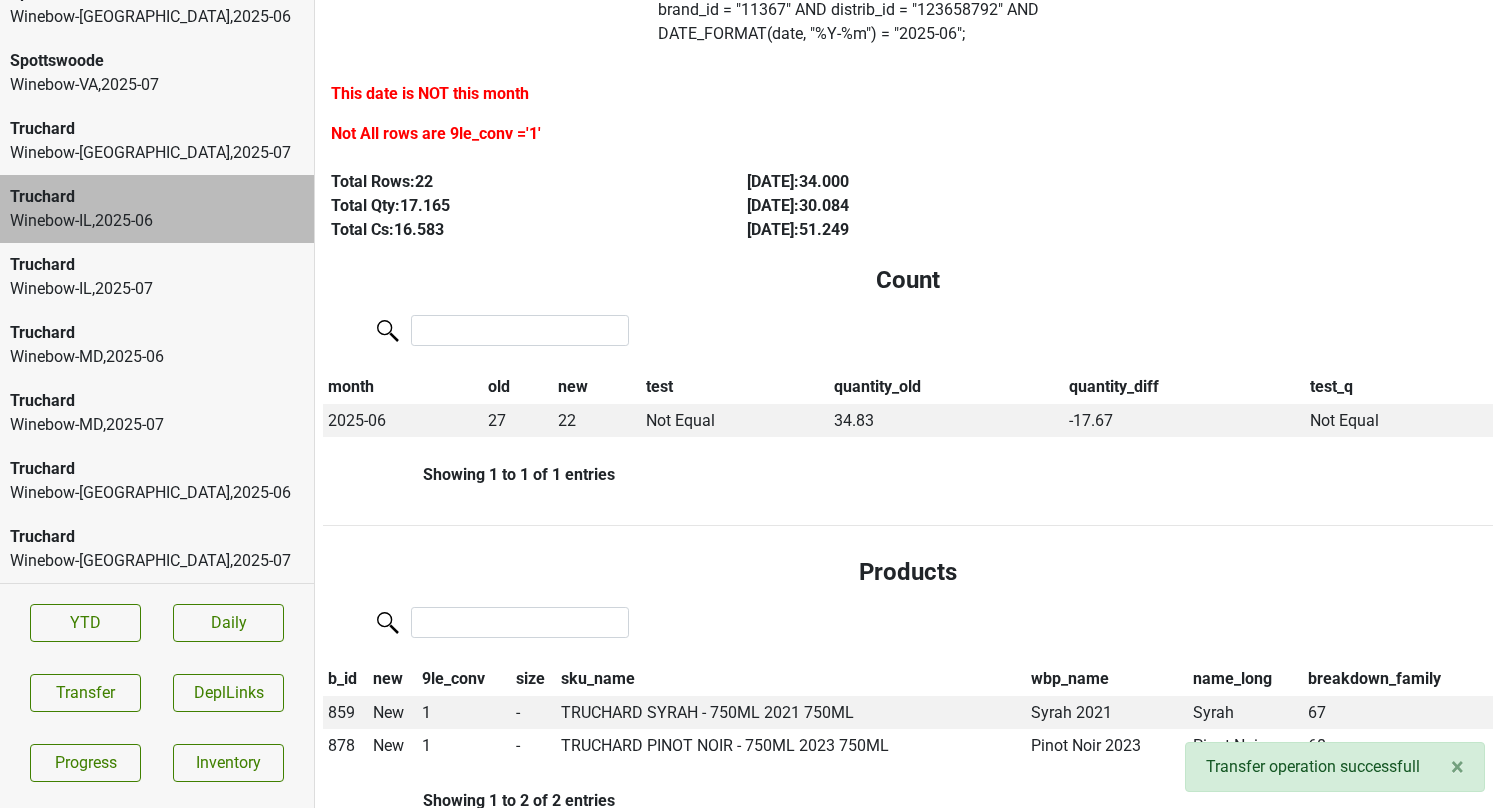 click on "Winebow-DC ,  2025 - 07" at bounding box center [157, 153] 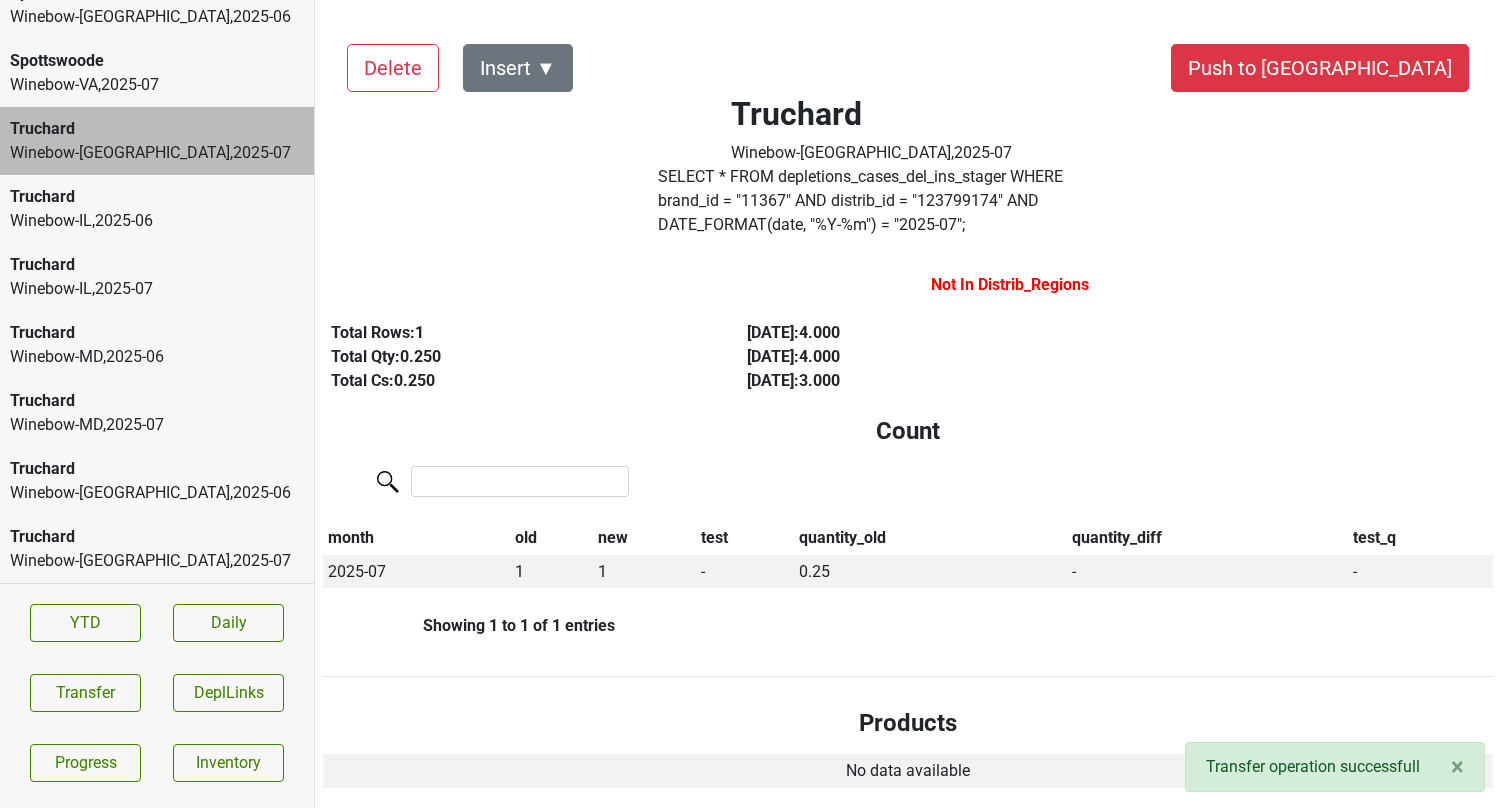 click on "Winebow-IL ,  2025 - 06" at bounding box center [157, 221] 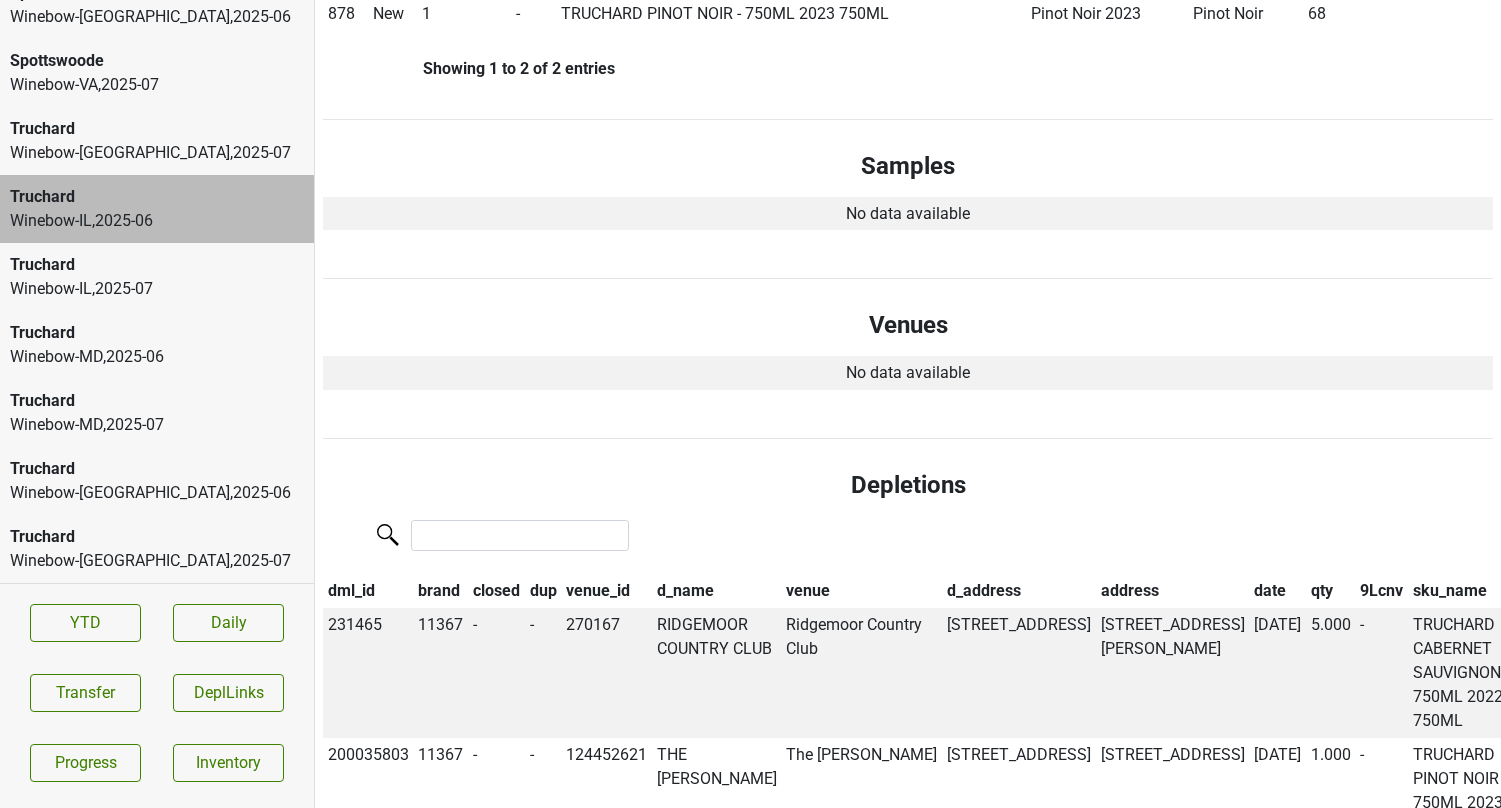 scroll, scrollTop: 1002, scrollLeft: 0, axis: vertical 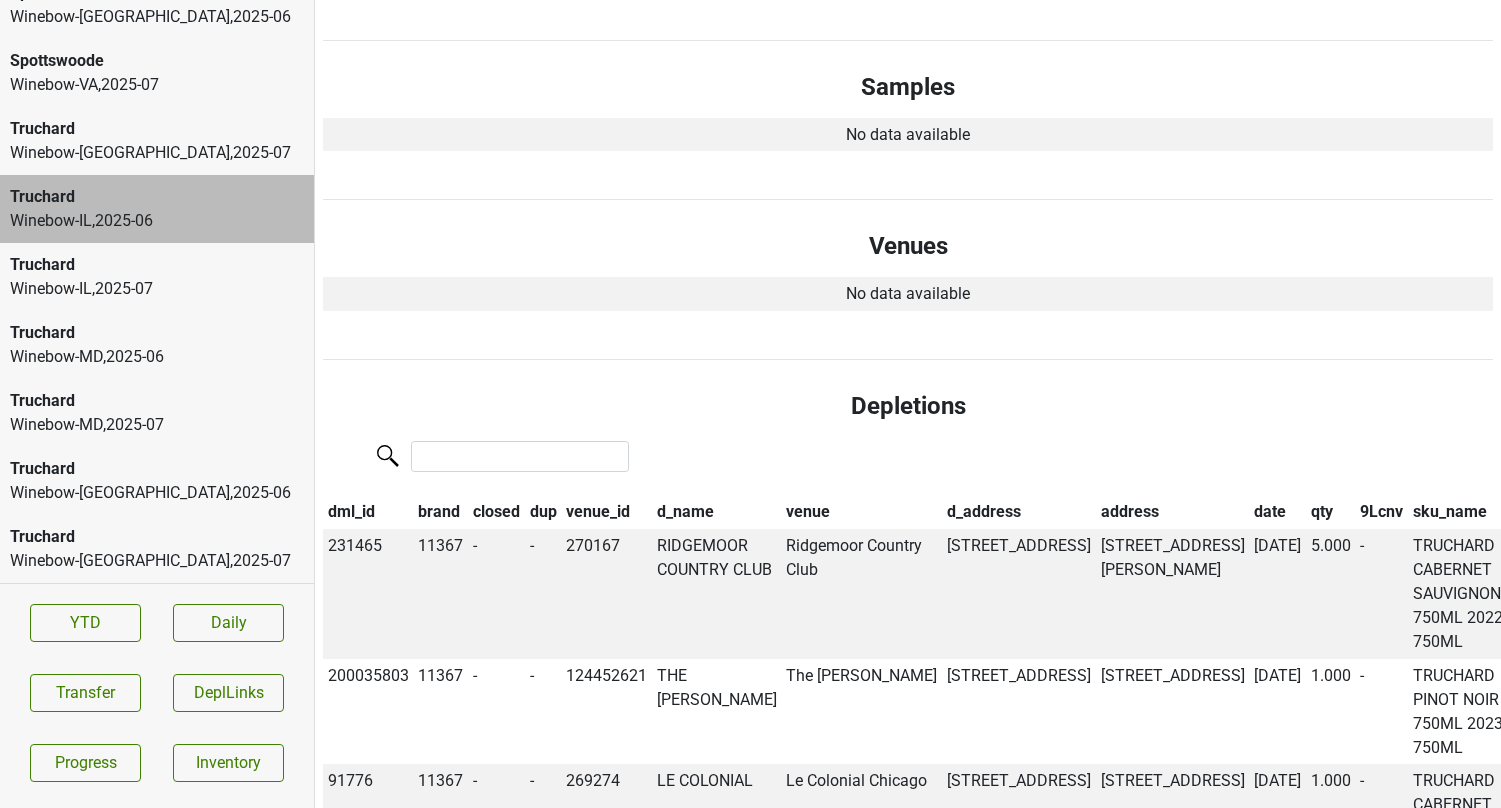 click on "date" at bounding box center [1277, 513] 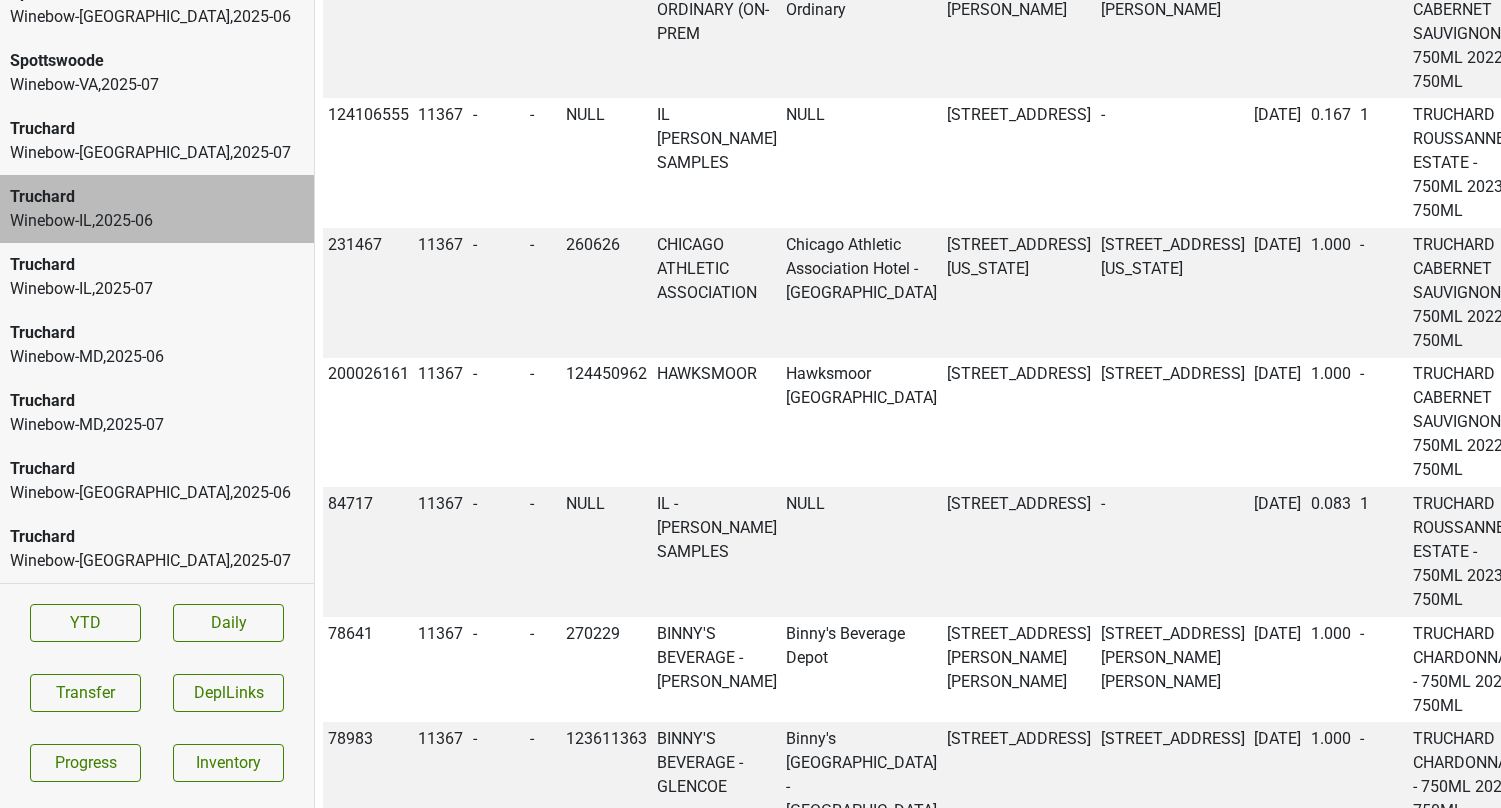 scroll, scrollTop: 2538, scrollLeft: 0, axis: vertical 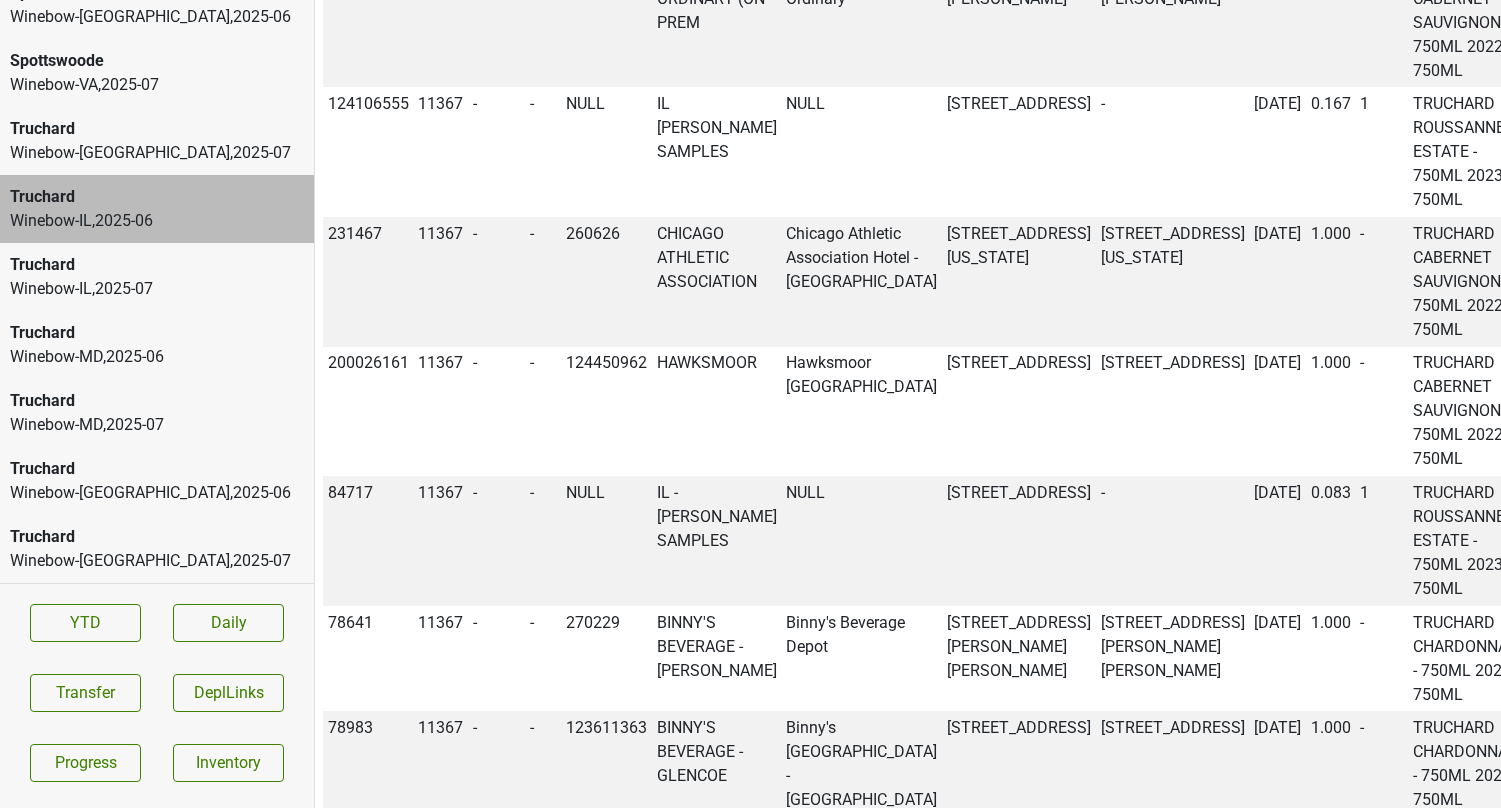 click on "Winebow-IL ,  2025 - 07" at bounding box center [157, 289] 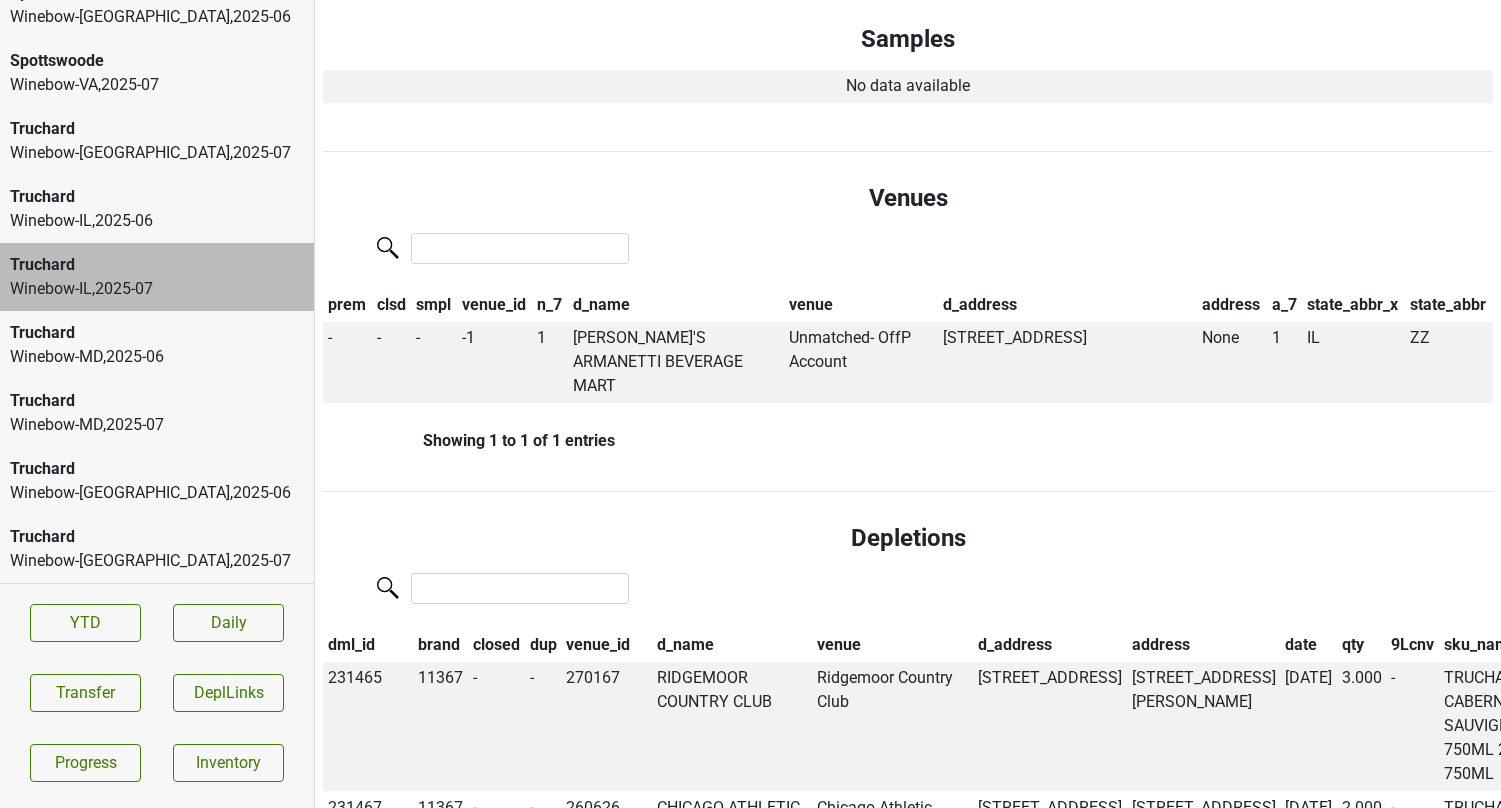 scroll, scrollTop: 890, scrollLeft: 0, axis: vertical 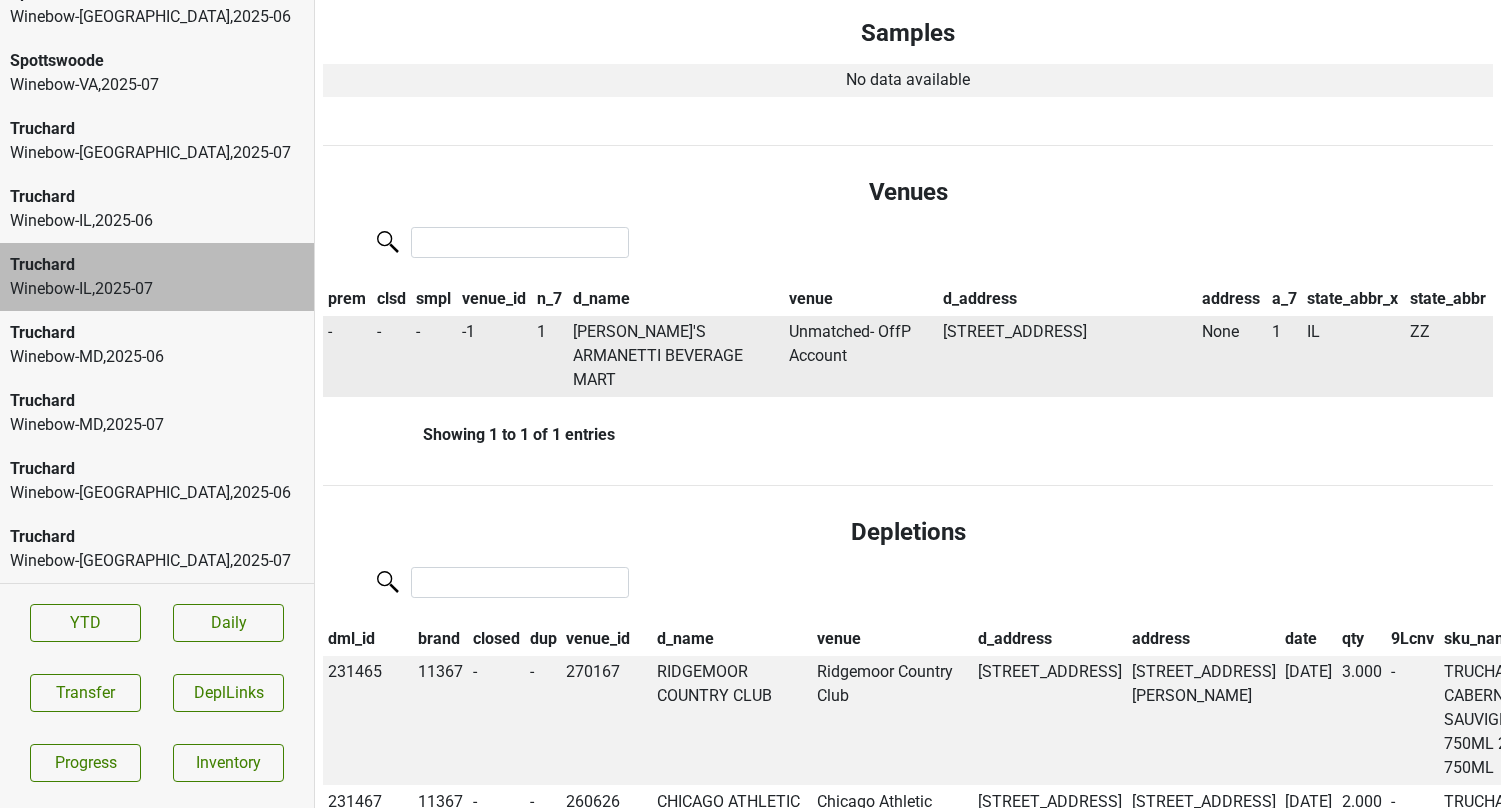 click on "MATT'S ARMANETTI BEVERAGE MART" at bounding box center (676, 357) 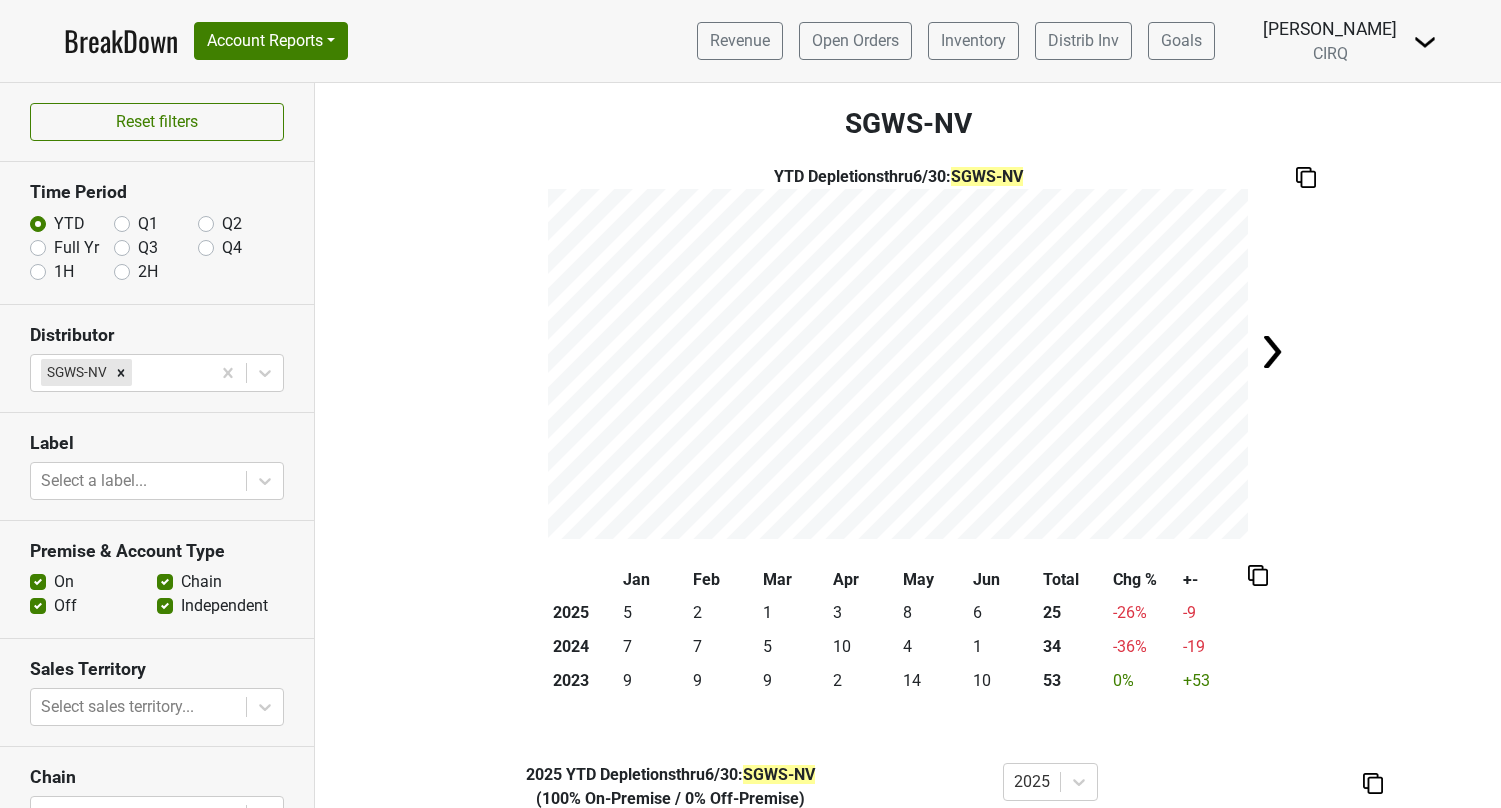 scroll, scrollTop: 0, scrollLeft: 0, axis: both 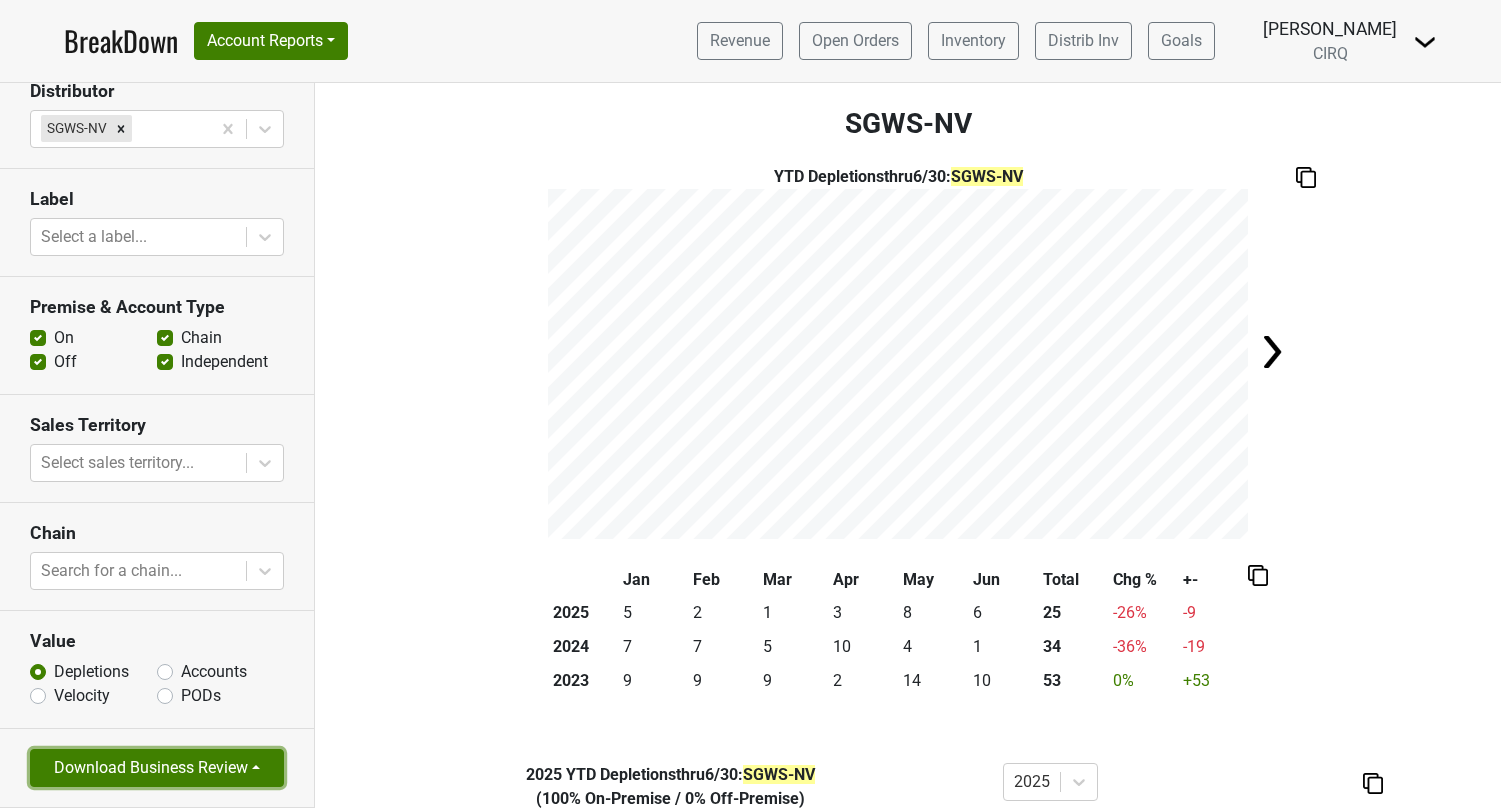 click on "Download Business Review" at bounding box center [157, 768] 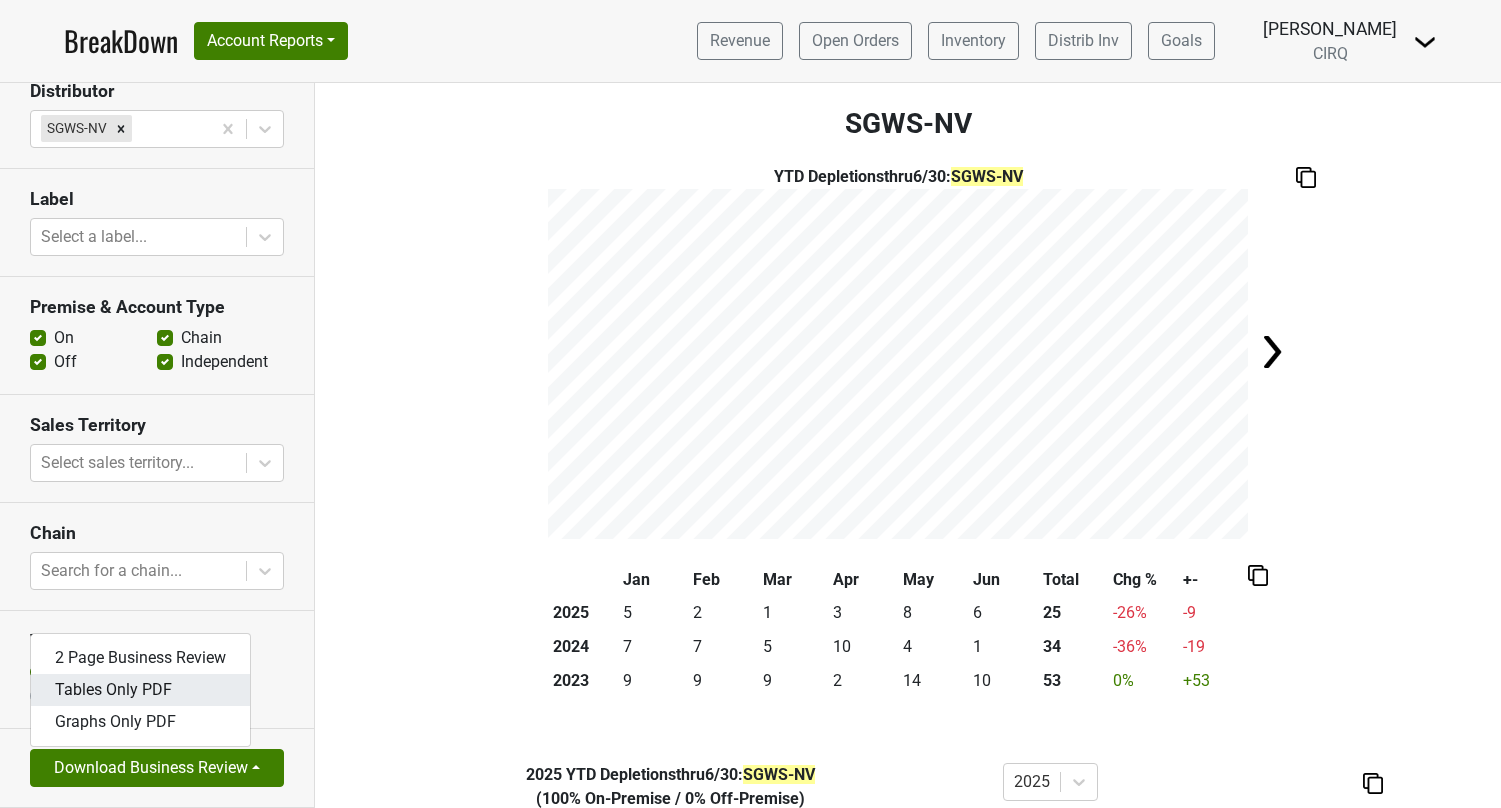 click on "Tables Only PDF" at bounding box center (140, 690) 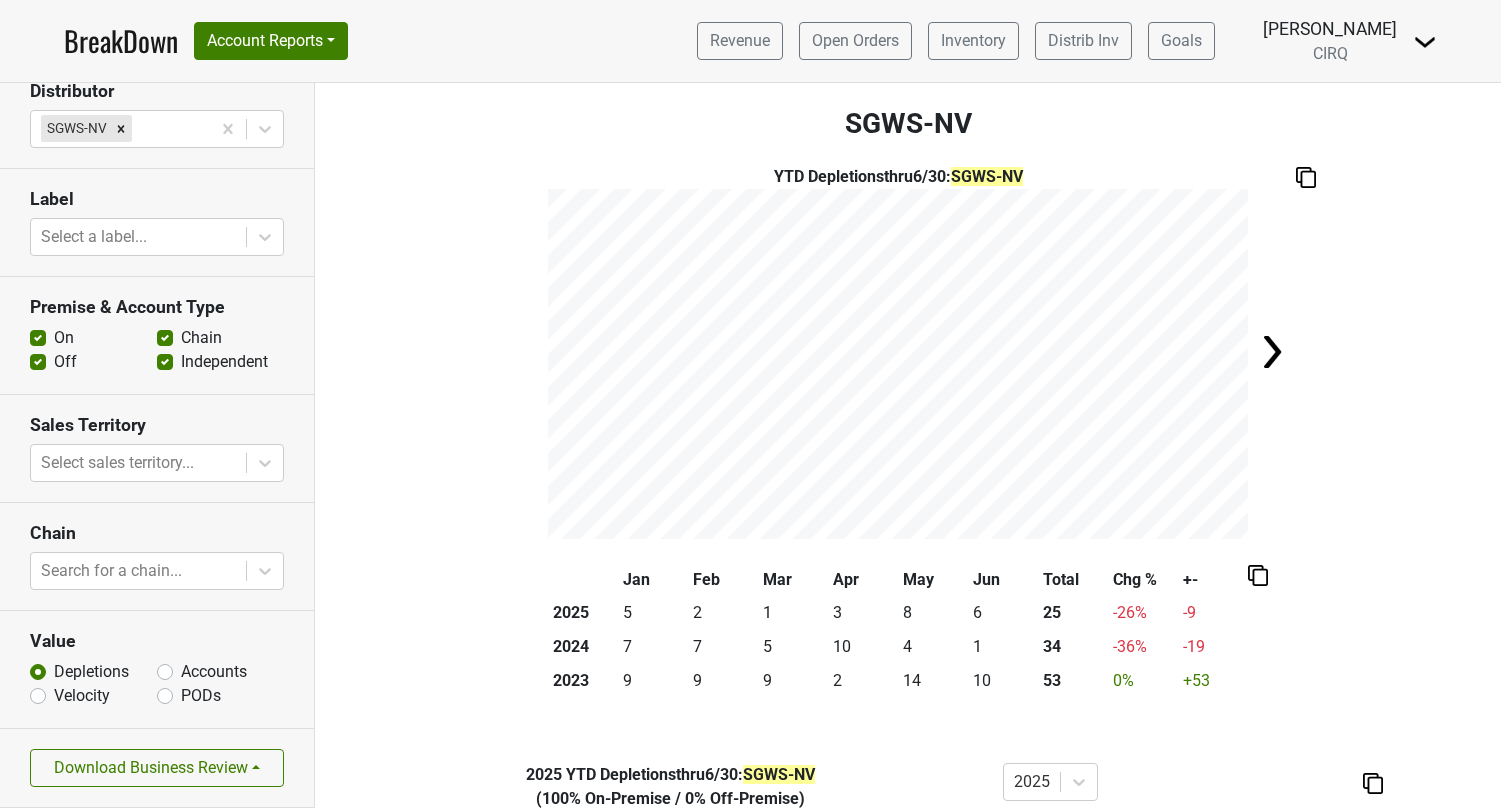 click on "BreakDown" at bounding box center (121, 41) 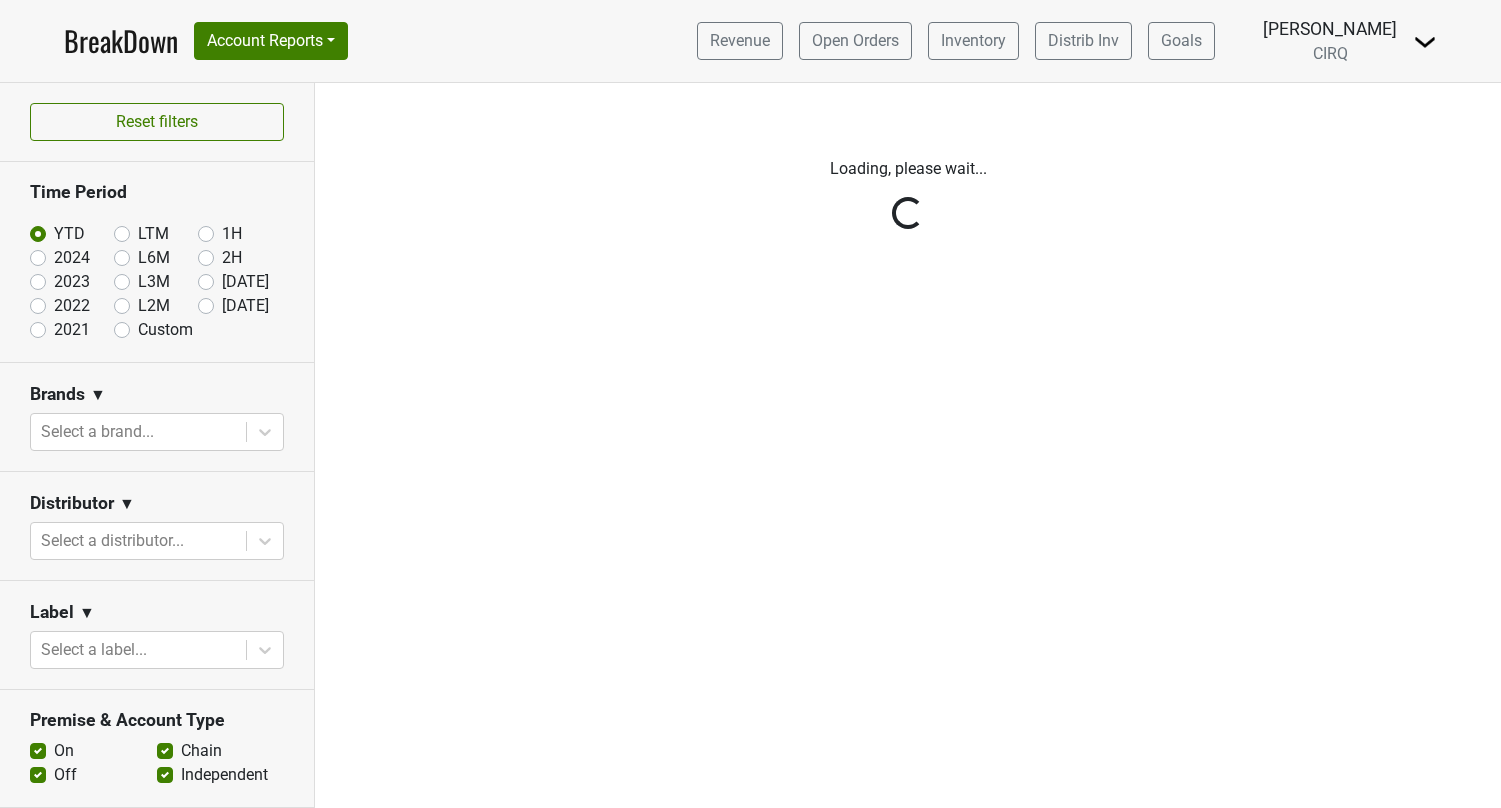 scroll, scrollTop: 0, scrollLeft: 0, axis: both 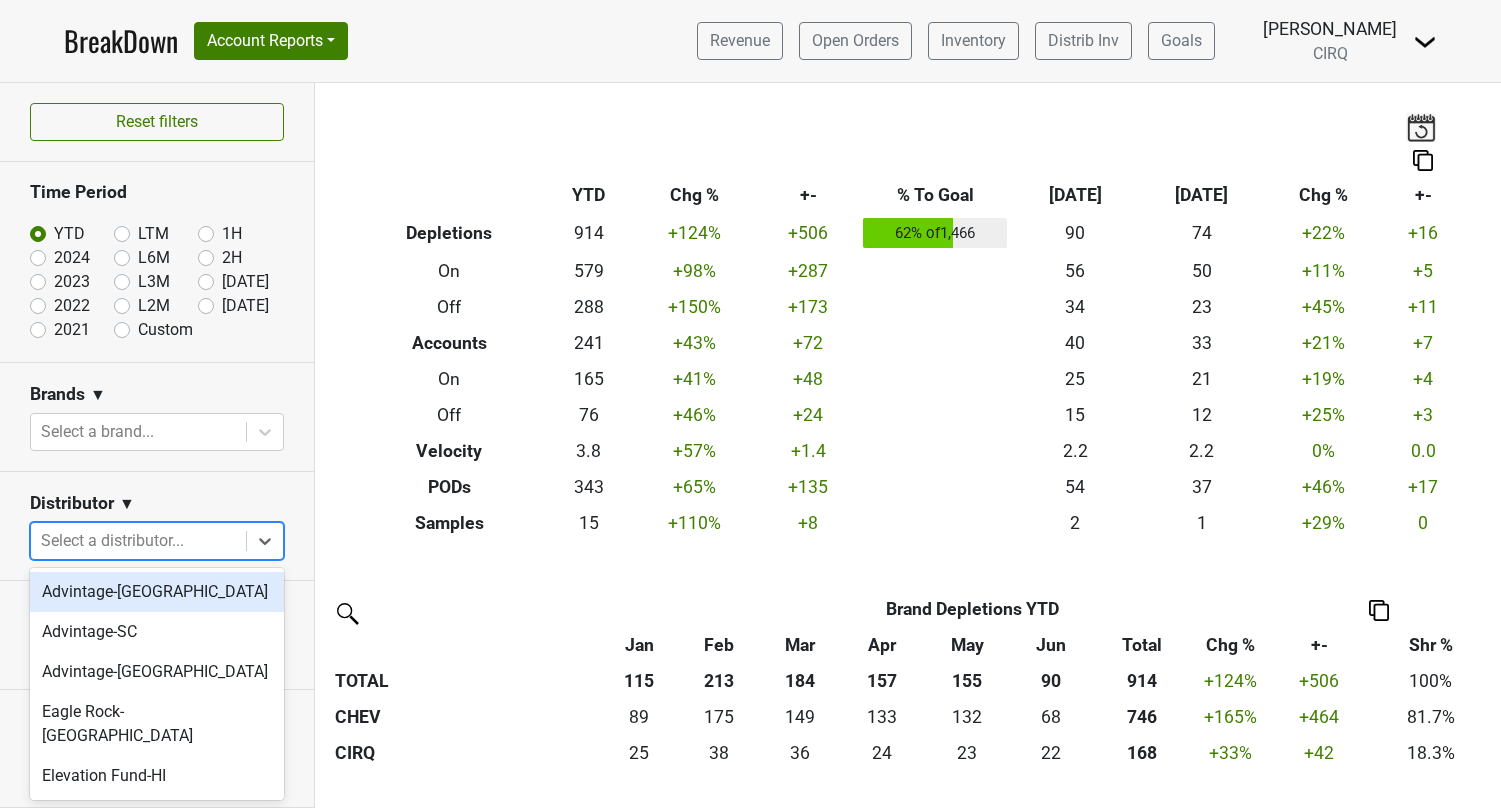 click at bounding box center (138, 541) 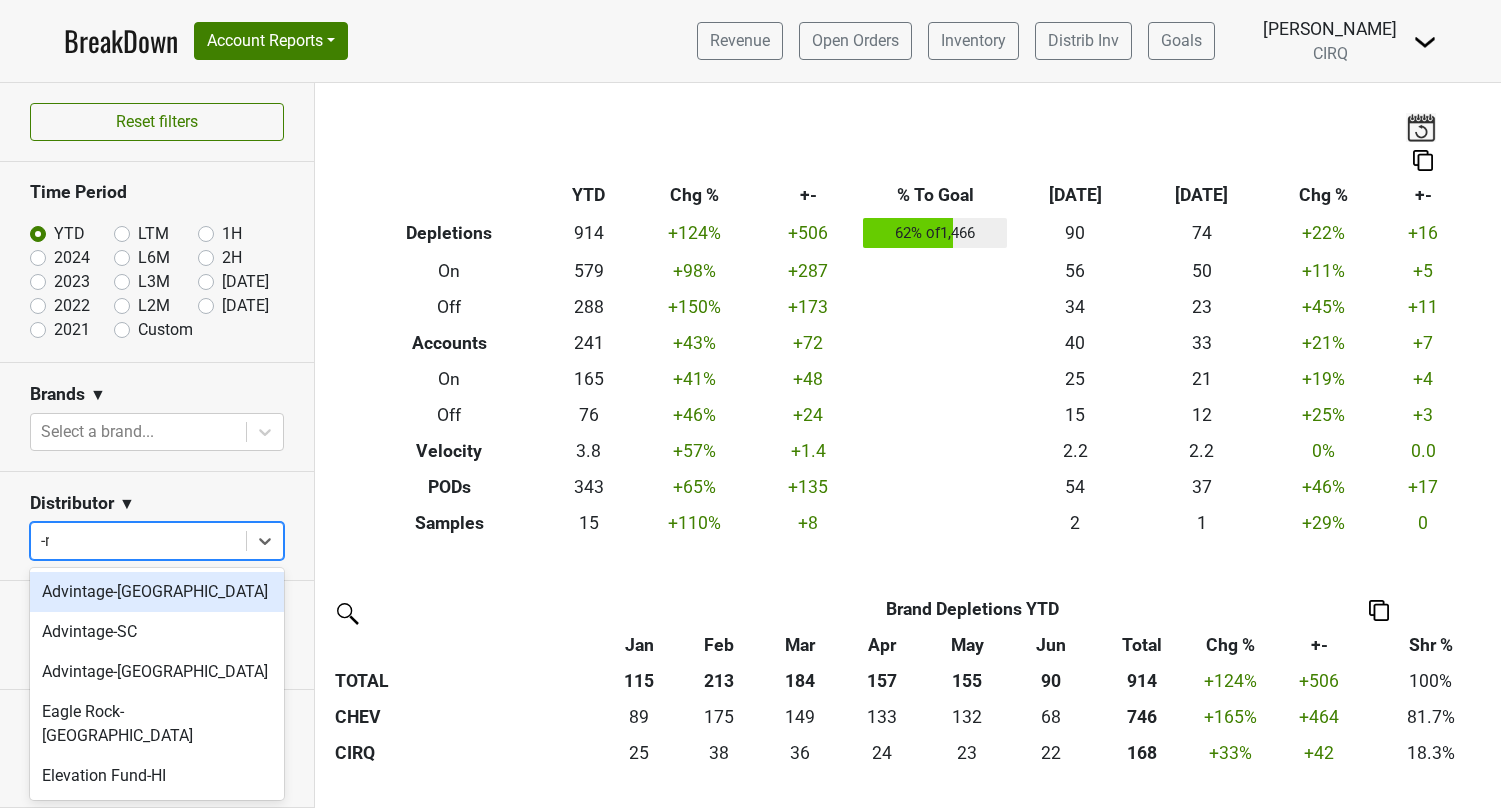 type on "-nv" 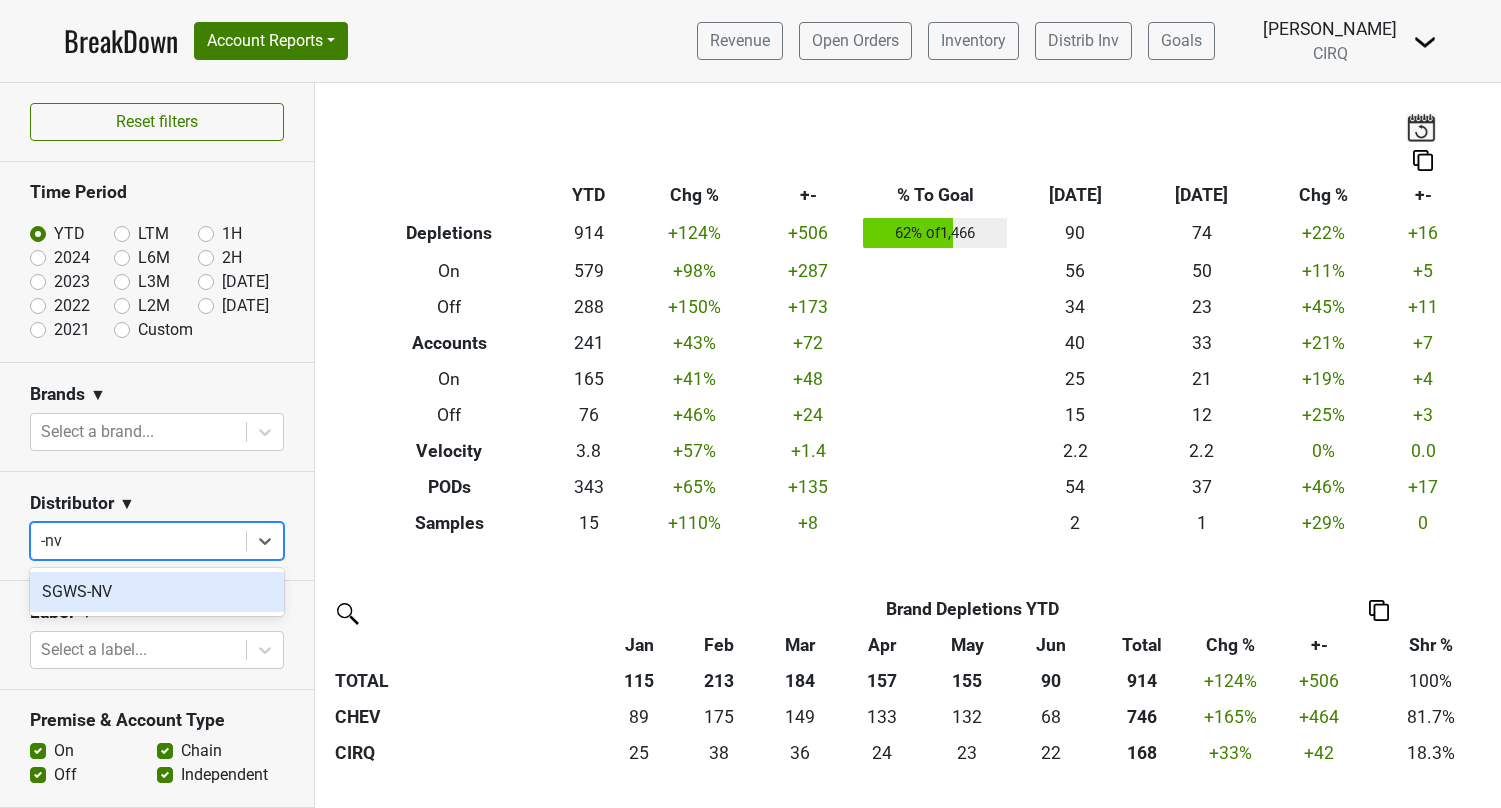 type 